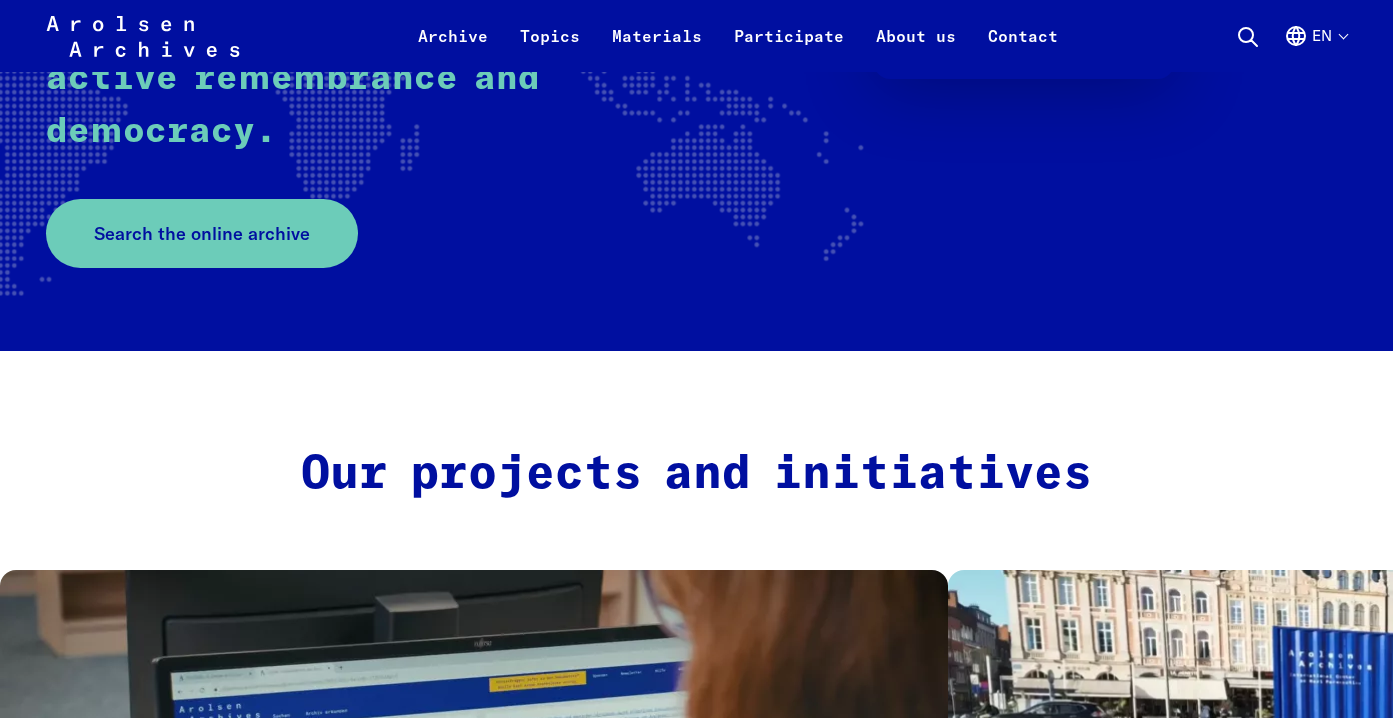 scroll, scrollTop: 538, scrollLeft: 0, axis: vertical 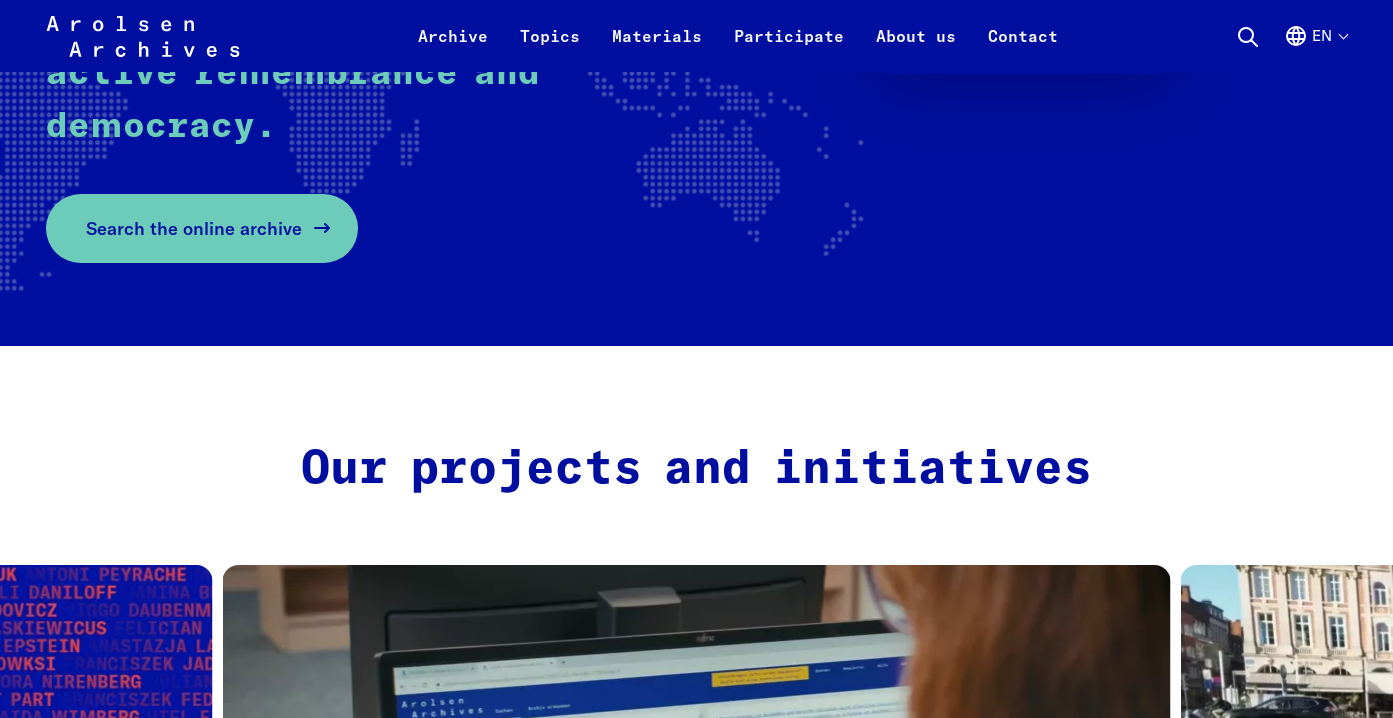 click on "Search the online archive" at bounding box center (194, 228) 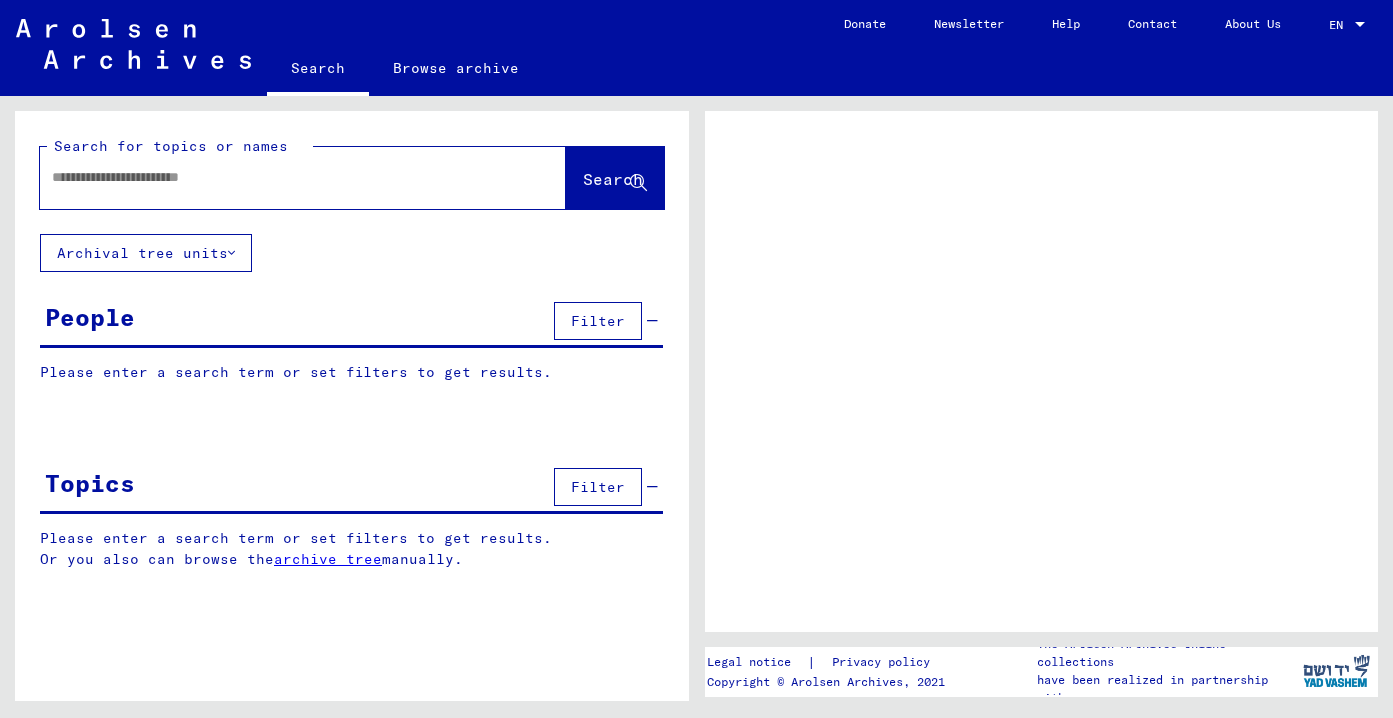 scroll, scrollTop: 0, scrollLeft: 0, axis: both 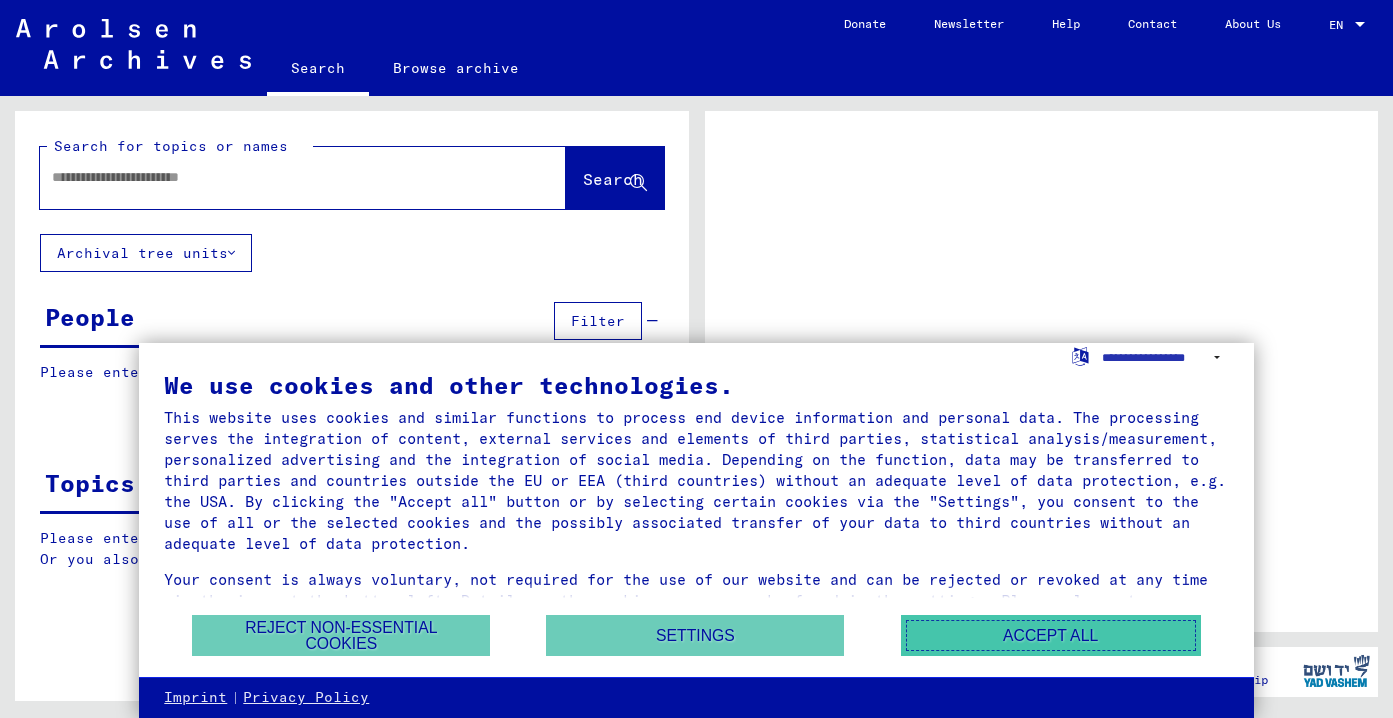 click on "Accept all" at bounding box center [1051, 635] 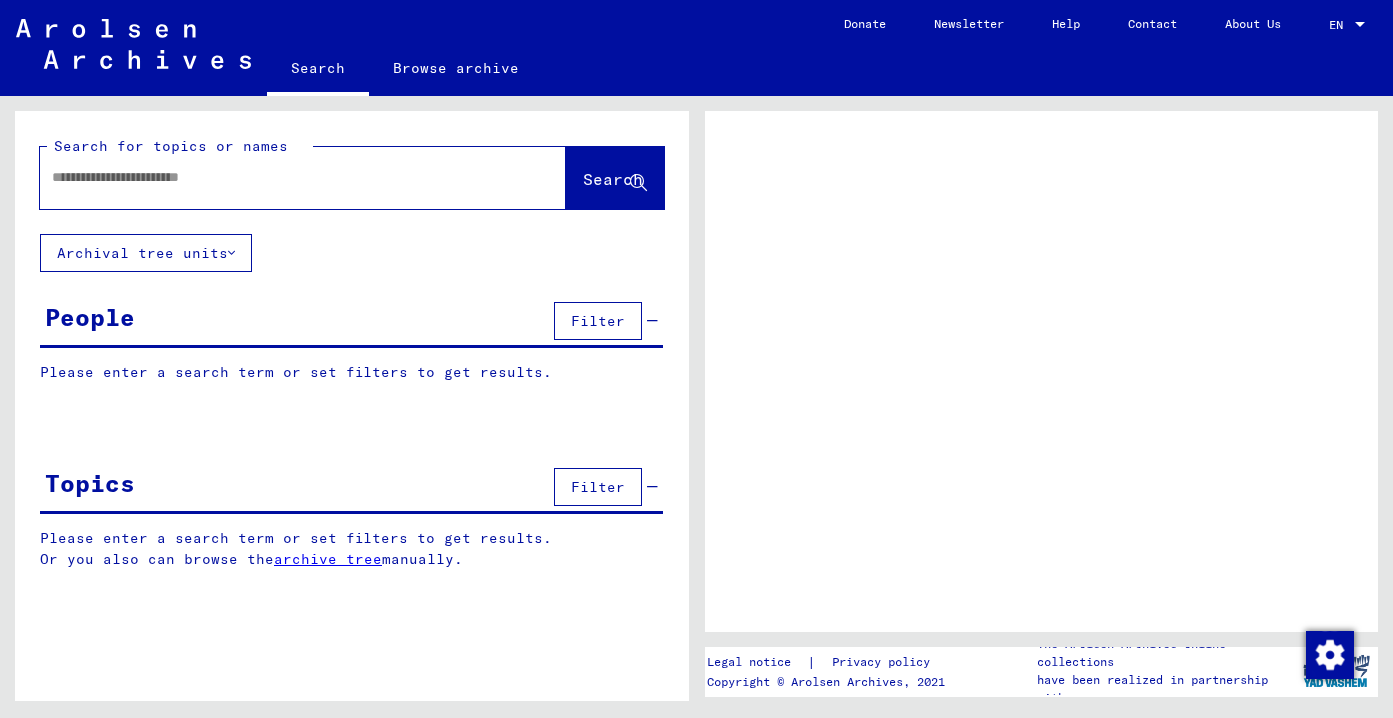 click at bounding box center [285, 177] 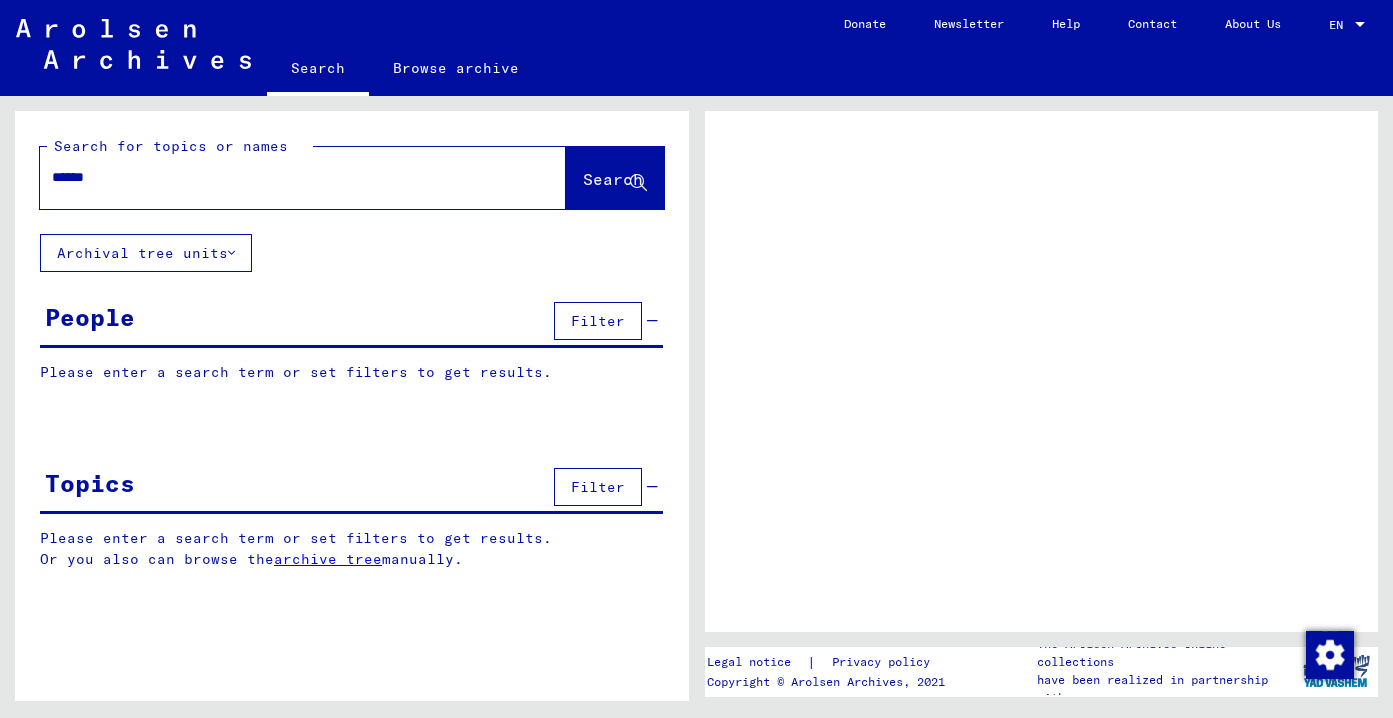 type on "******" 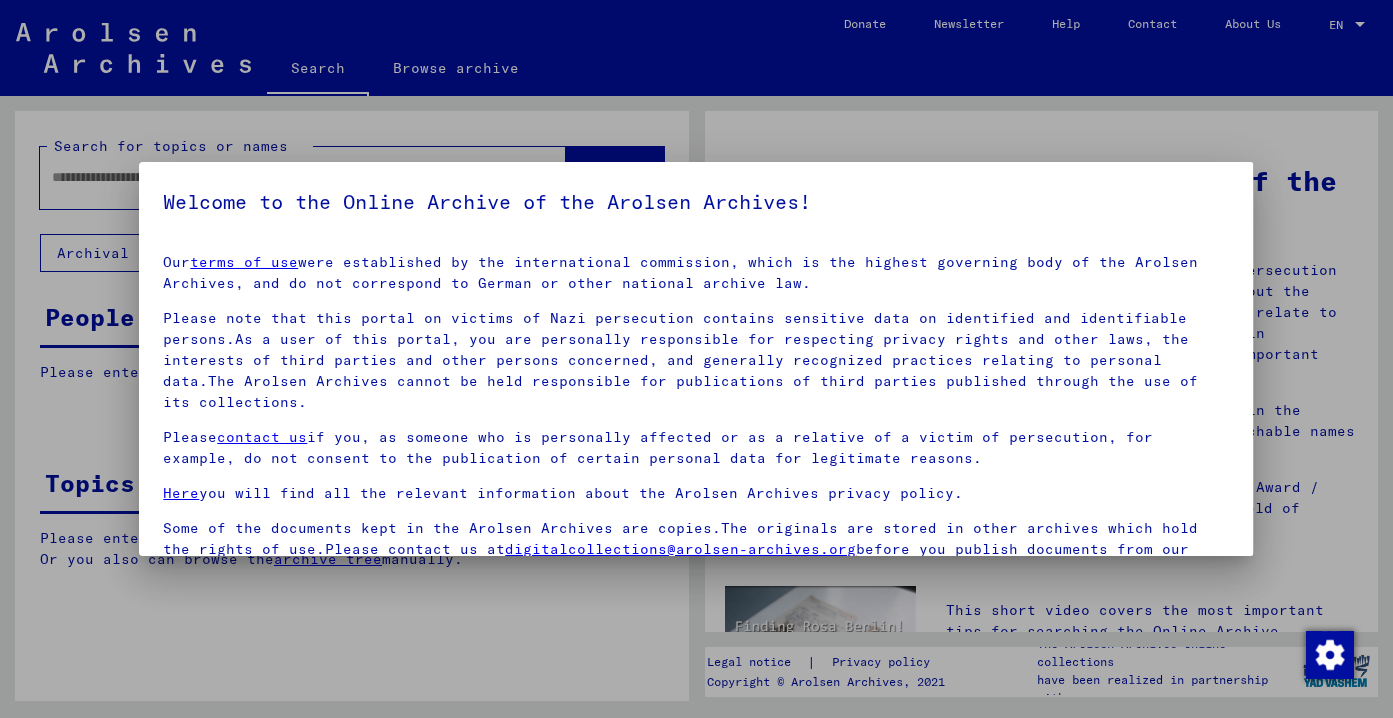 scroll, scrollTop: 10, scrollLeft: 0, axis: vertical 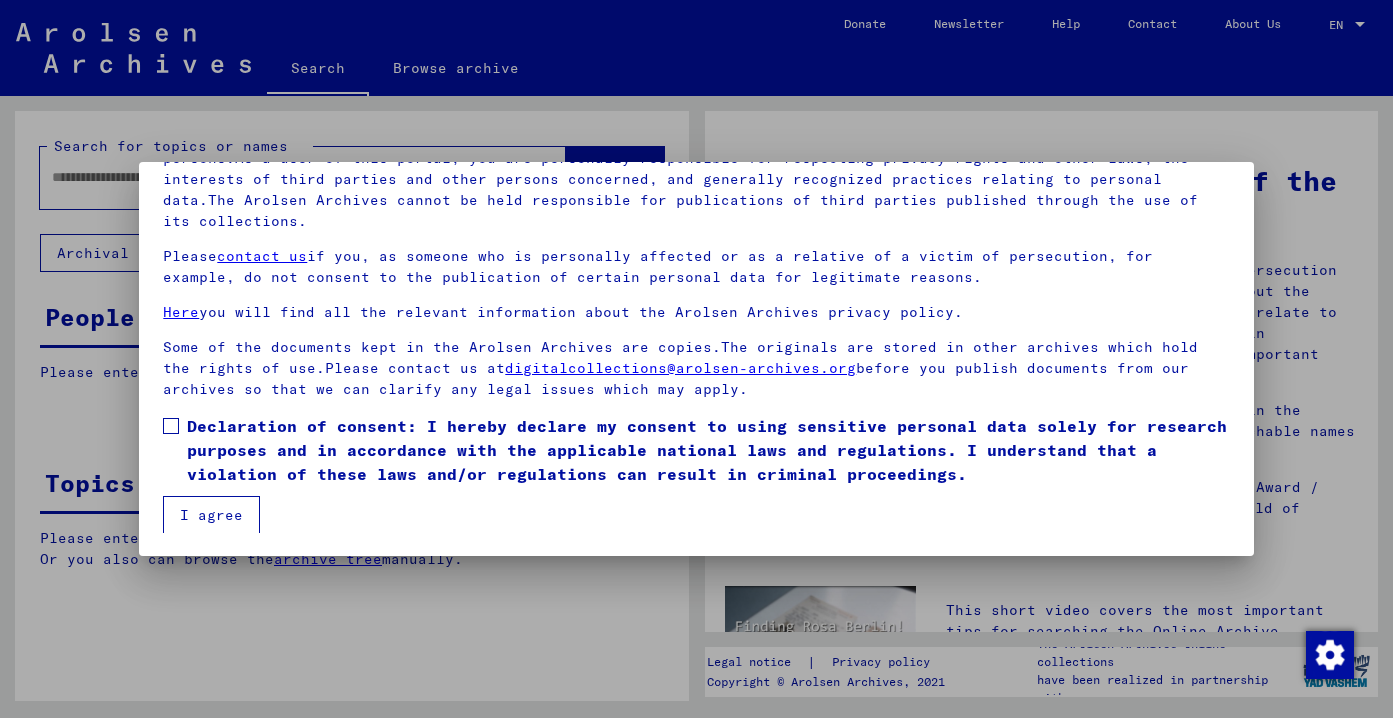 click at bounding box center (171, 426) 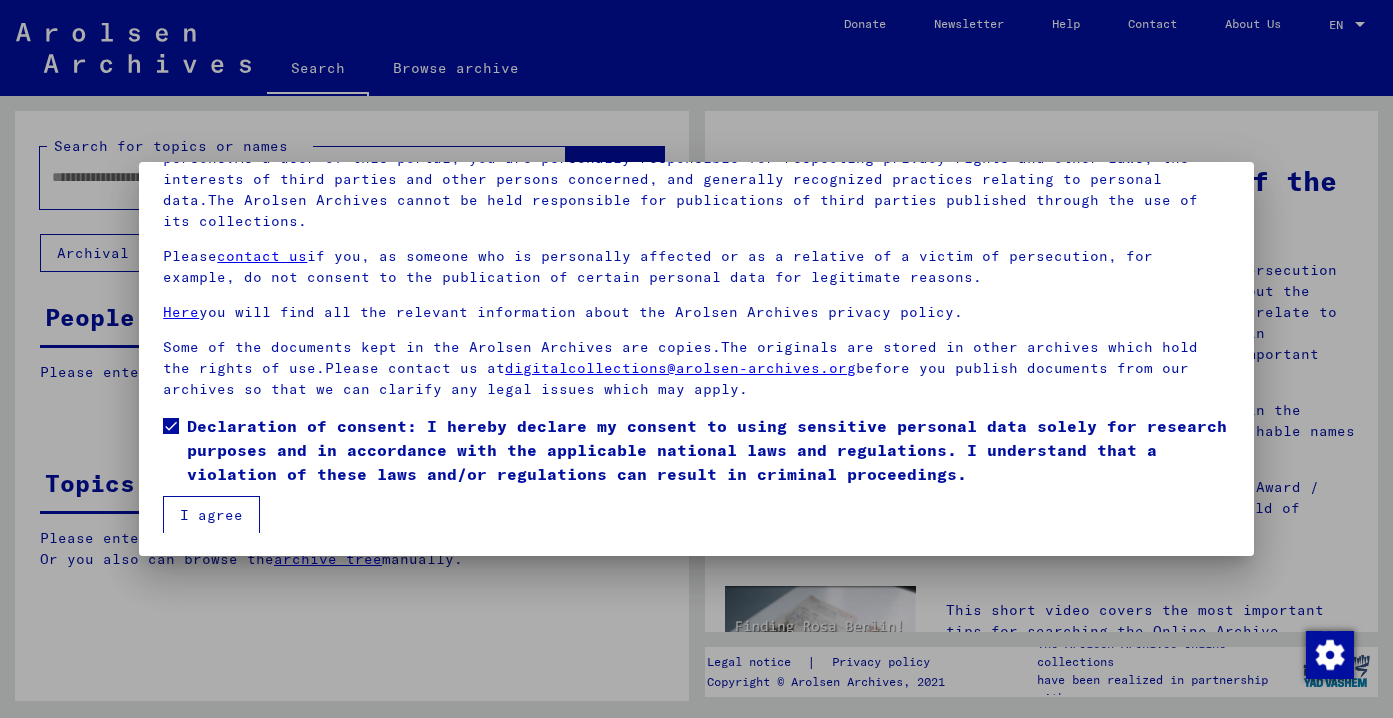 click on "I agree" at bounding box center [211, 515] 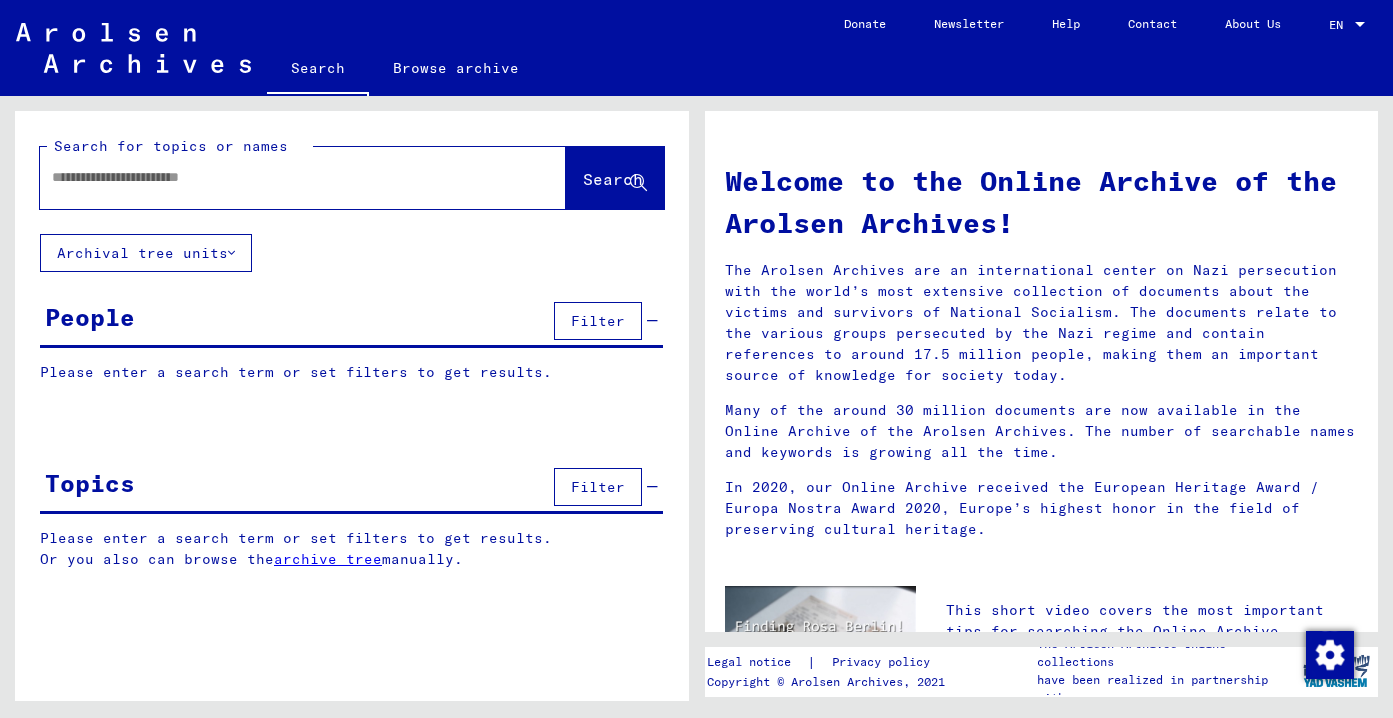 click at bounding box center (279, 177) 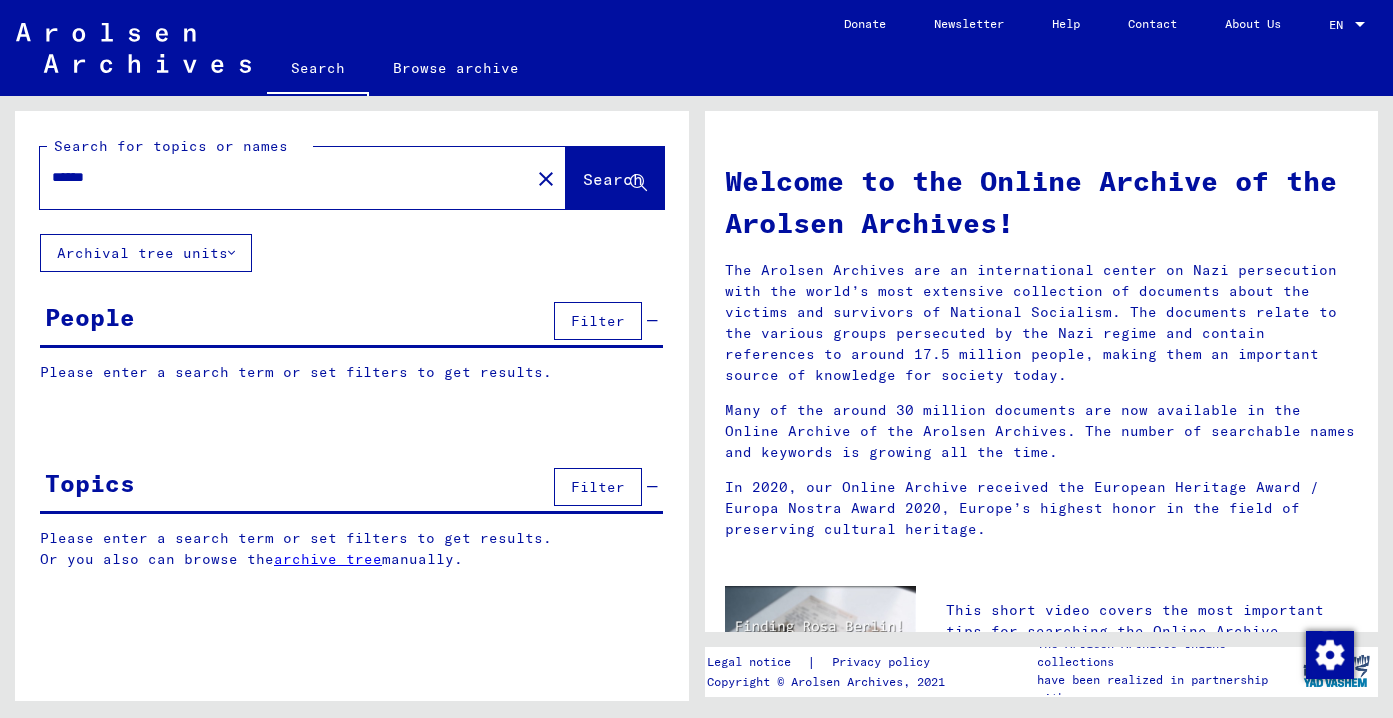 type on "******" 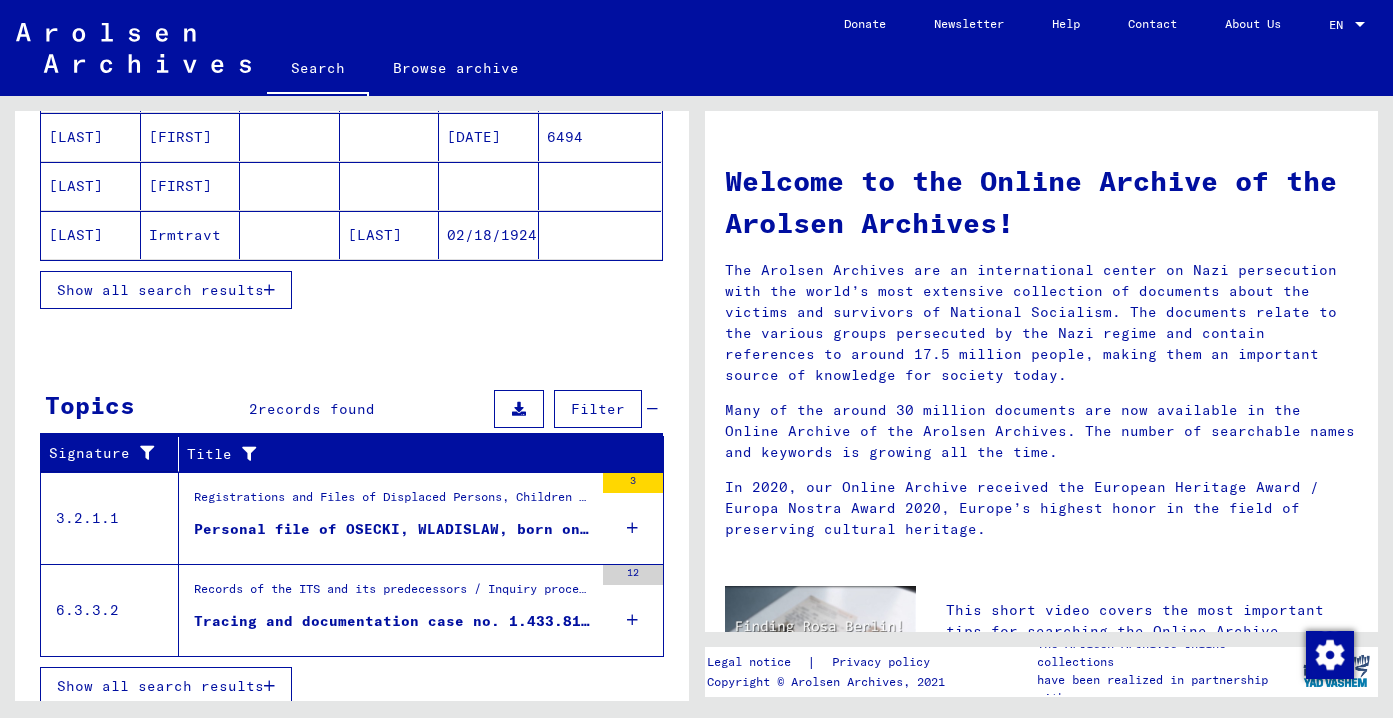 scroll, scrollTop: 404, scrollLeft: 0, axis: vertical 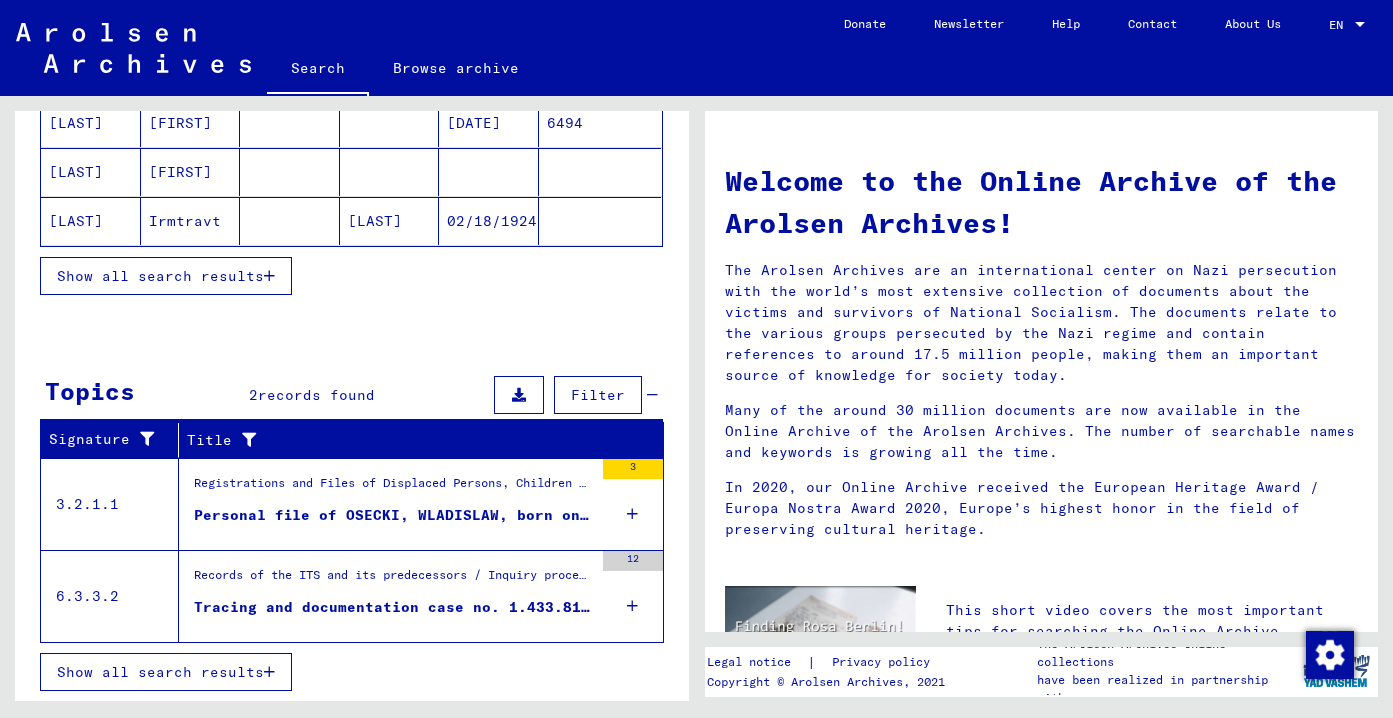 click on "Personal file of OSECKI, WLADISLAW, born on [DATE], born in [CITY]" at bounding box center [393, 515] 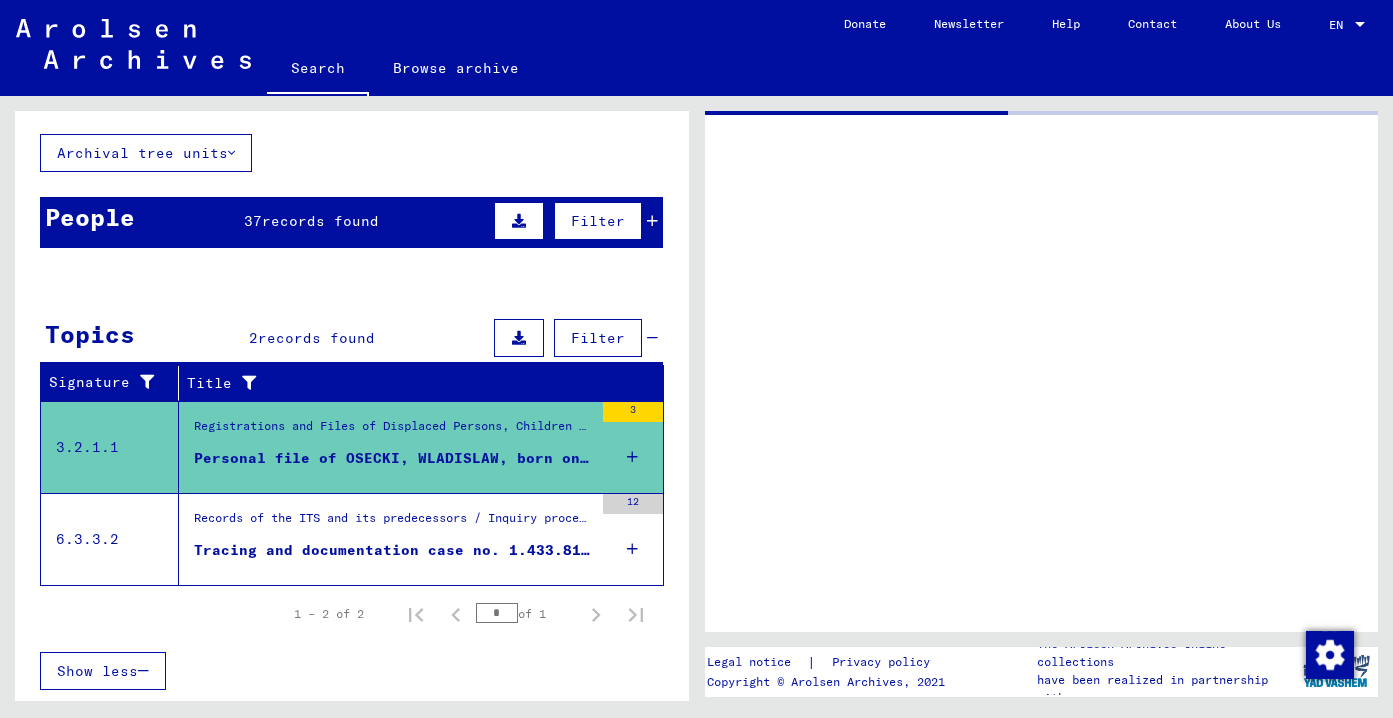 scroll, scrollTop: 99, scrollLeft: 0, axis: vertical 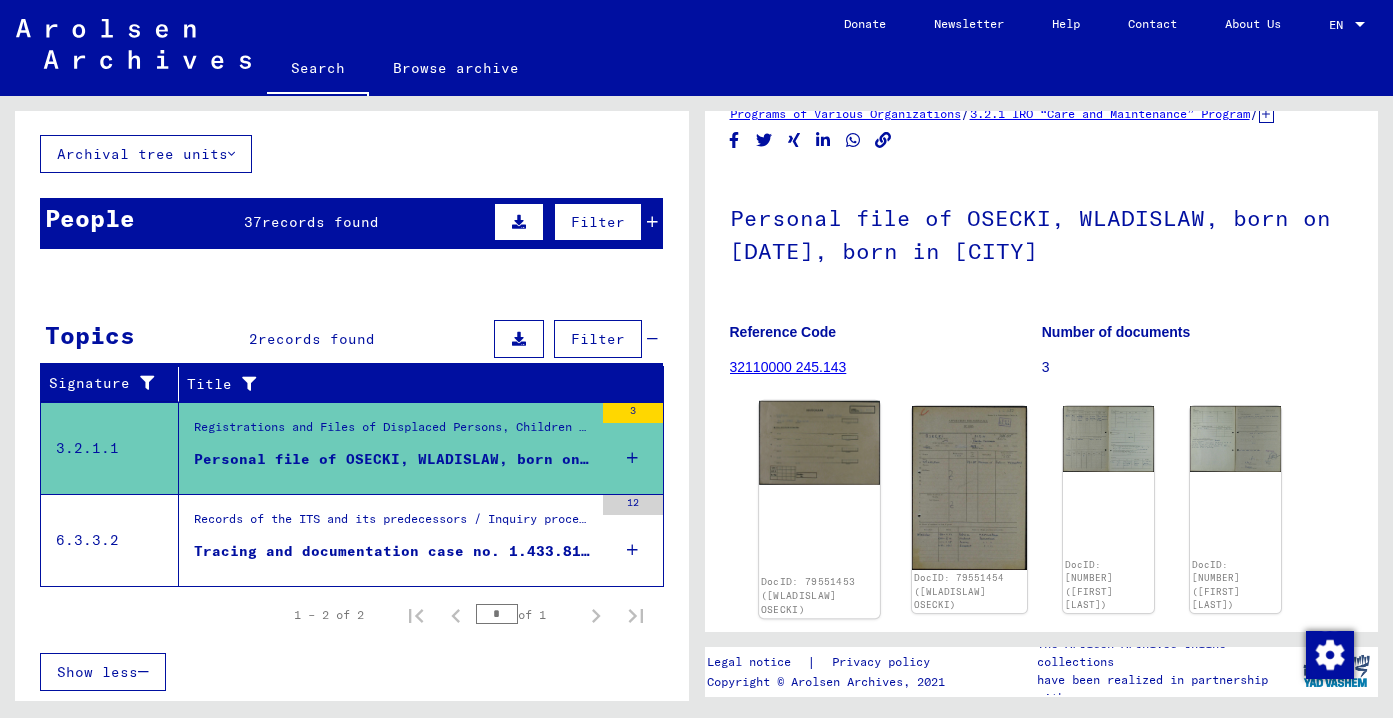 click 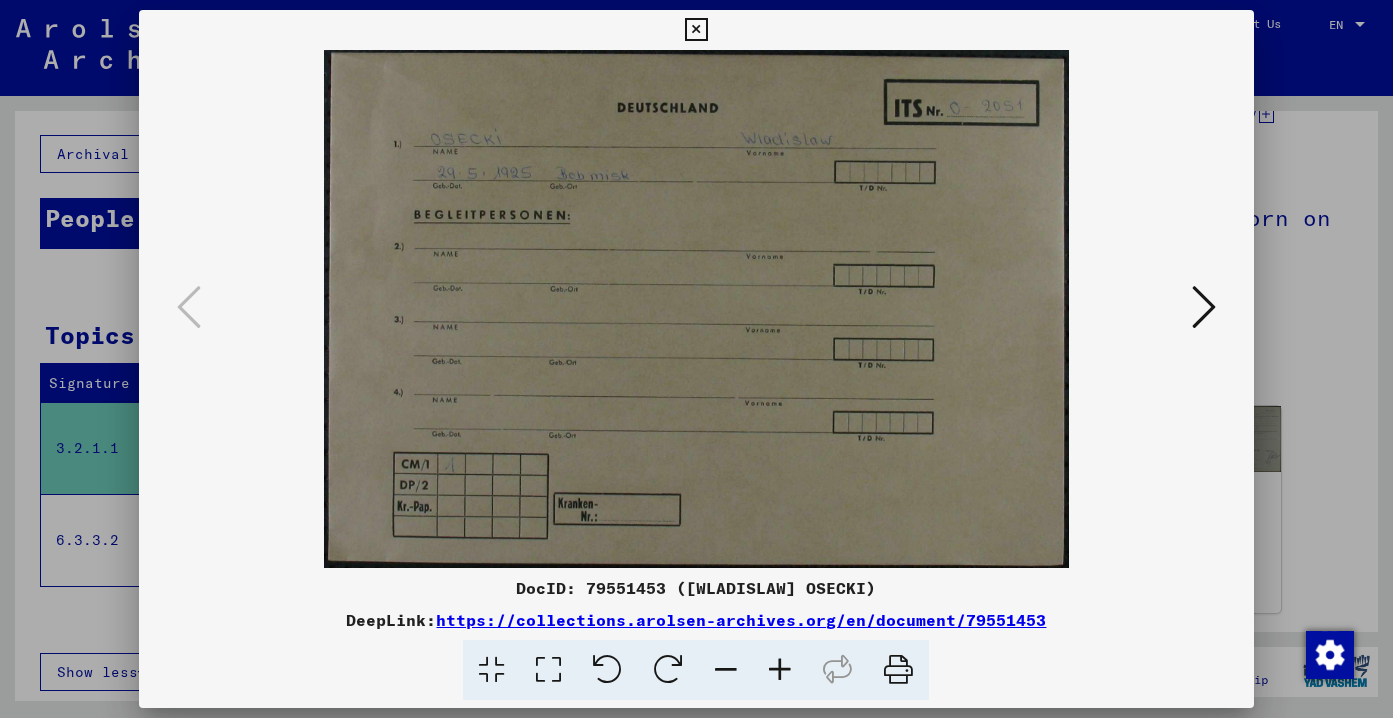 click at bounding box center (1204, 307) 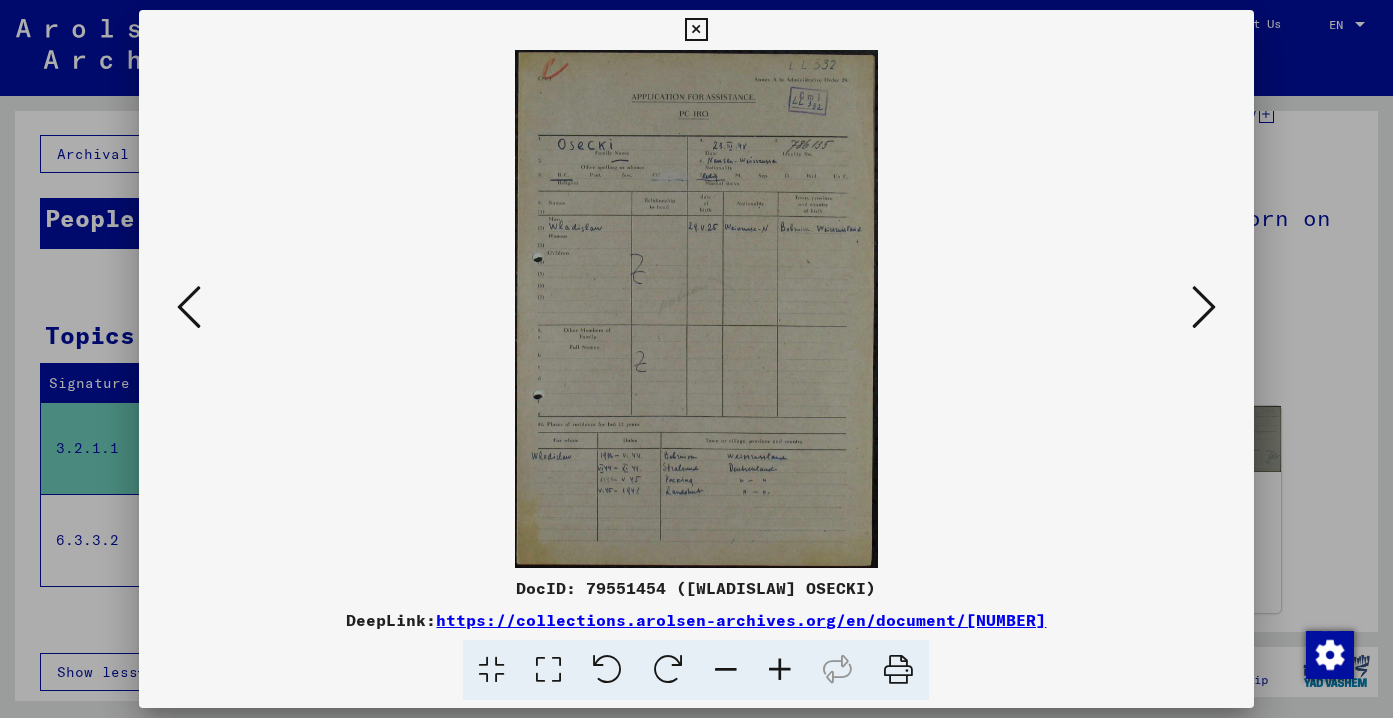 click at bounding box center [1204, 307] 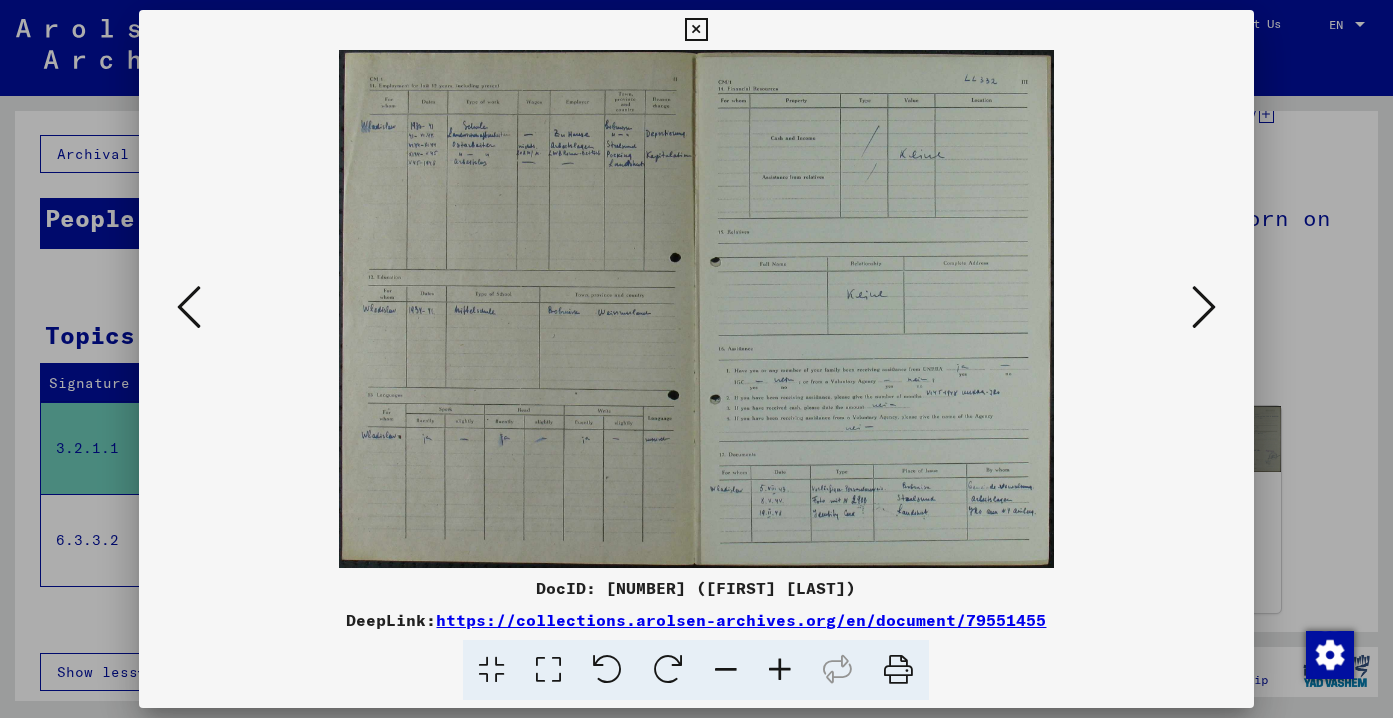 click at bounding box center [1204, 307] 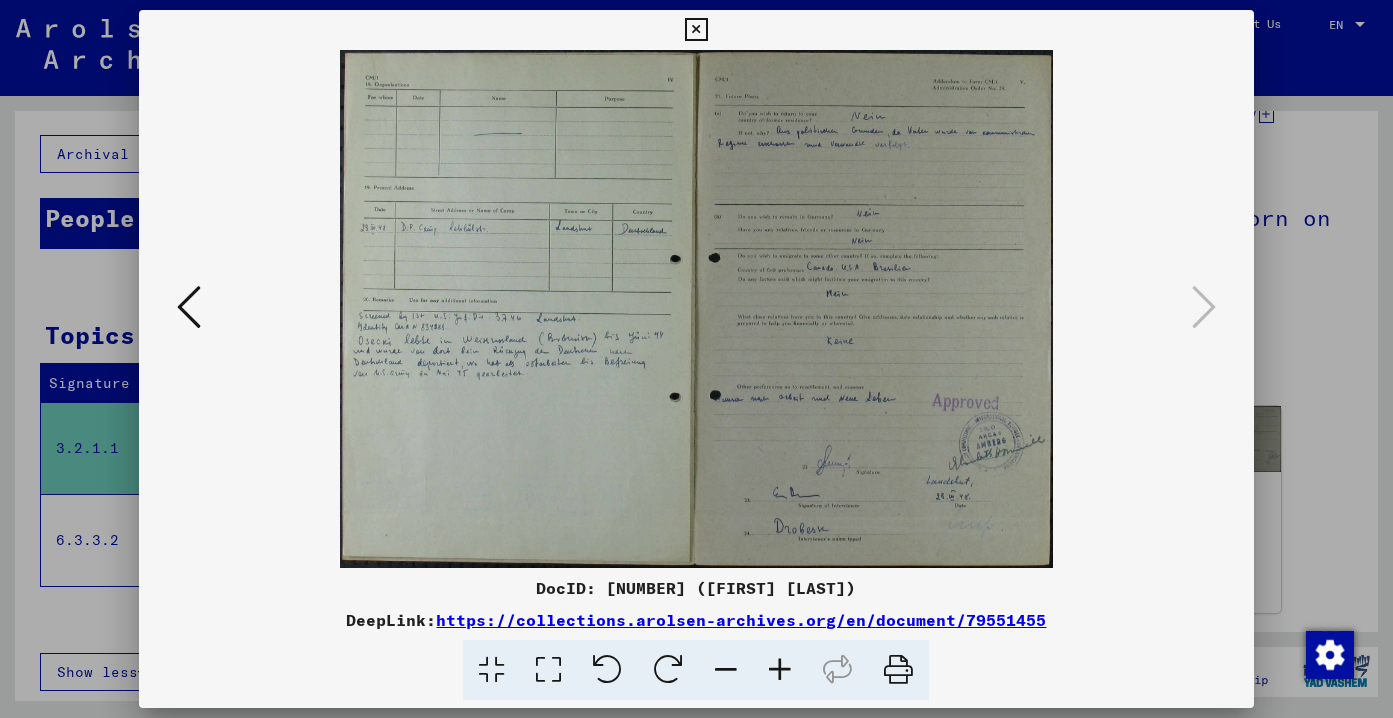click at bounding box center [696, 30] 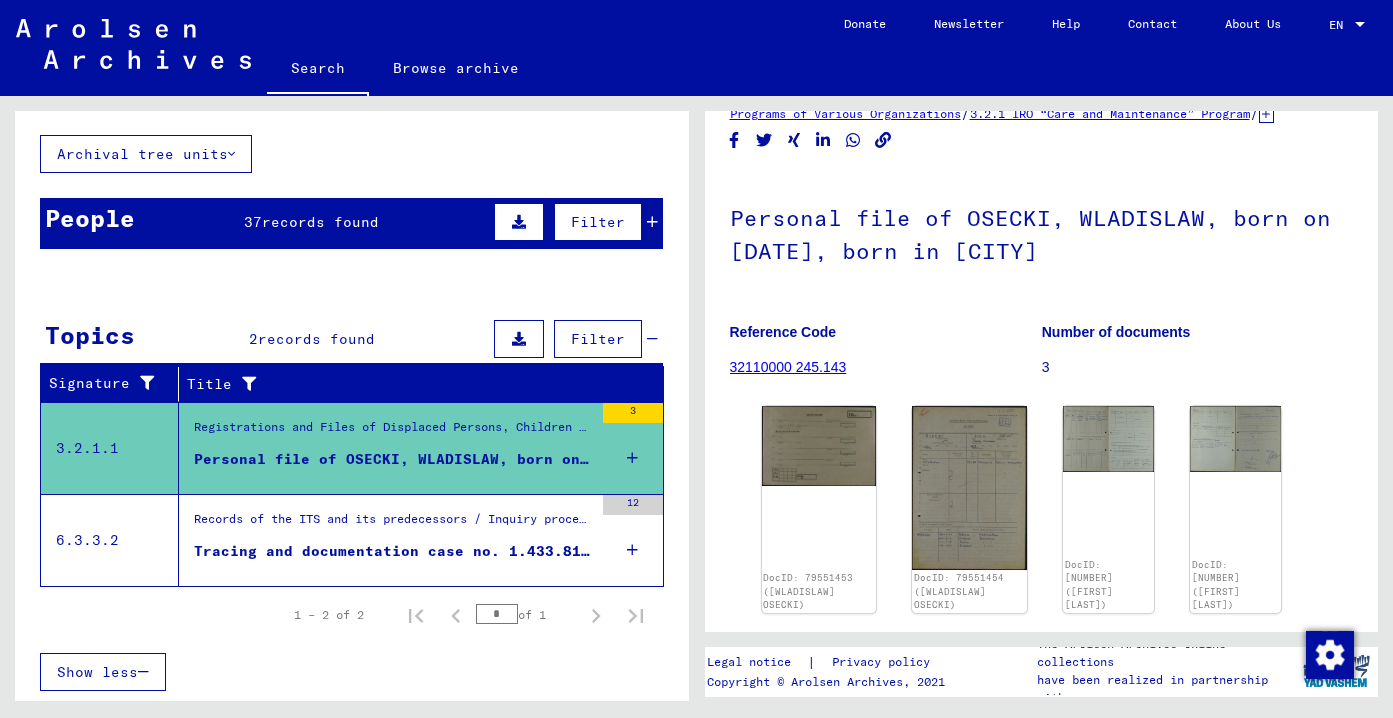 click on "02/18/1924" 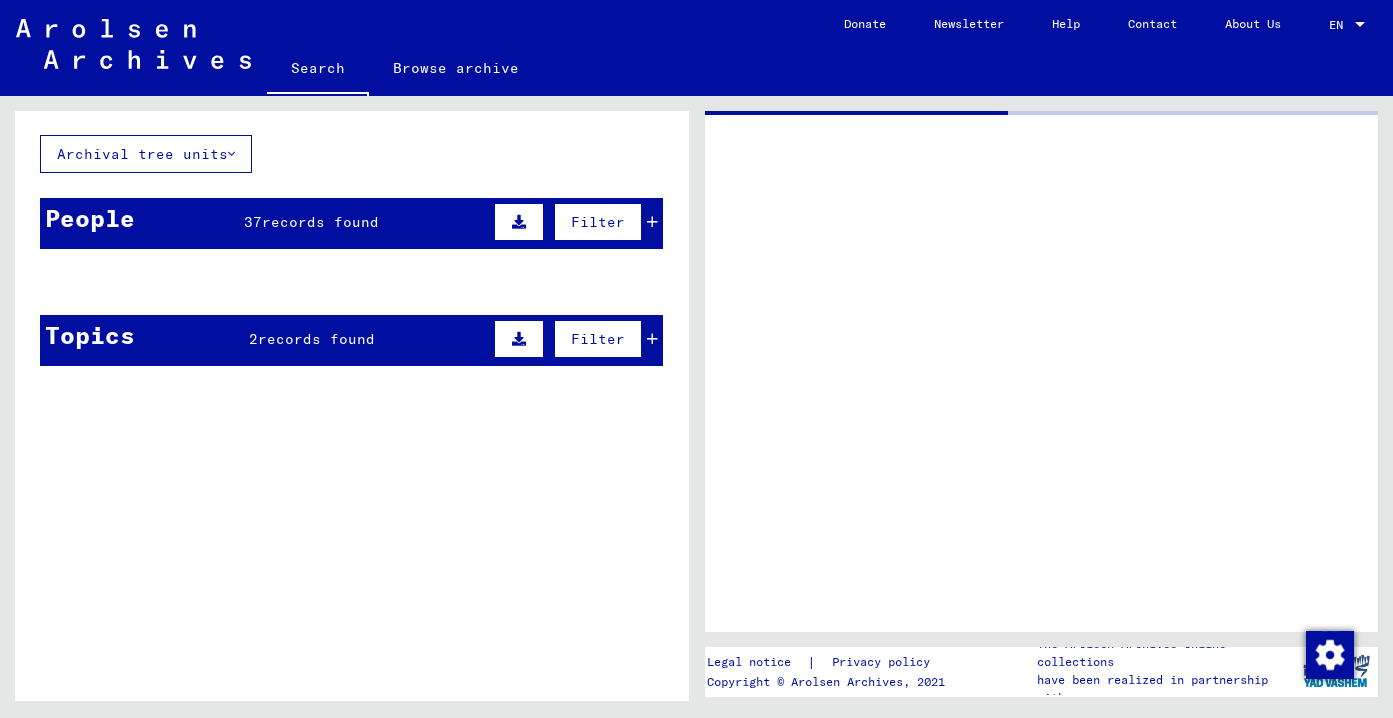 scroll, scrollTop: 0, scrollLeft: 0, axis: both 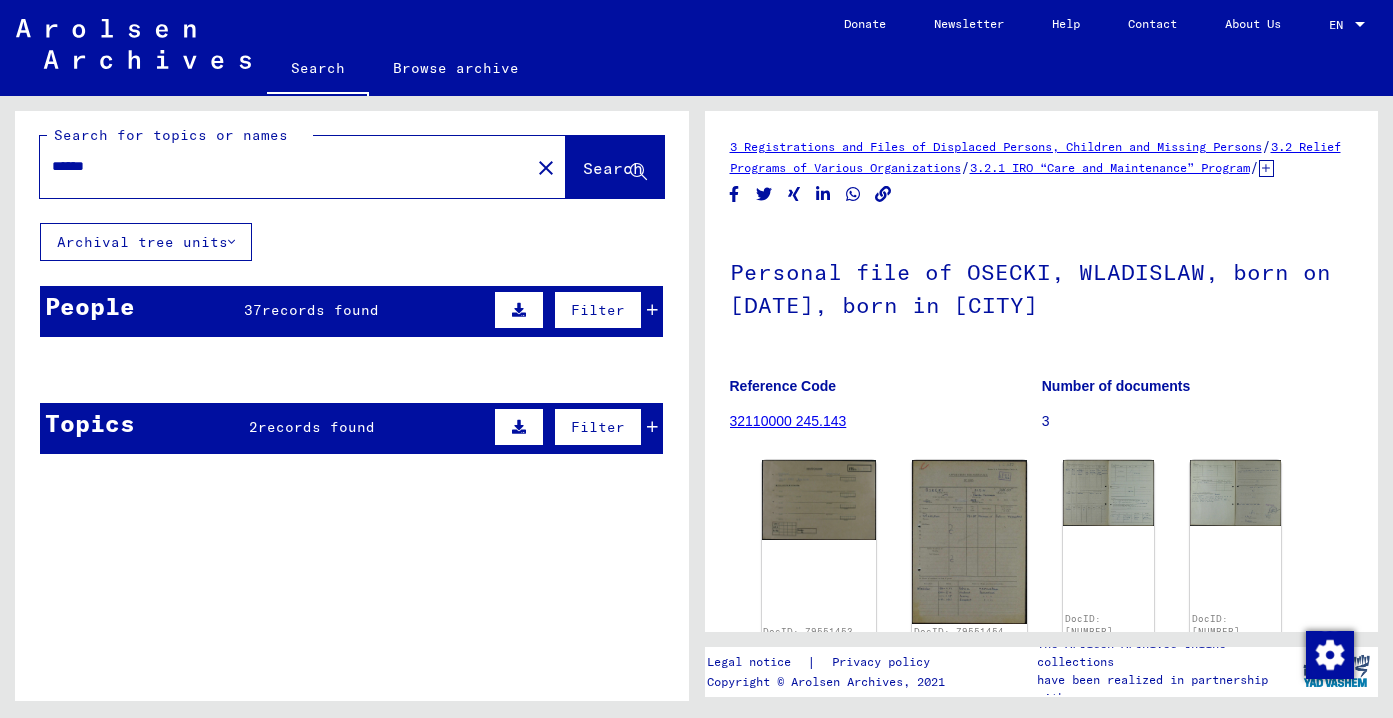click at bounding box center [290, 468] 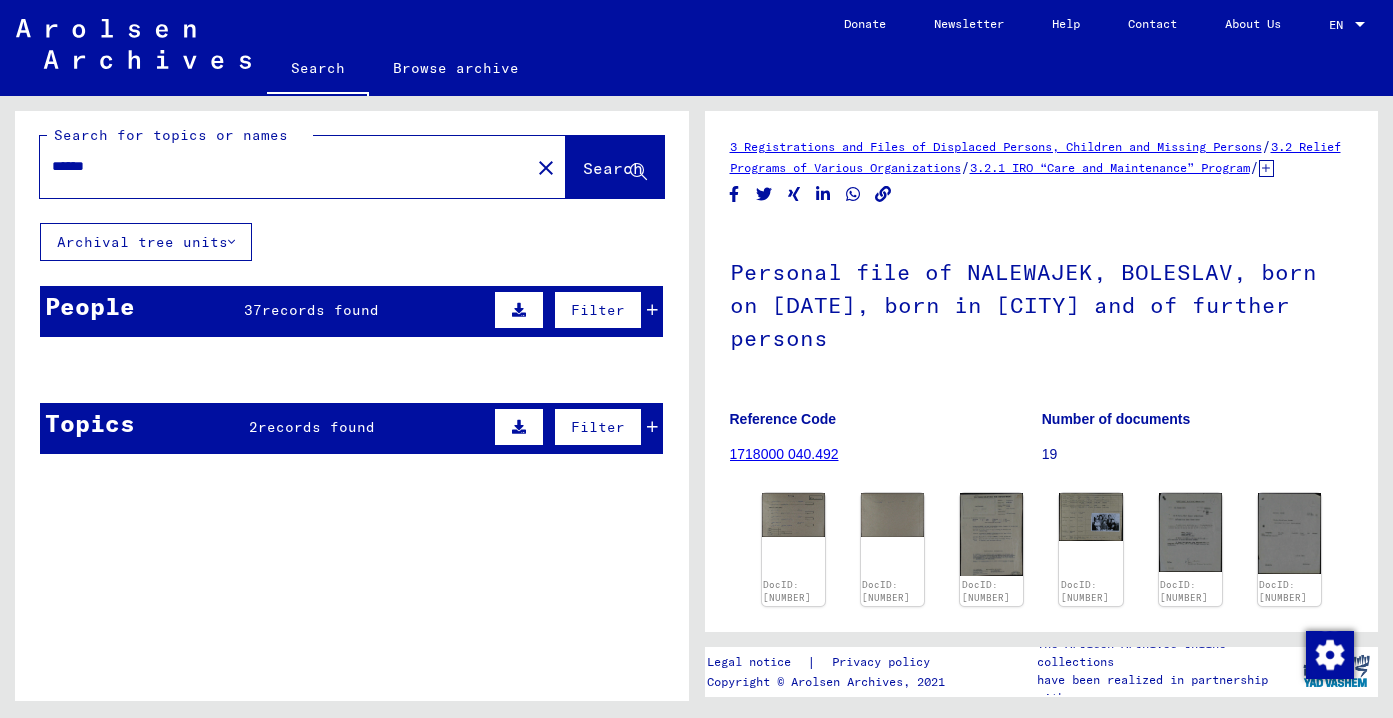 scroll, scrollTop: 0, scrollLeft: 0, axis: both 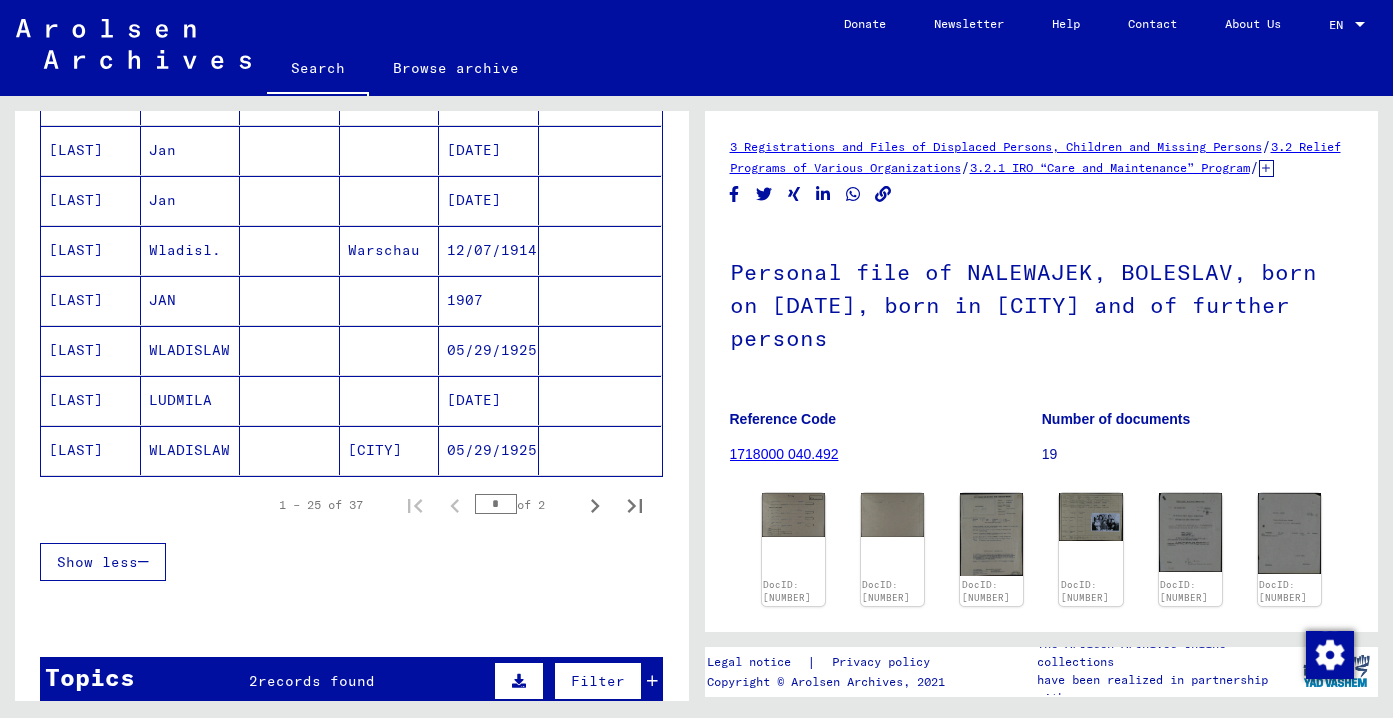 click at bounding box center (290, 400) 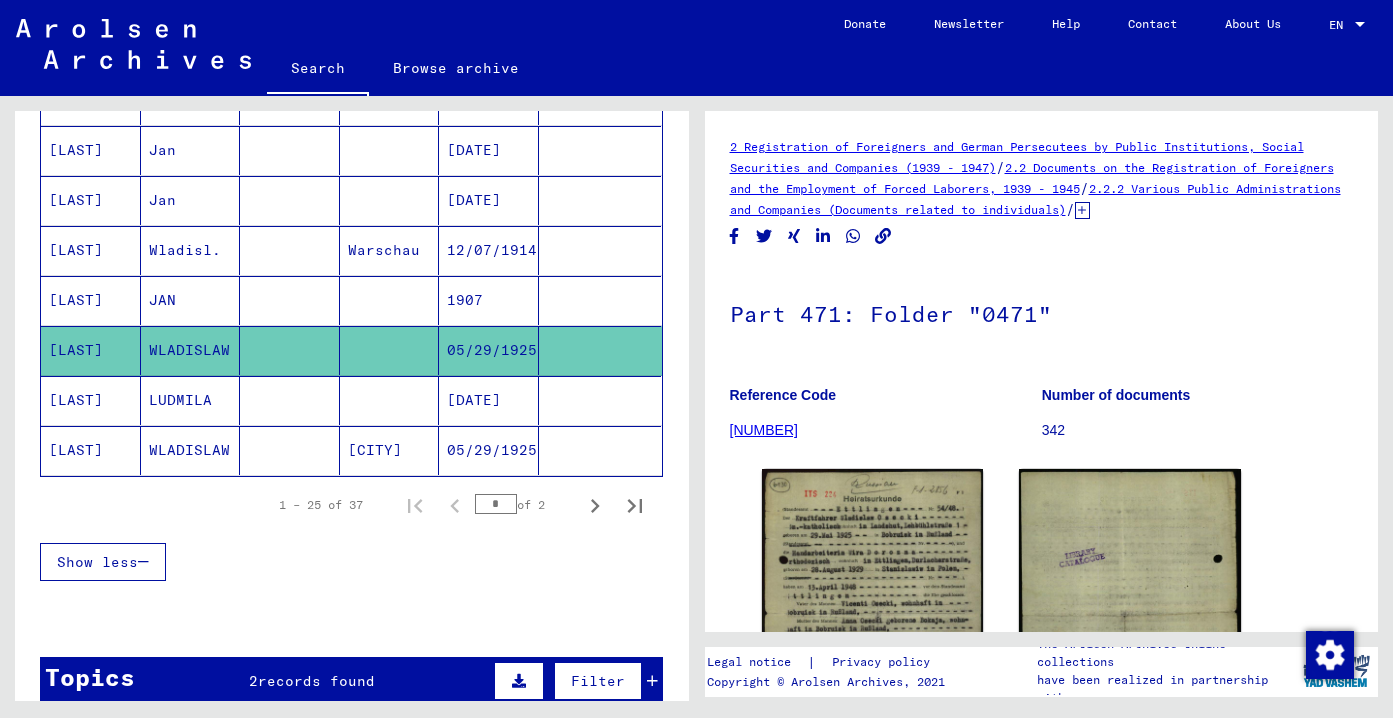 scroll, scrollTop: 0, scrollLeft: 0, axis: both 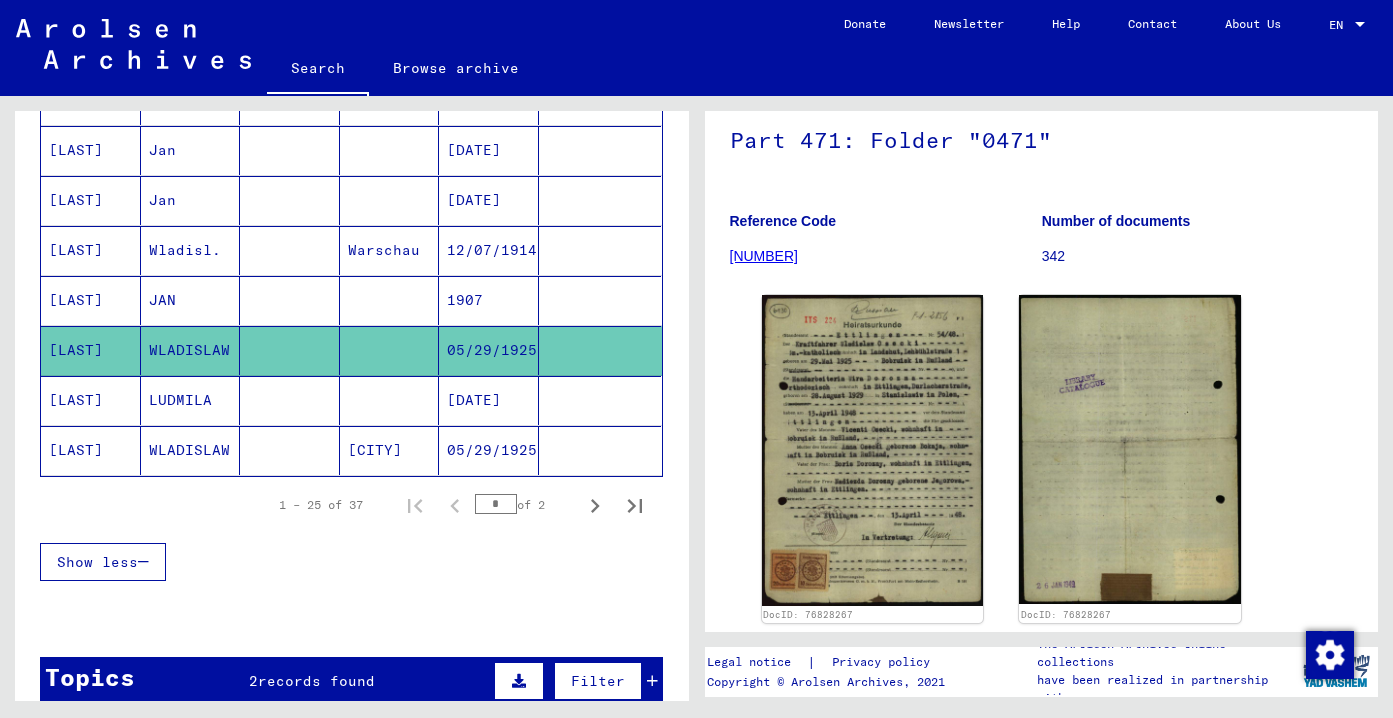 click on "LUDMILA" at bounding box center (191, 450) 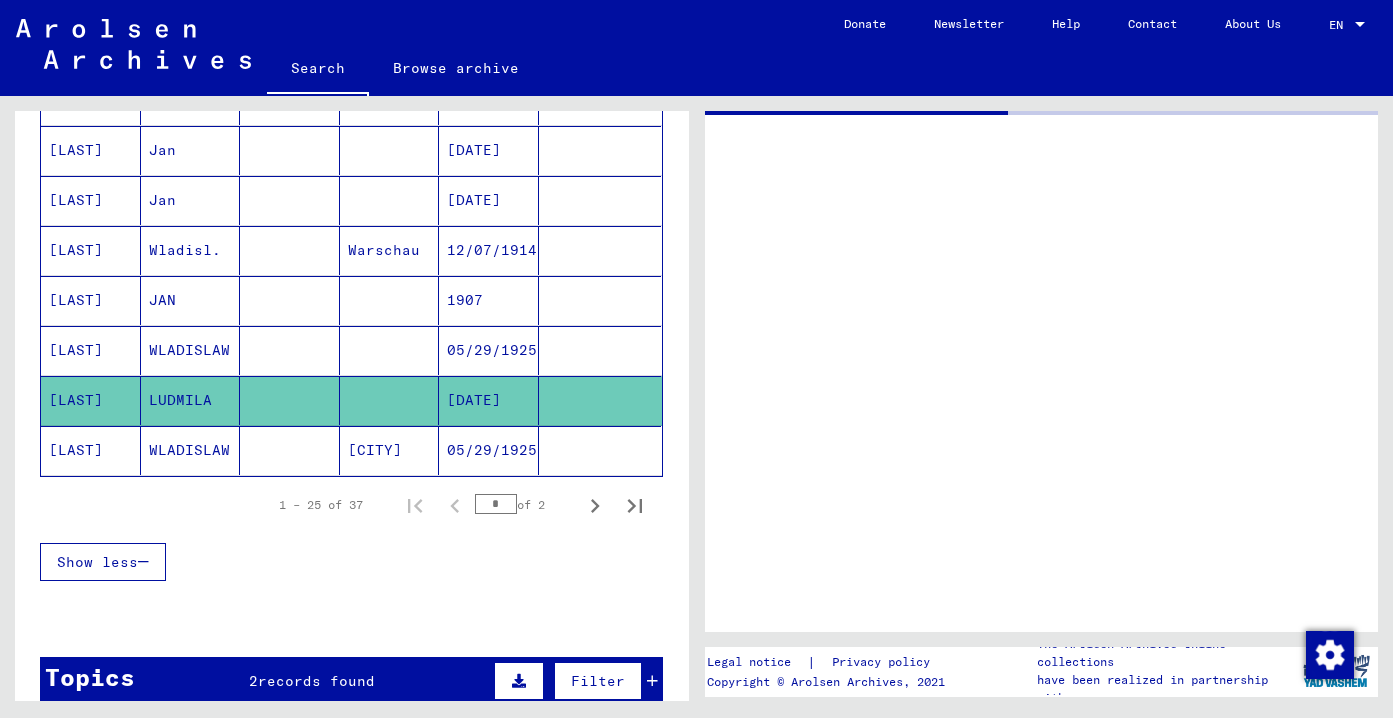 scroll, scrollTop: 0, scrollLeft: 0, axis: both 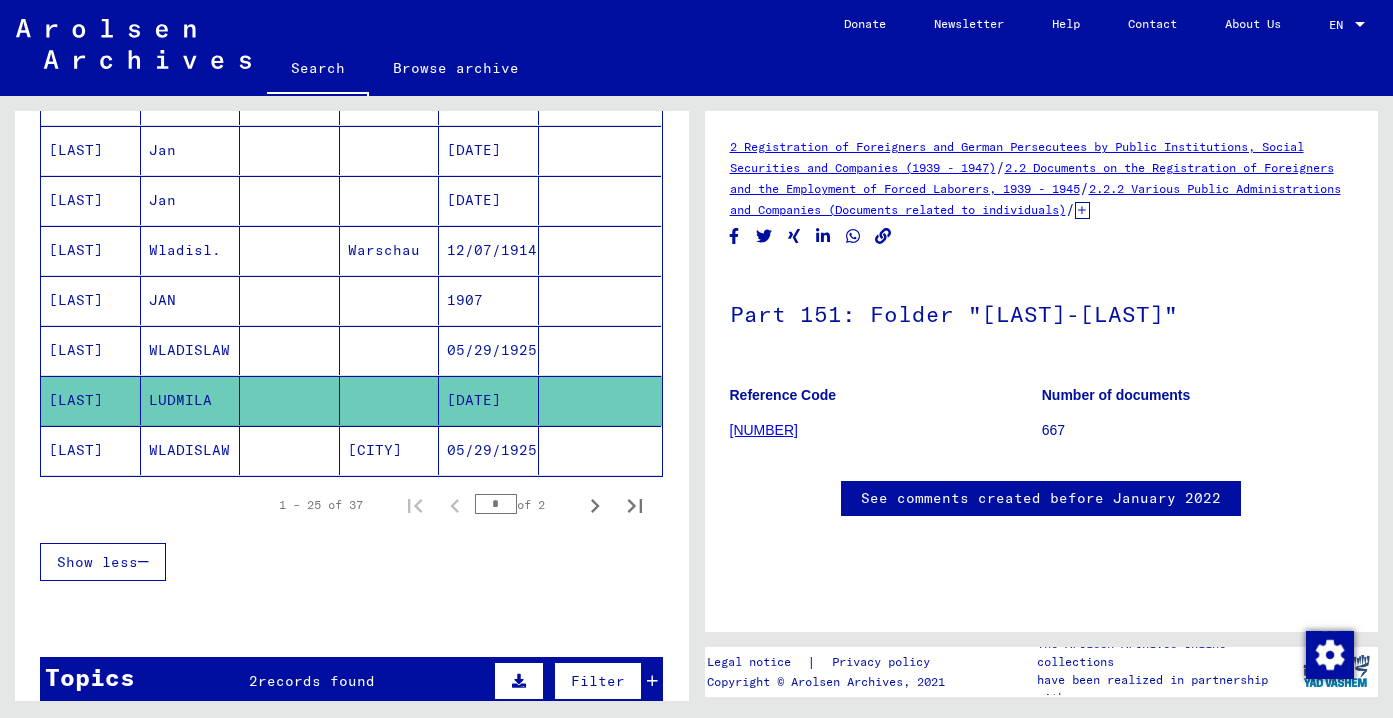 click on "[NUMBER]" 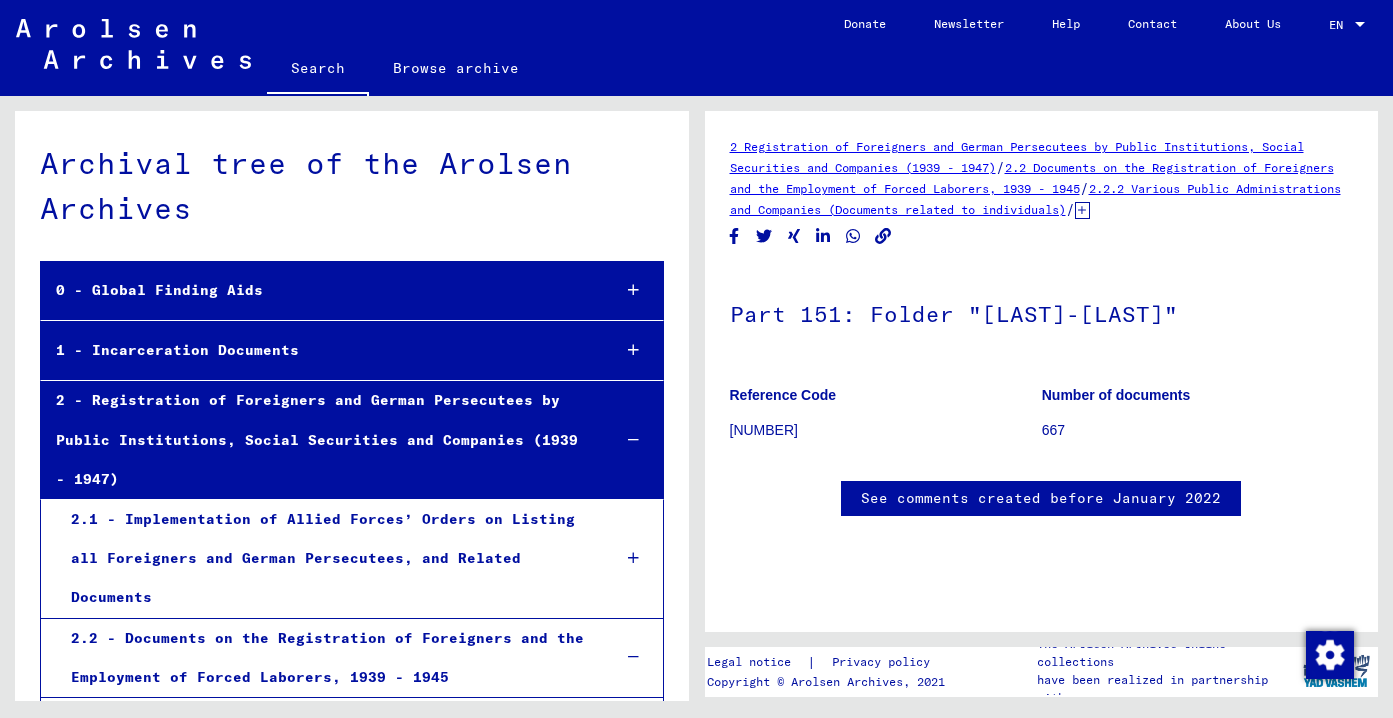 scroll, scrollTop: 25387, scrollLeft: 0, axis: vertical 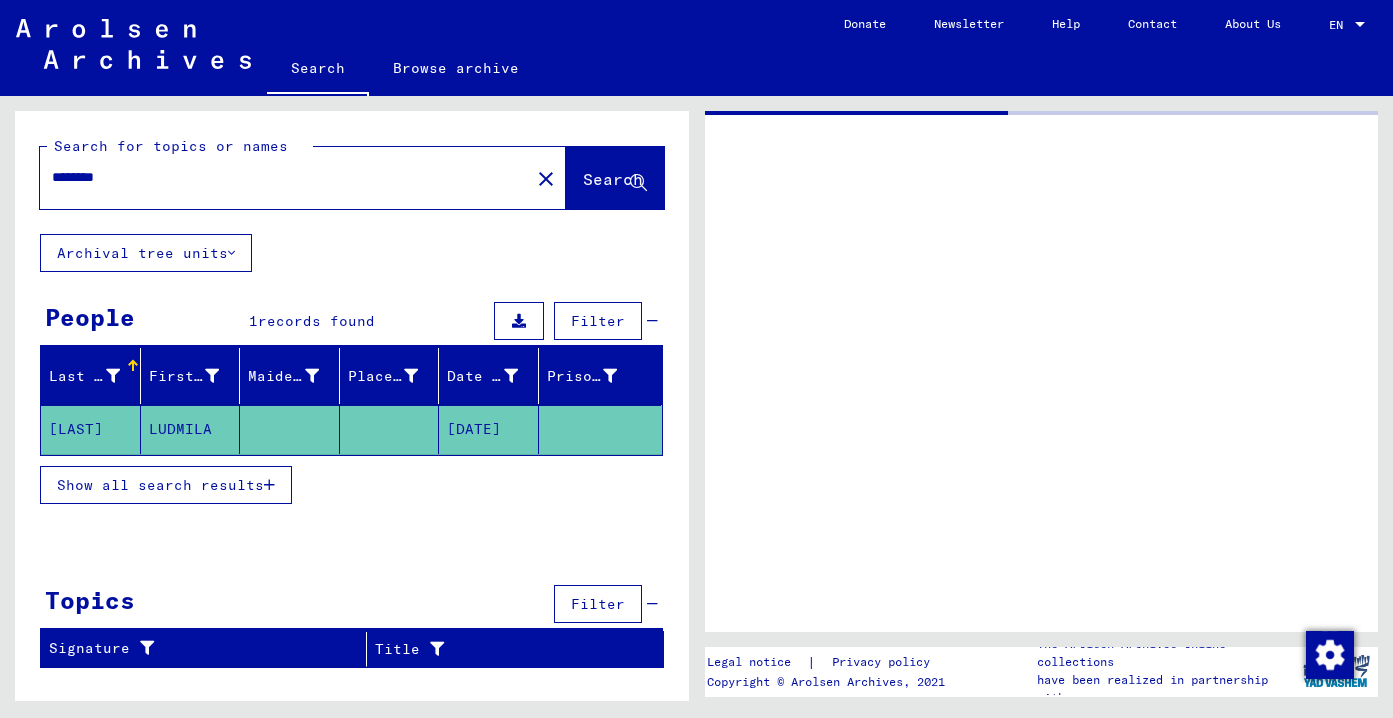 type on "******" 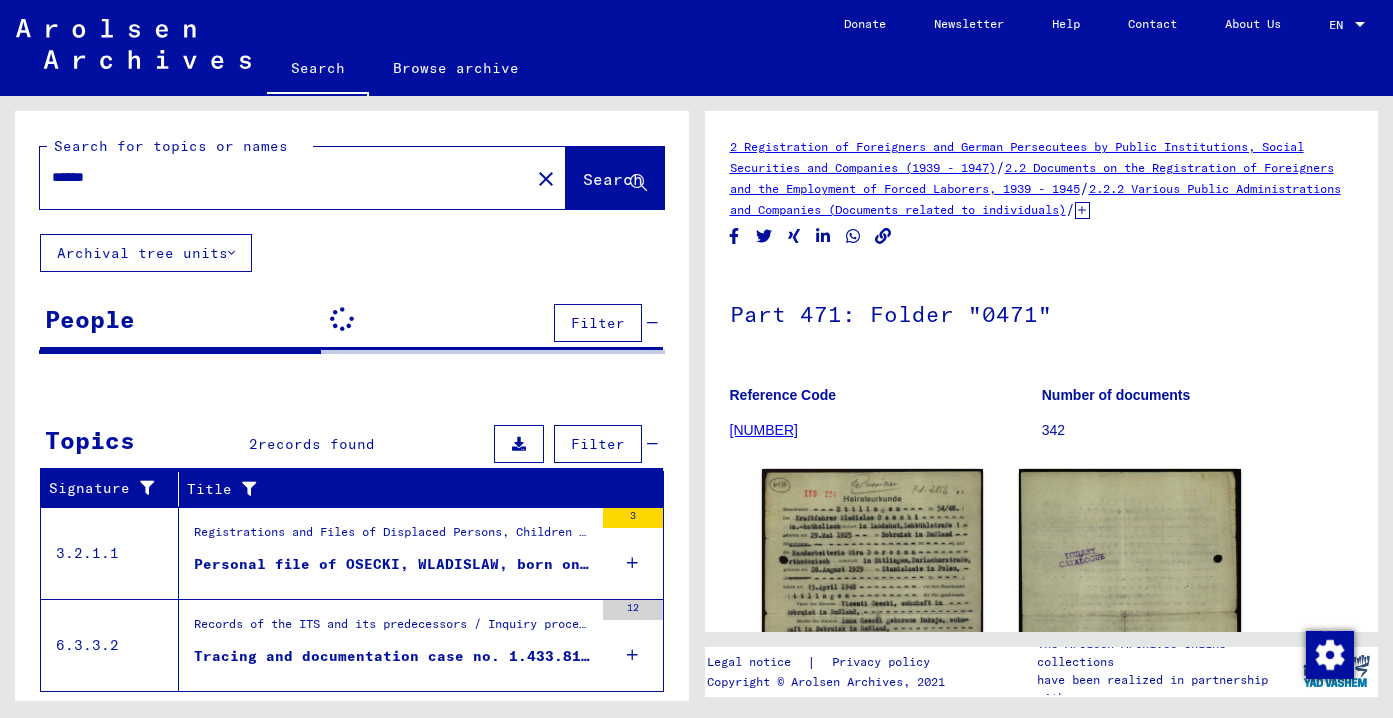 scroll, scrollTop: 0, scrollLeft: 0, axis: both 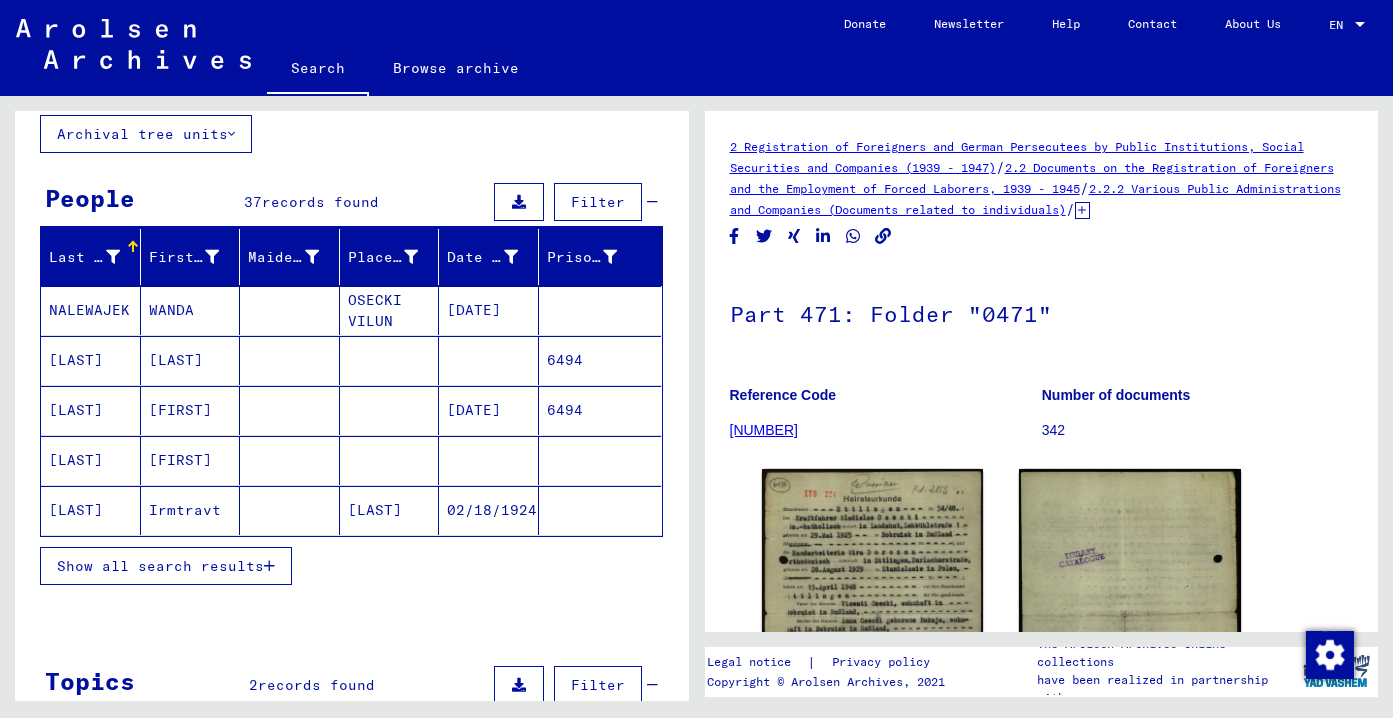 click on "Show all search results" at bounding box center (160, 566) 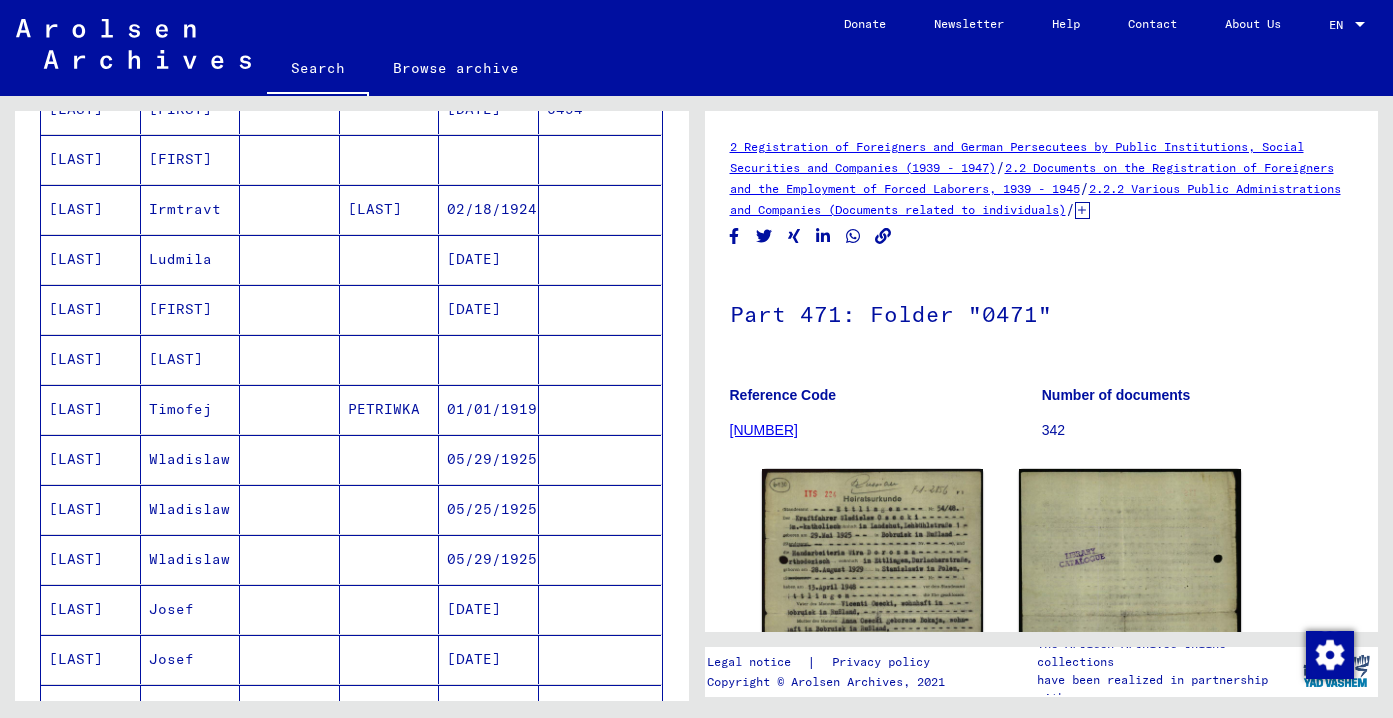 scroll, scrollTop: 429, scrollLeft: 0, axis: vertical 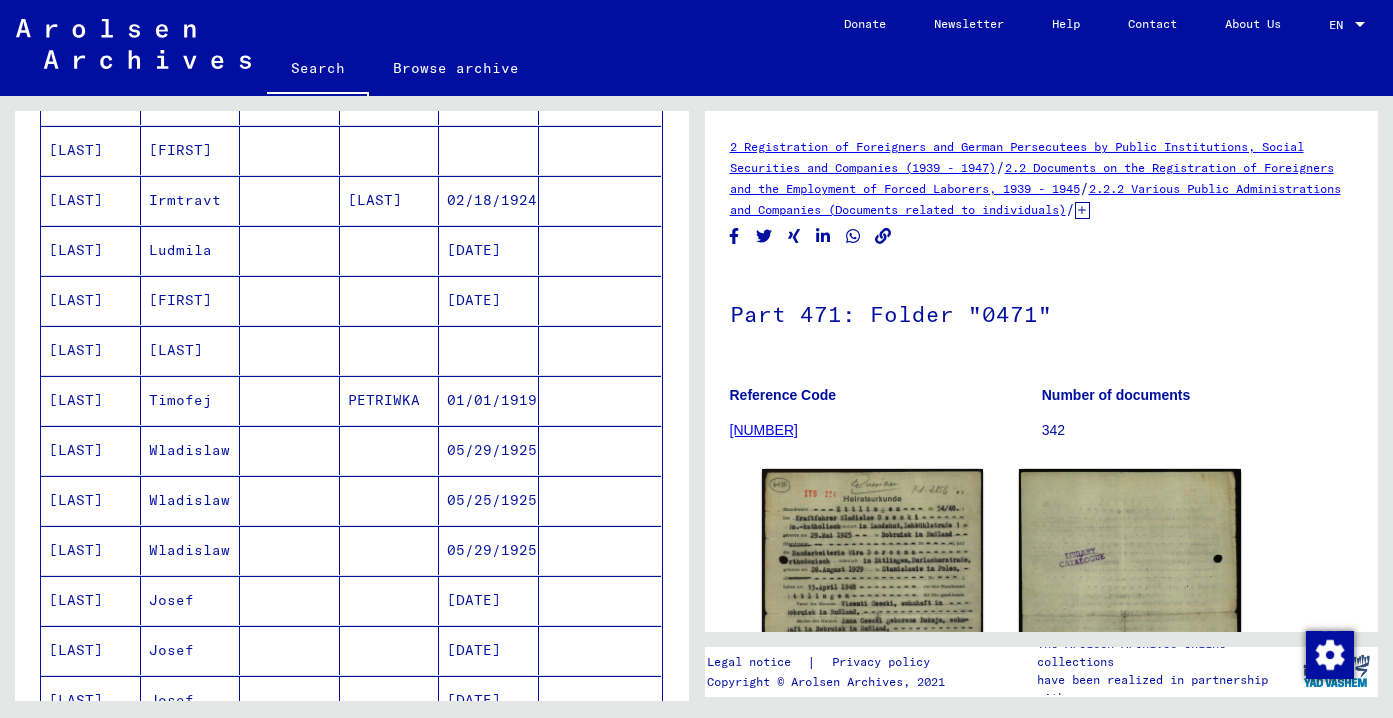 click on "[FIRST]" at bounding box center (191, 350) 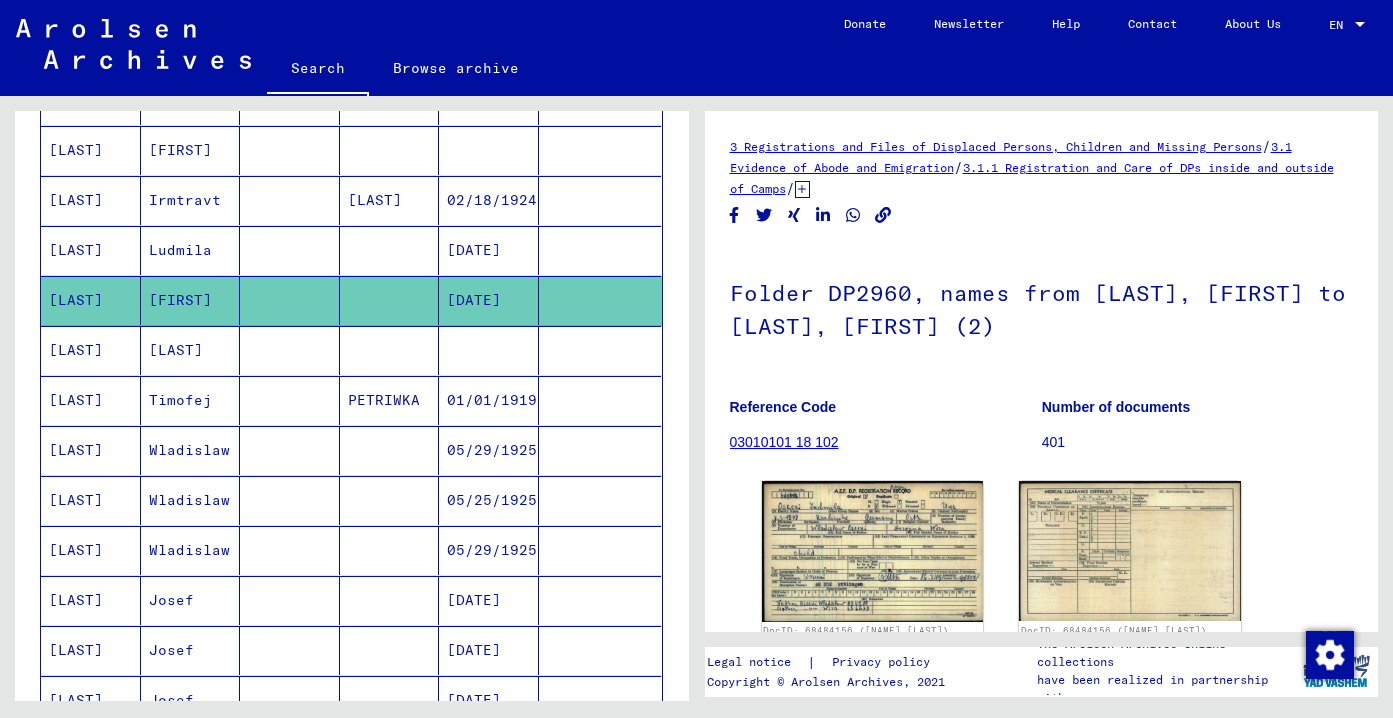 scroll, scrollTop: 0, scrollLeft: 0, axis: both 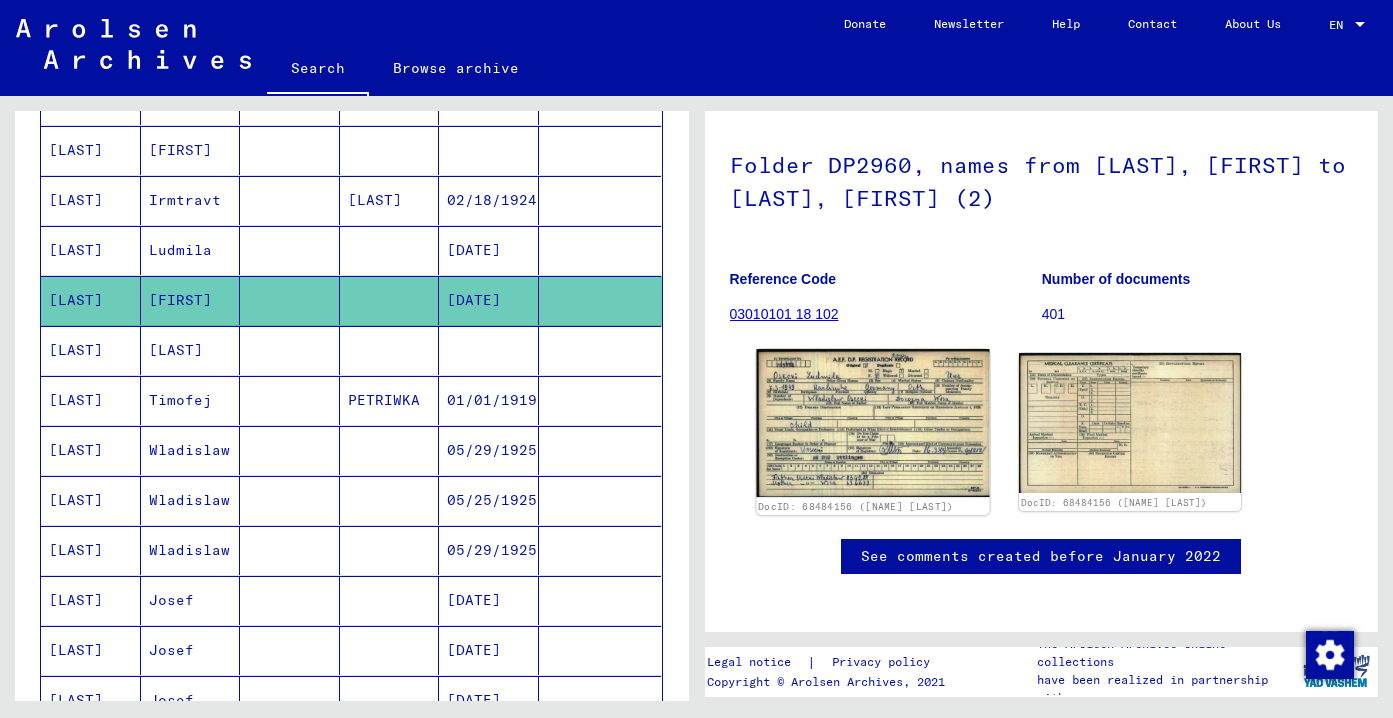 click 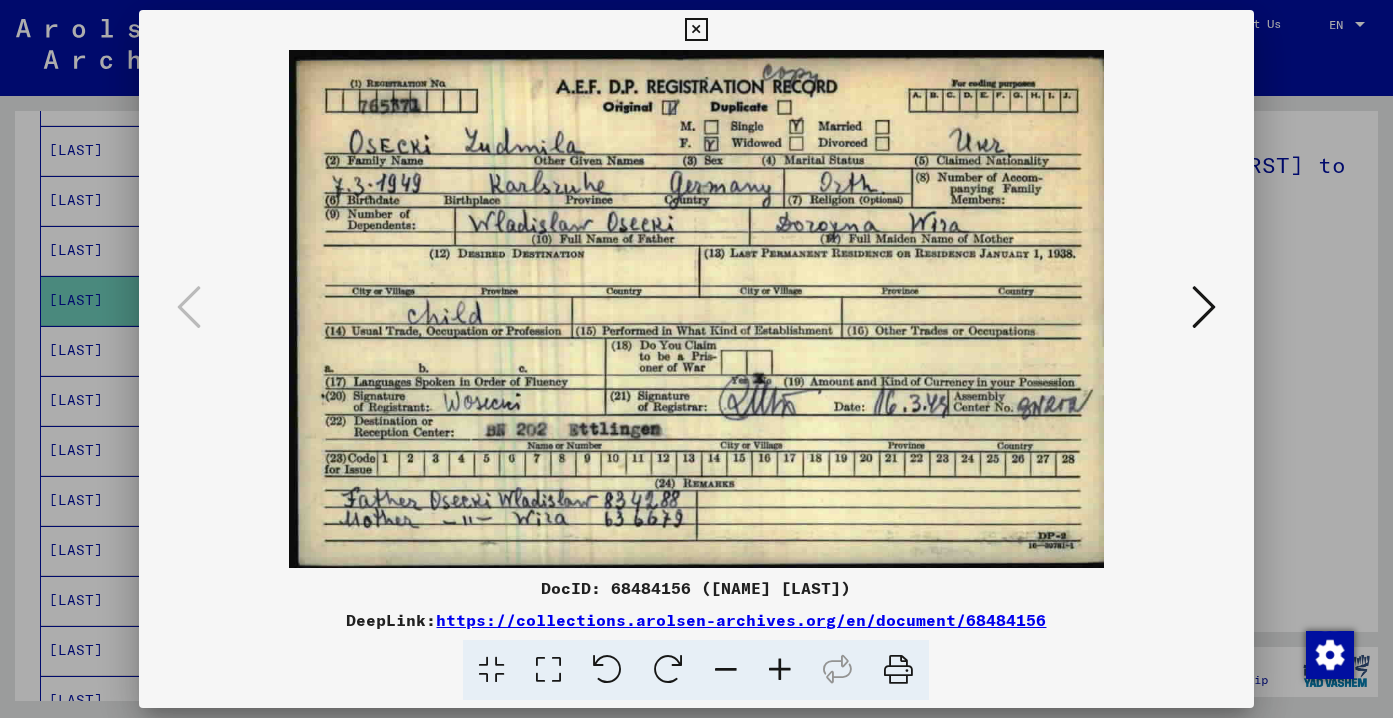 click at bounding box center [696, 30] 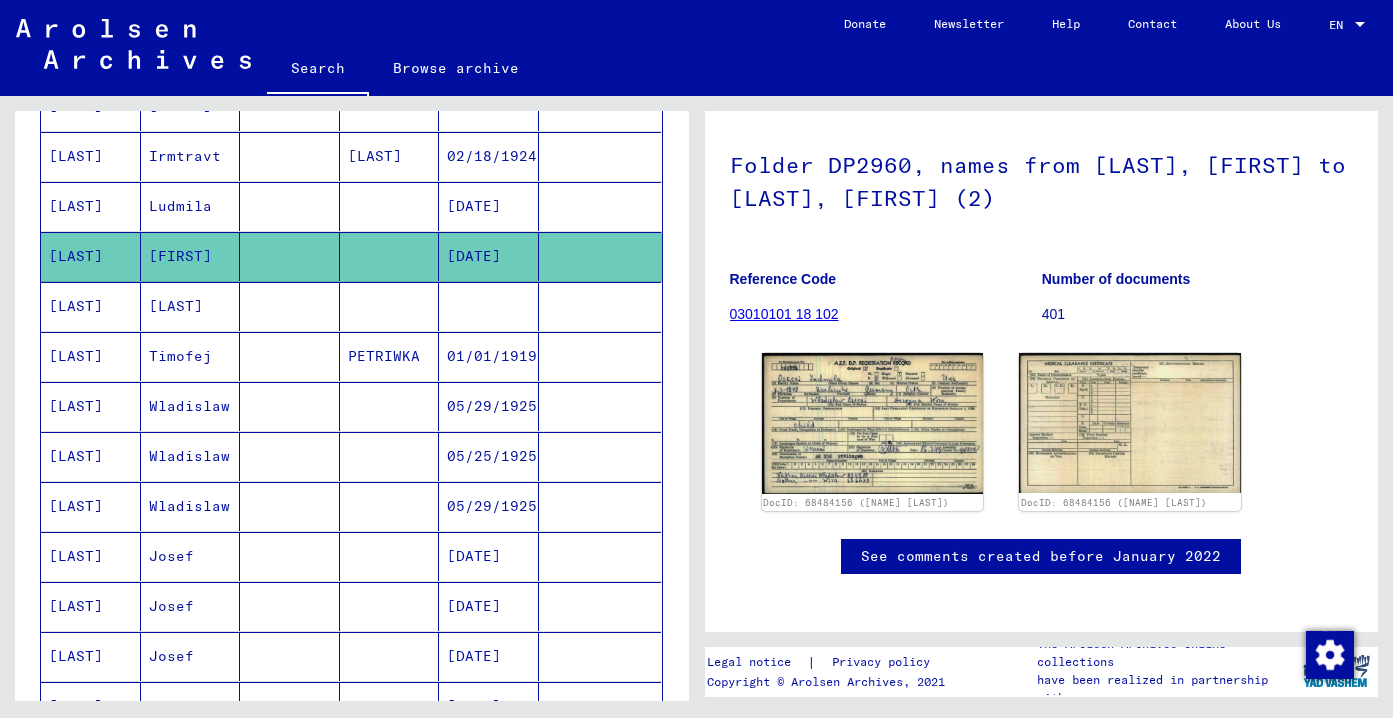 scroll, scrollTop: 475, scrollLeft: 0, axis: vertical 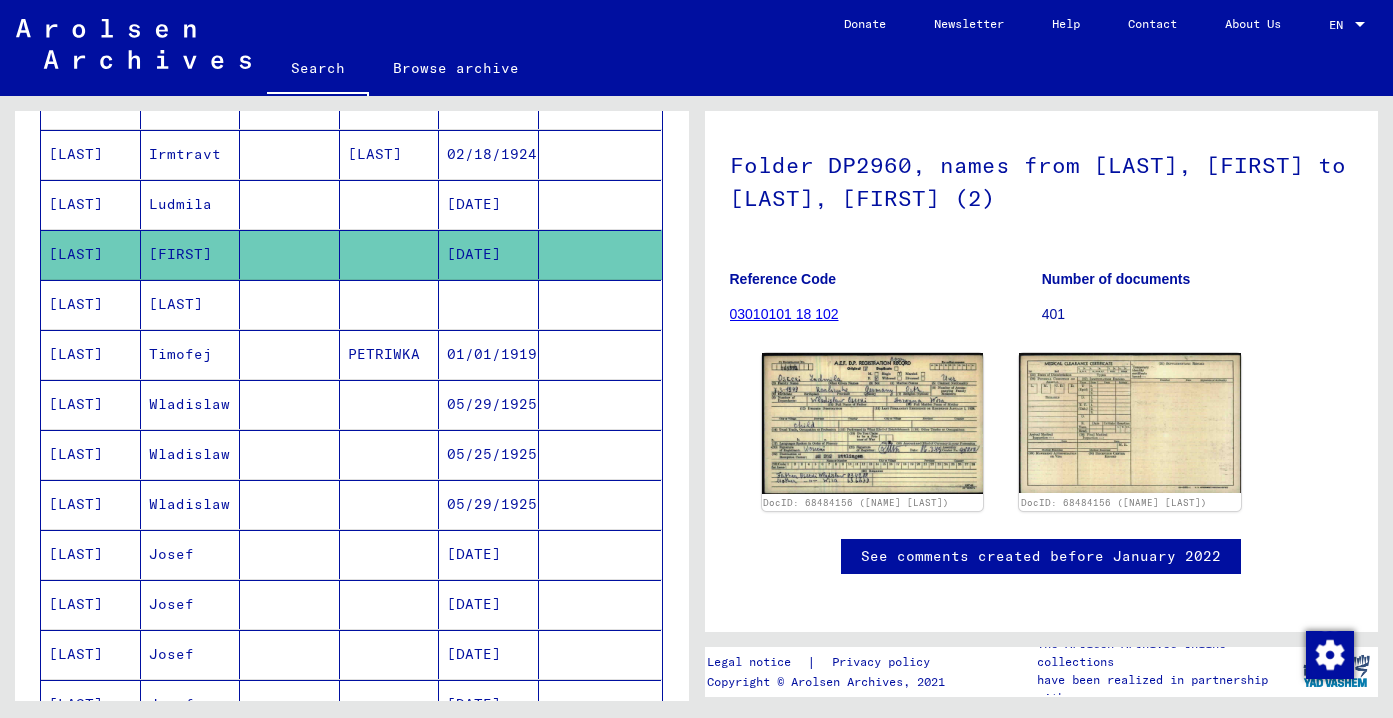 click on "[LAST]" at bounding box center (191, 354) 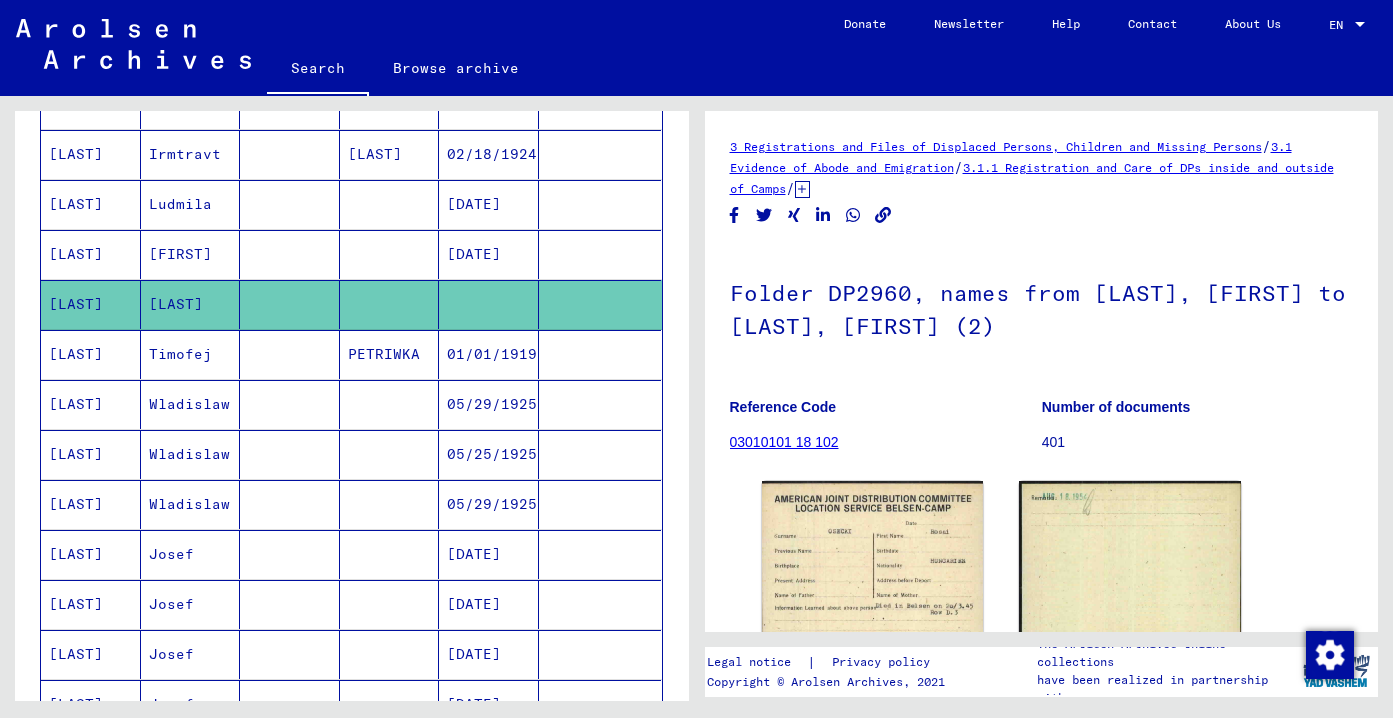 scroll, scrollTop: 0, scrollLeft: 0, axis: both 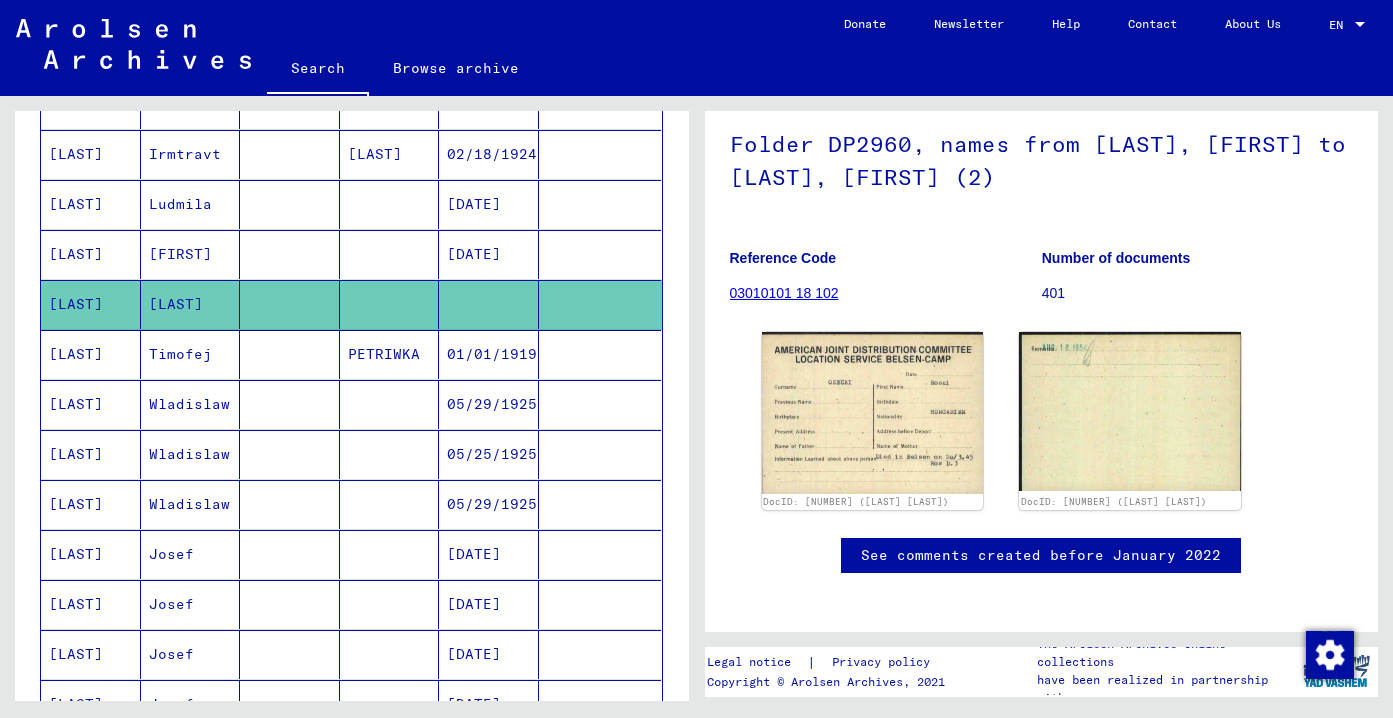 click on "Wladislaw" at bounding box center [191, 454] 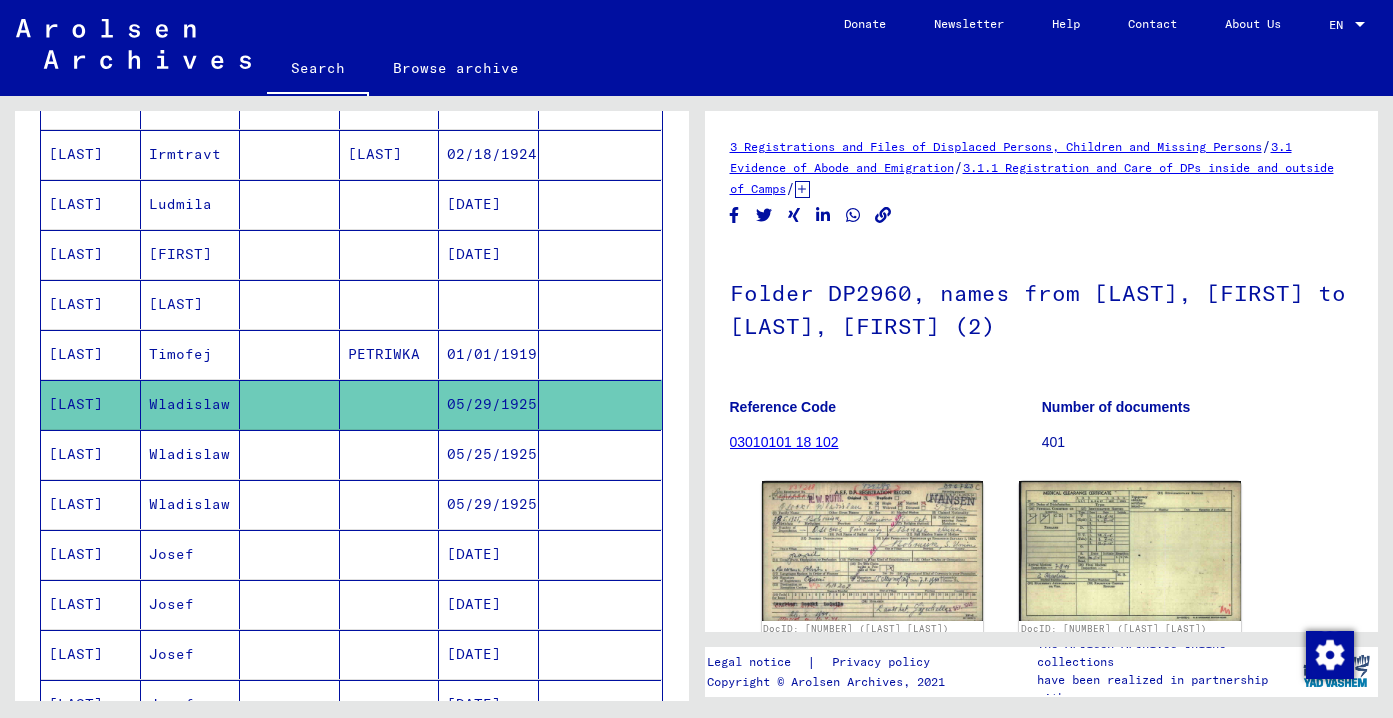 scroll, scrollTop: 0, scrollLeft: 0, axis: both 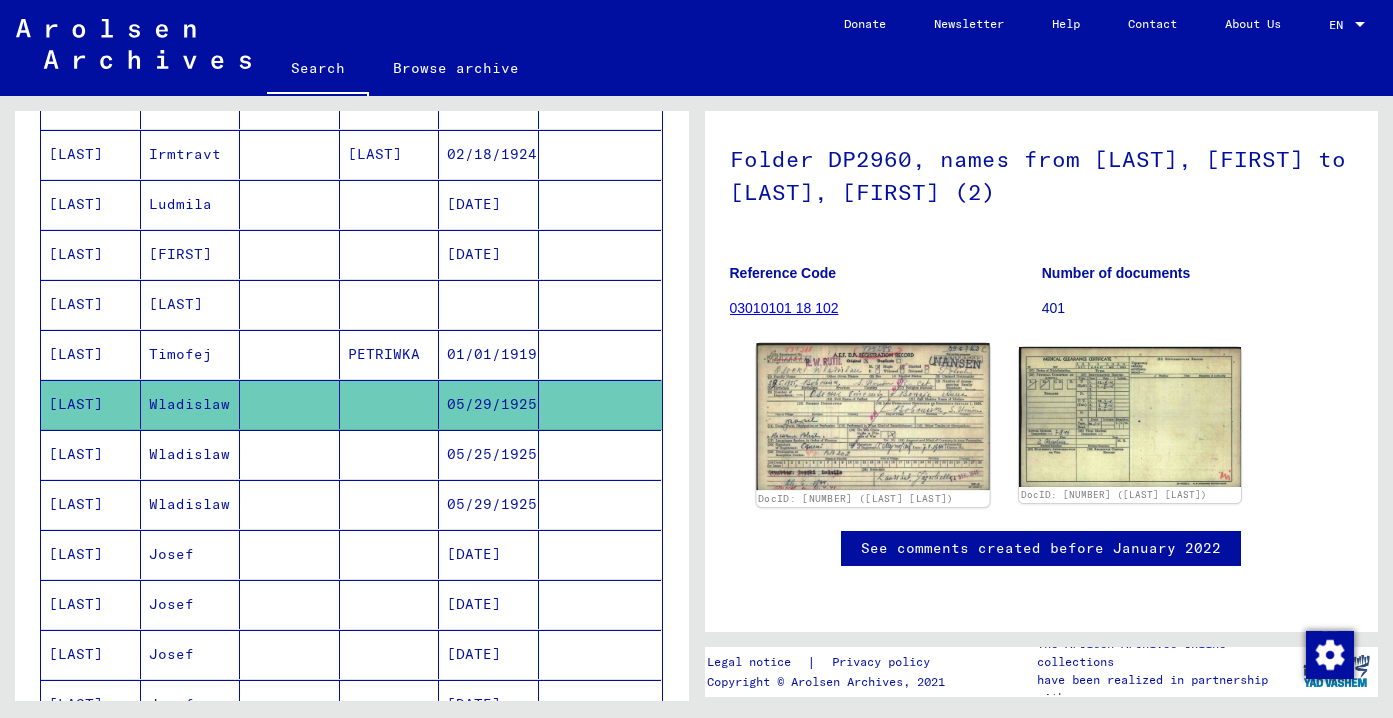 click 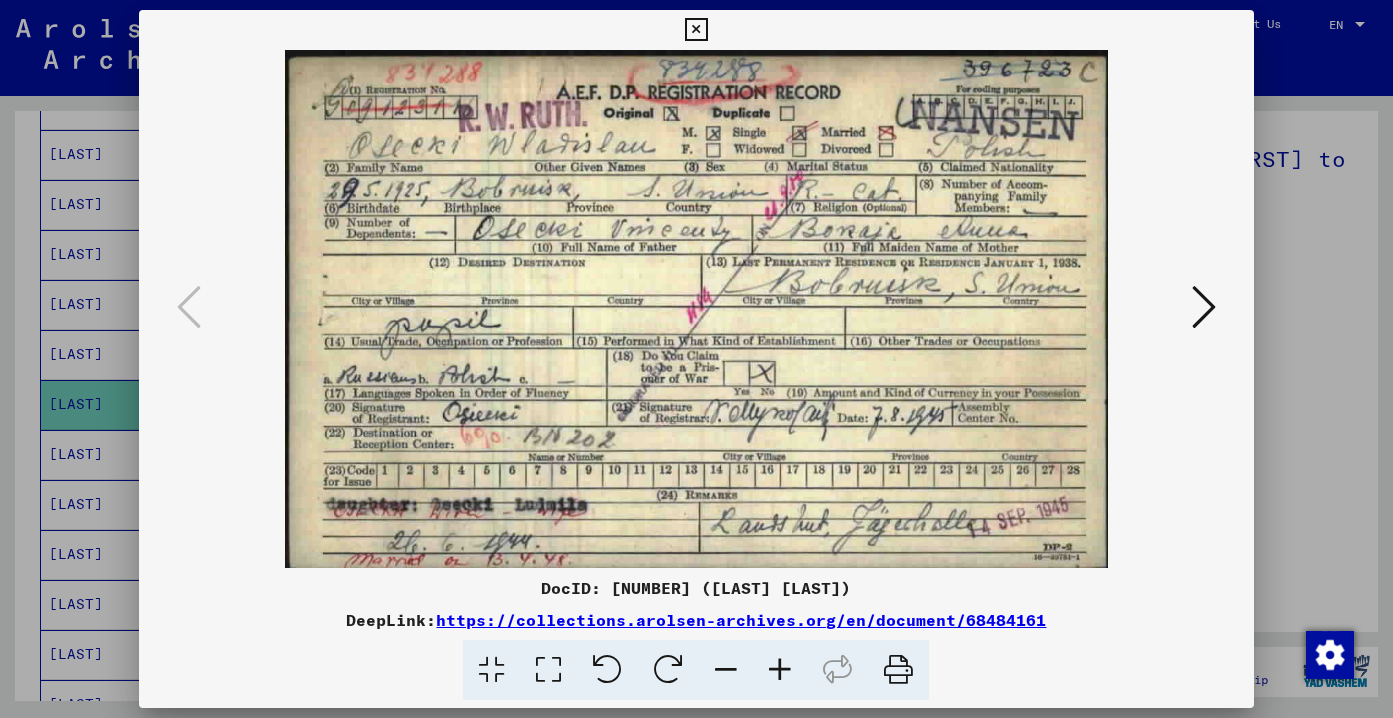 click at bounding box center [696, 30] 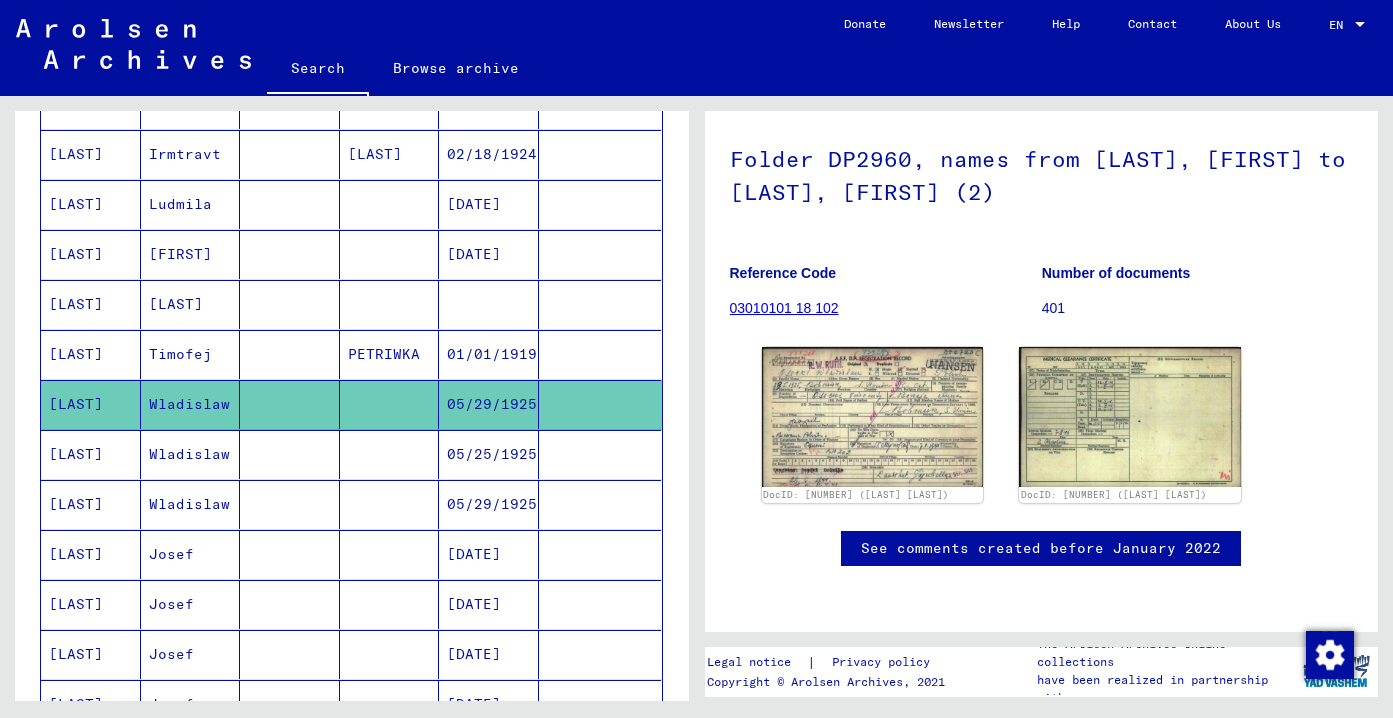 click on "Wladislaw" at bounding box center [191, 504] 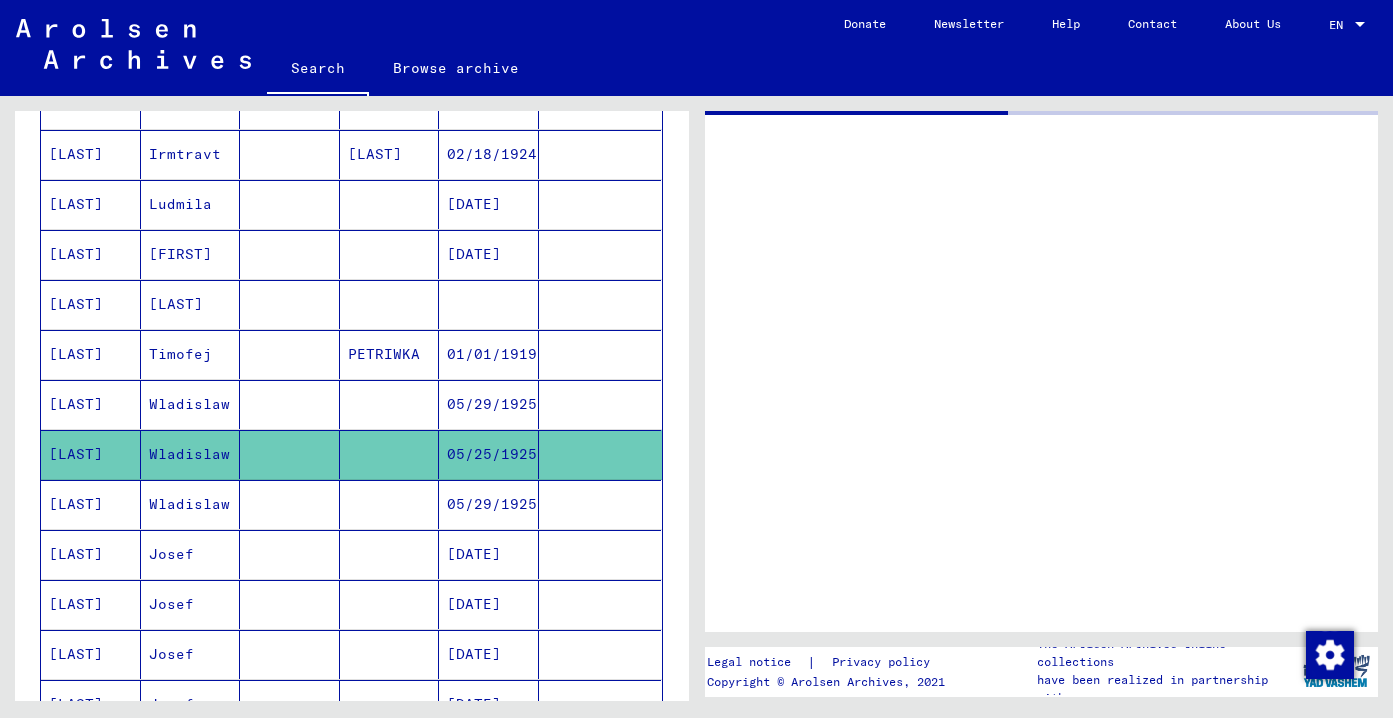 scroll, scrollTop: 0, scrollLeft: 0, axis: both 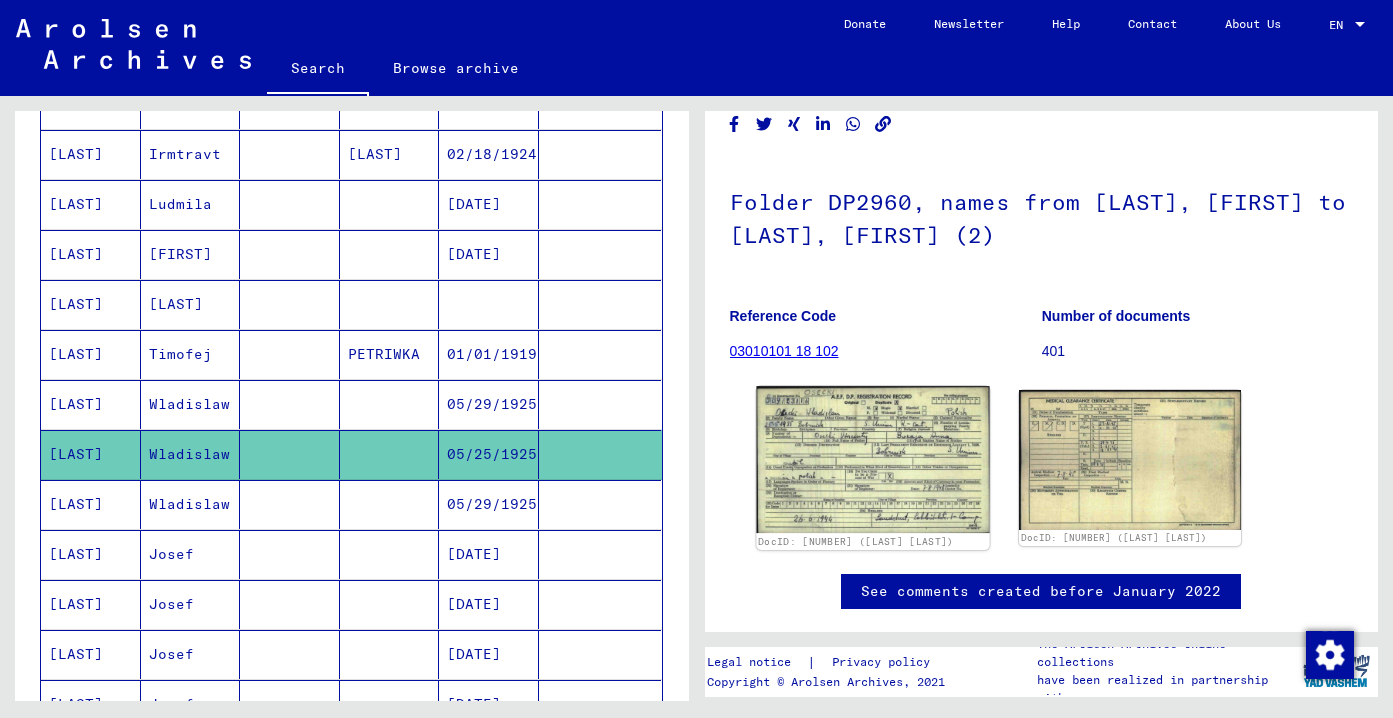 click 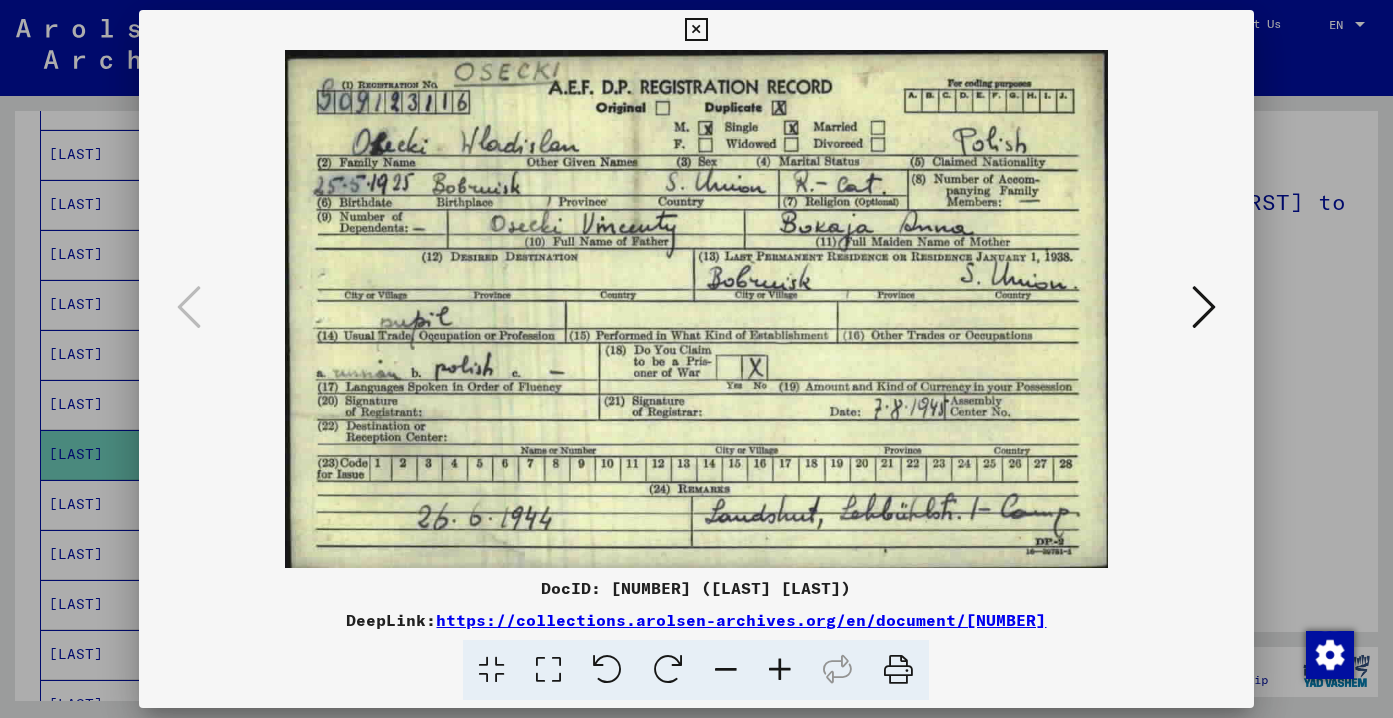 click at bounding box center (696, 30) 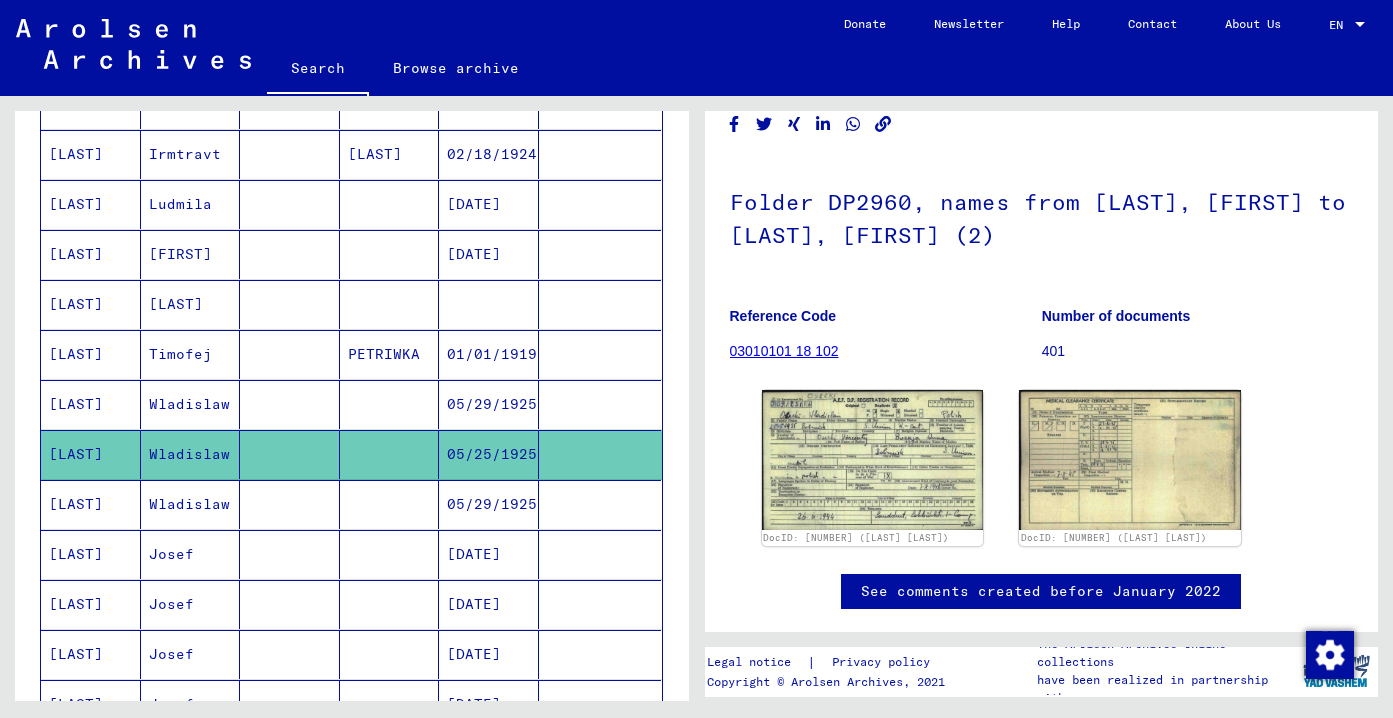 click at bounding box center [290, 554] 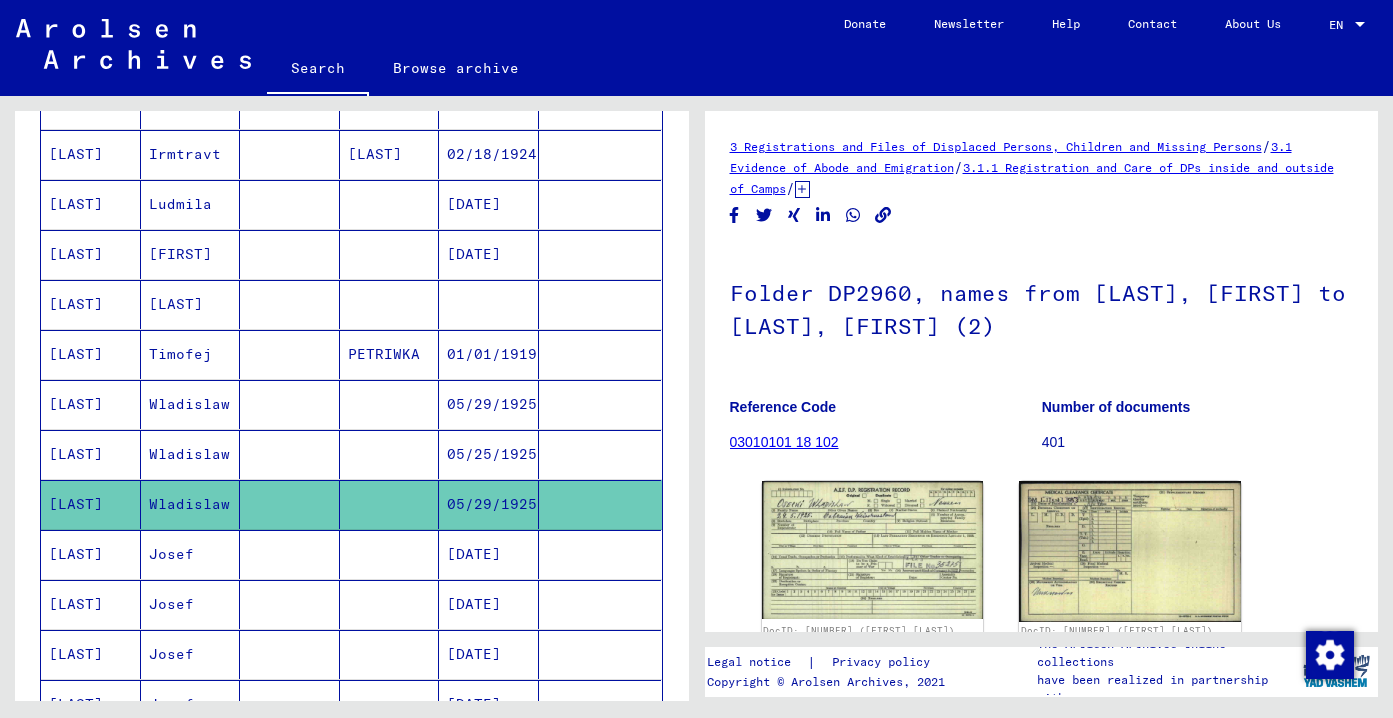 scroll, scrollTop: 0, scrollLeft: 0, axis: both 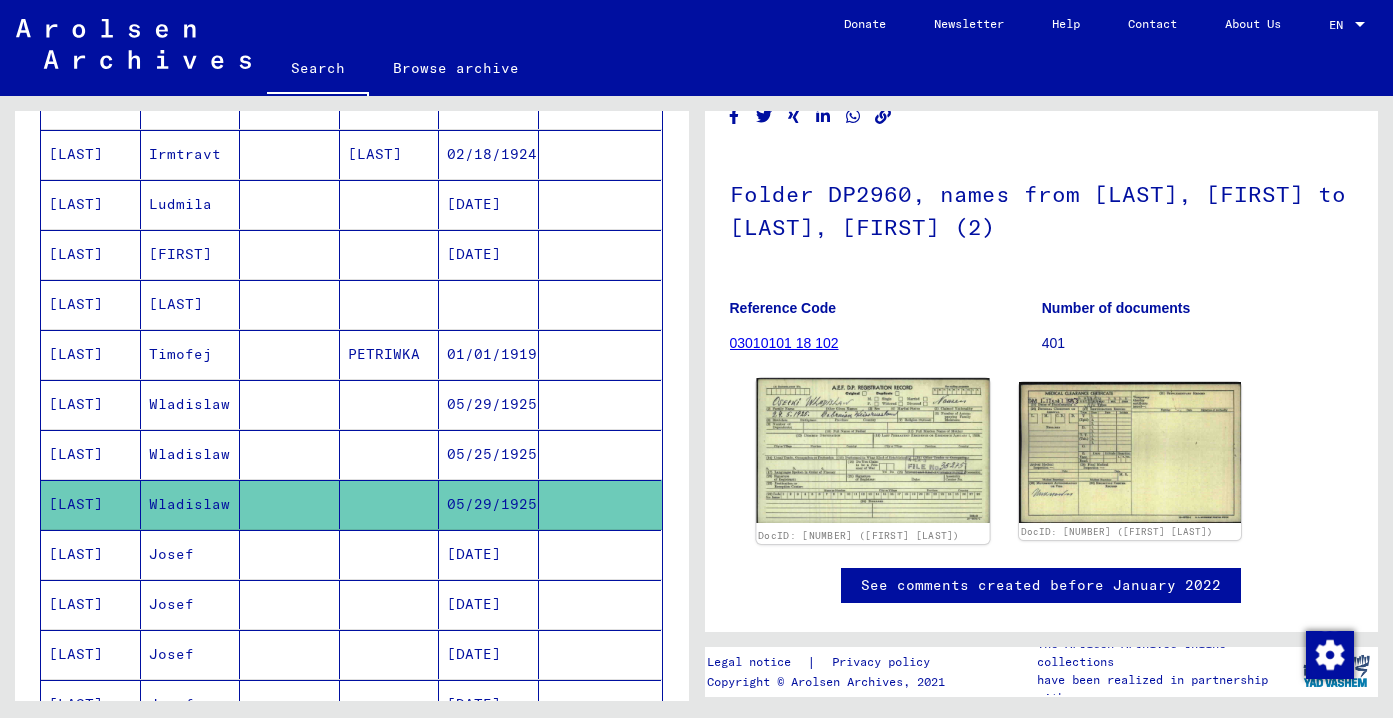 click 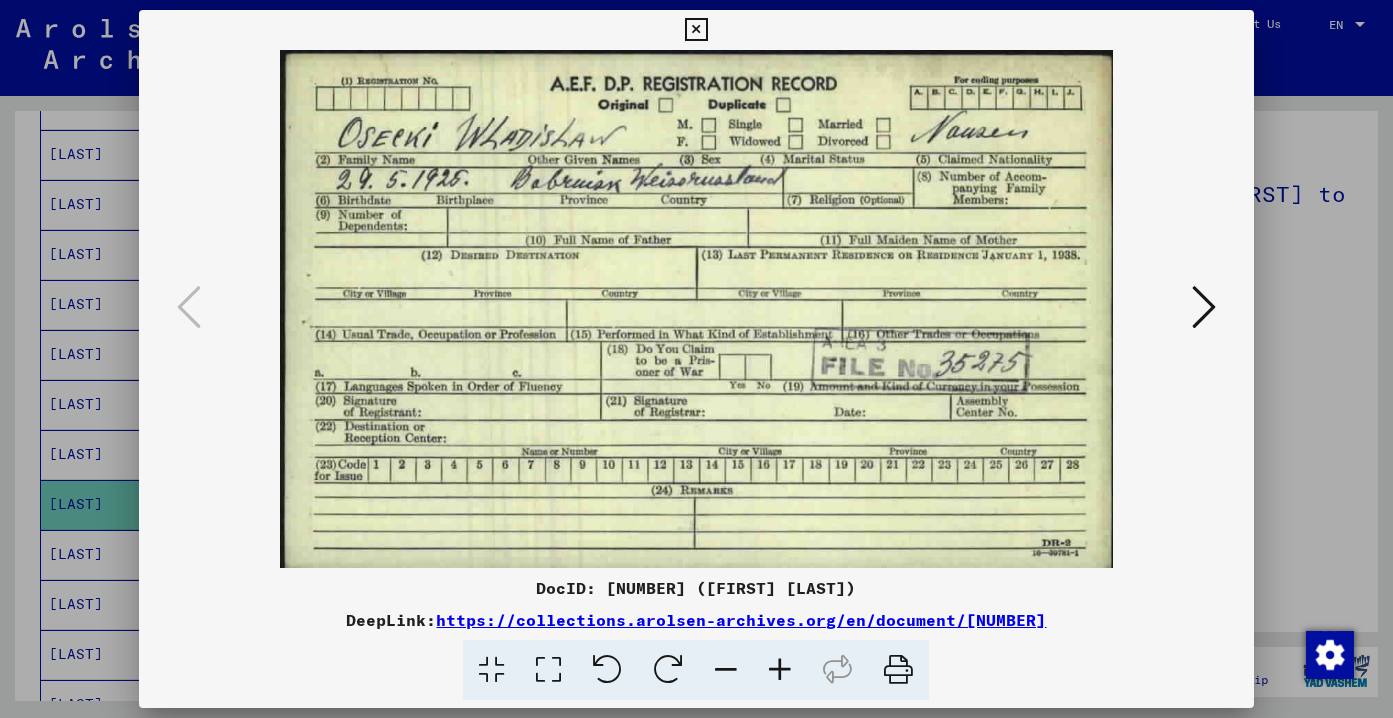 click at bounding box center [696, 30] 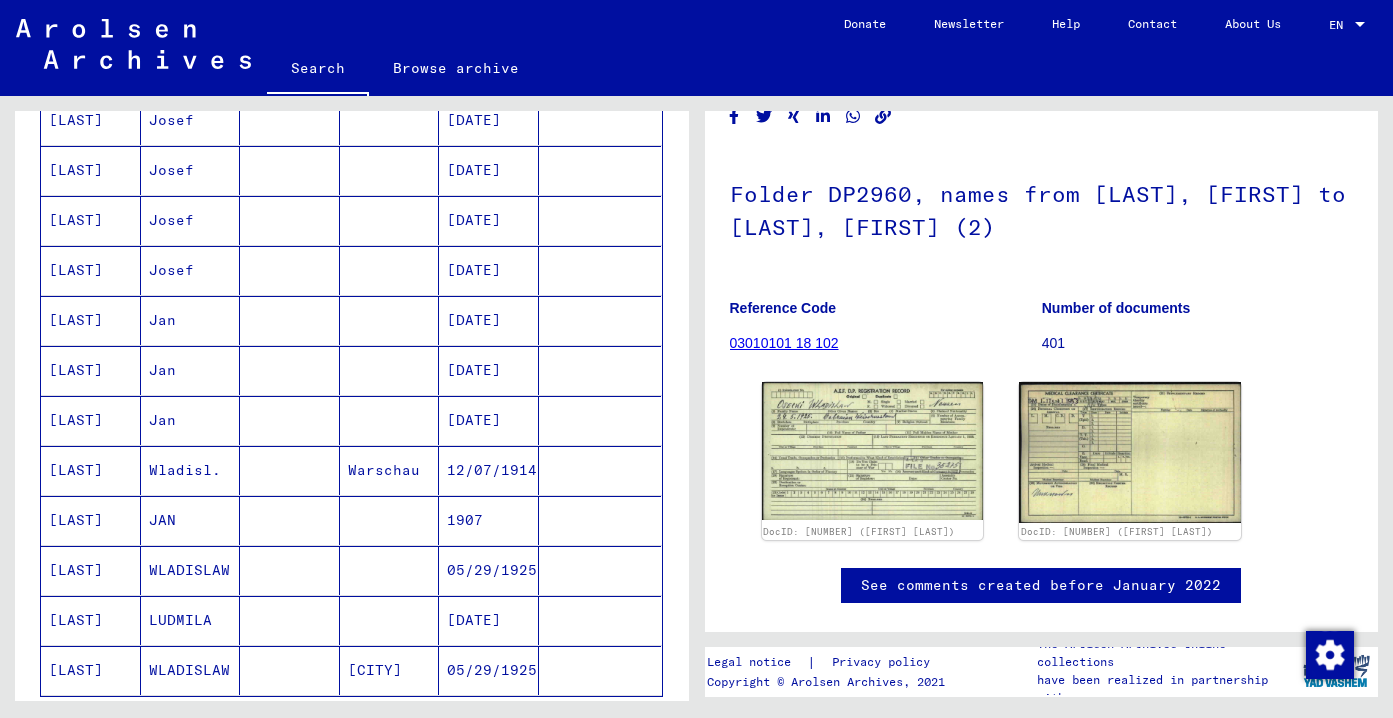 scroll, scrollTop: 981, scrollLeft: 0, axis: vertical 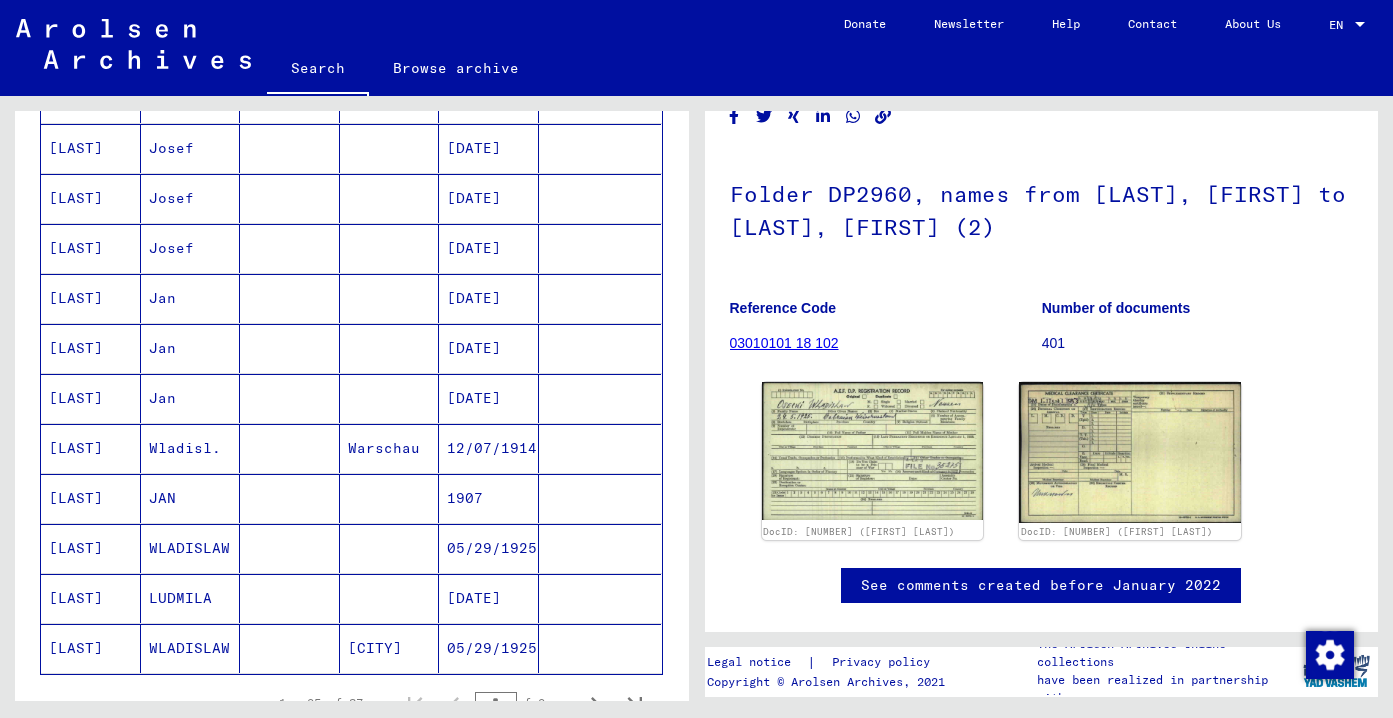 click at bounding box center (290, 498) 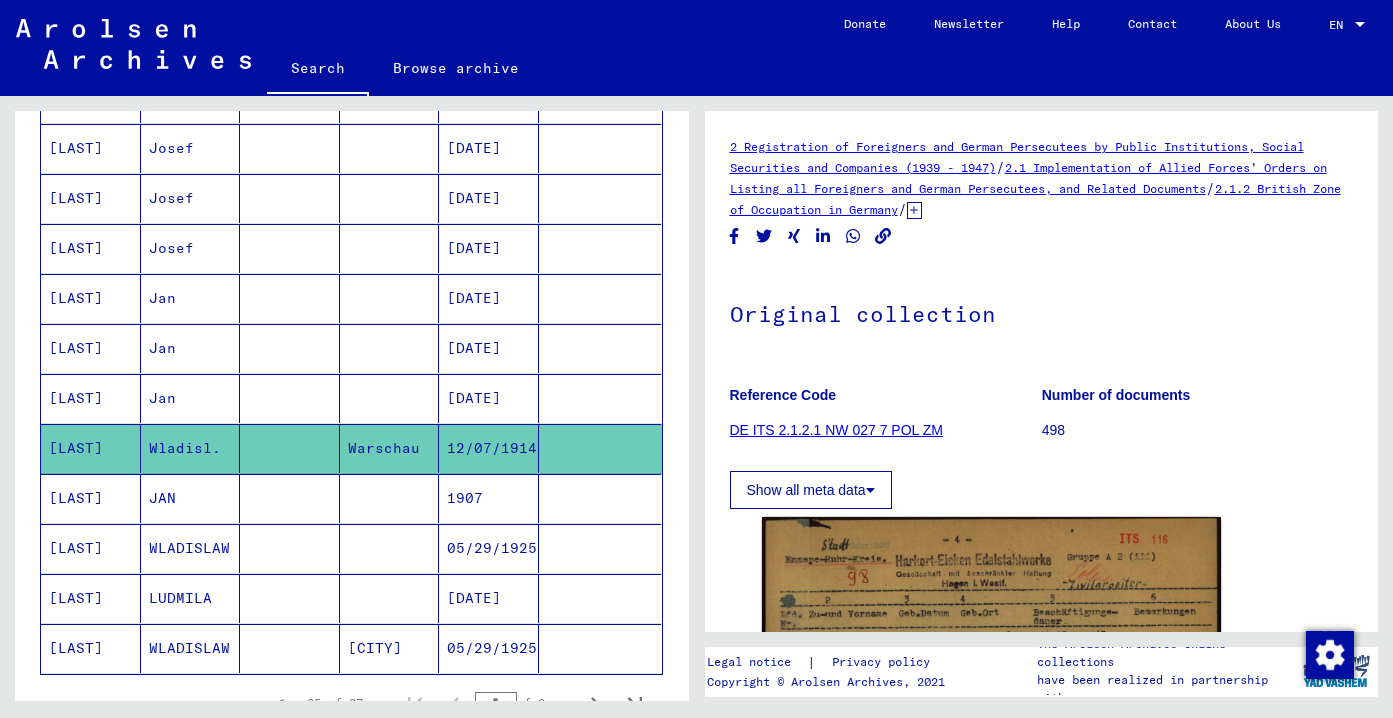 scroll, scrollTop: 0, scrollLeft: 0, axis: both 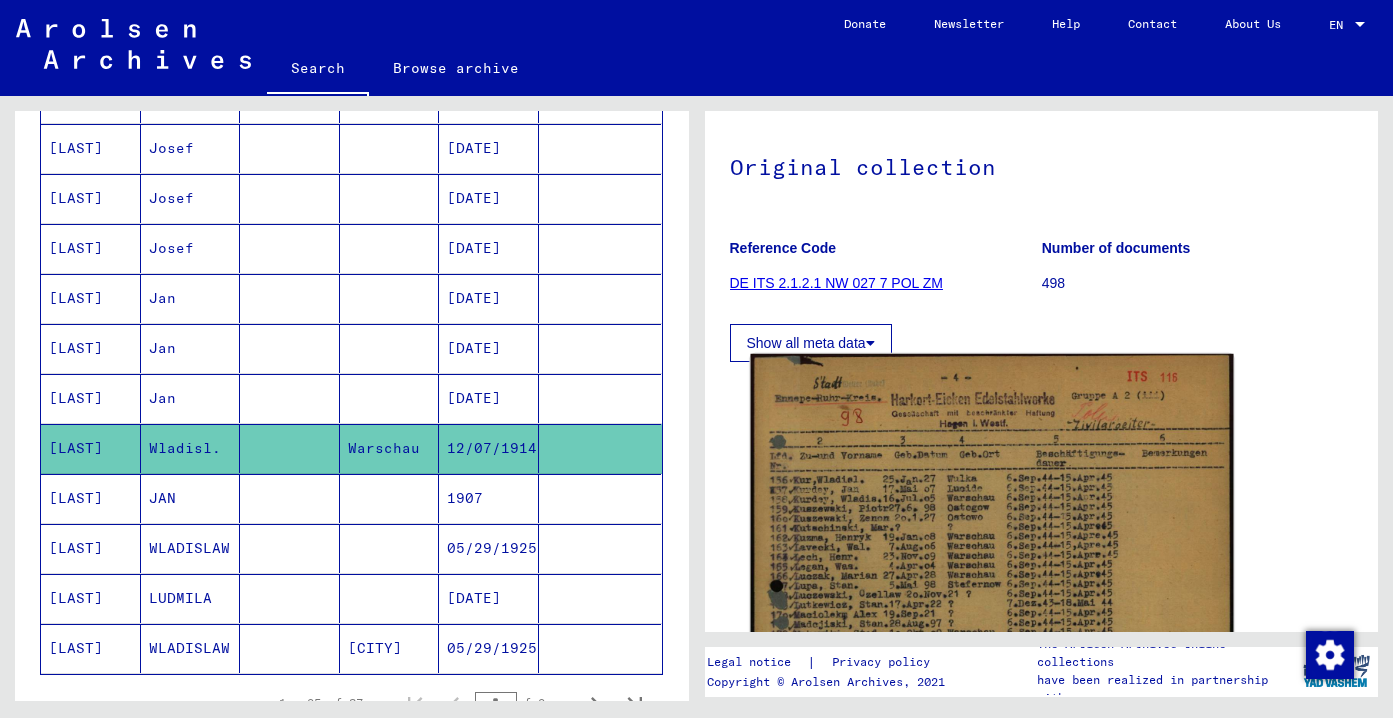 click 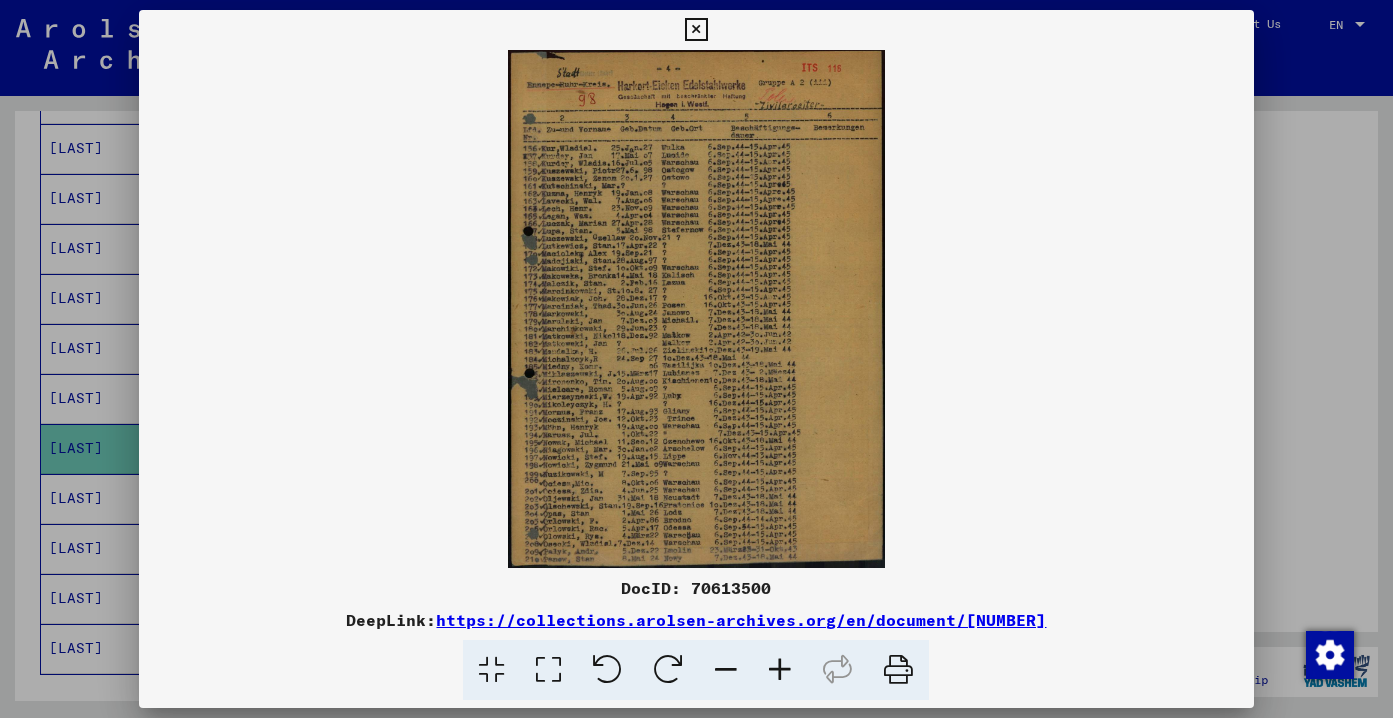click at bounding box center [696, 30] 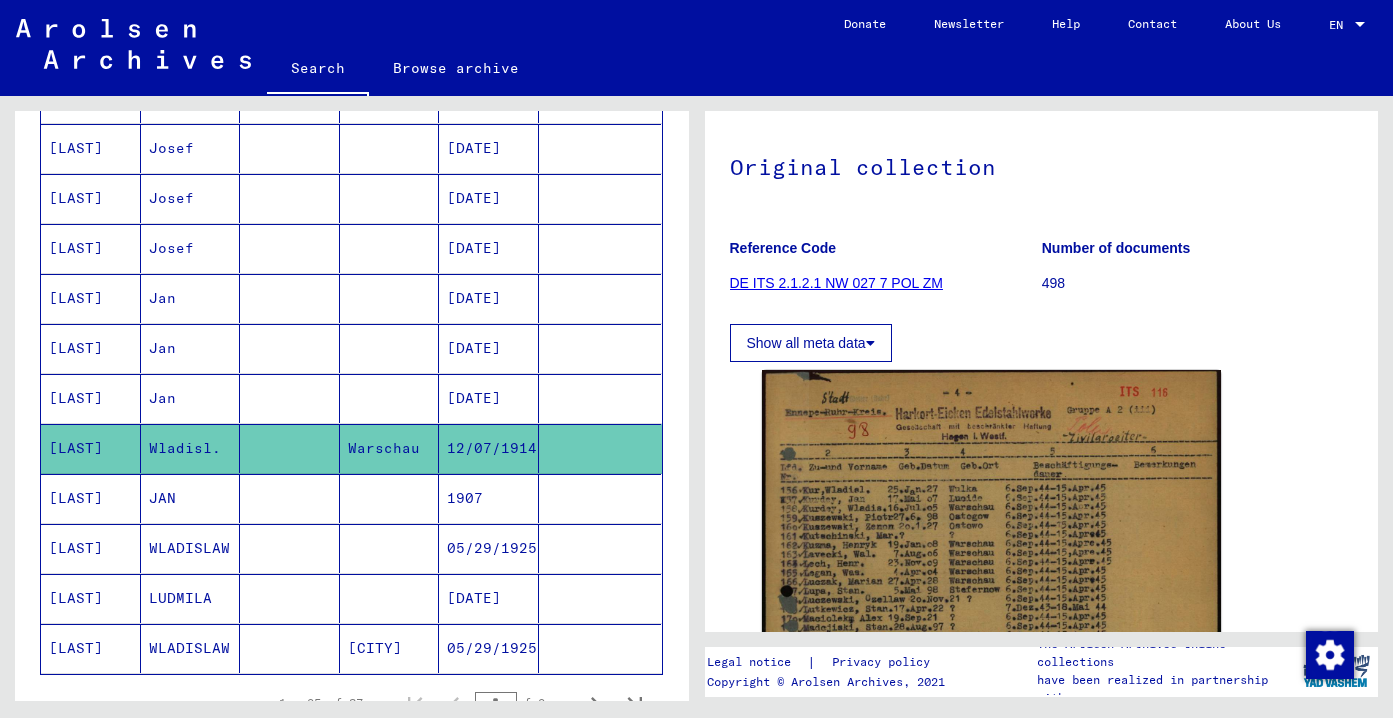 click on "Wladisl." 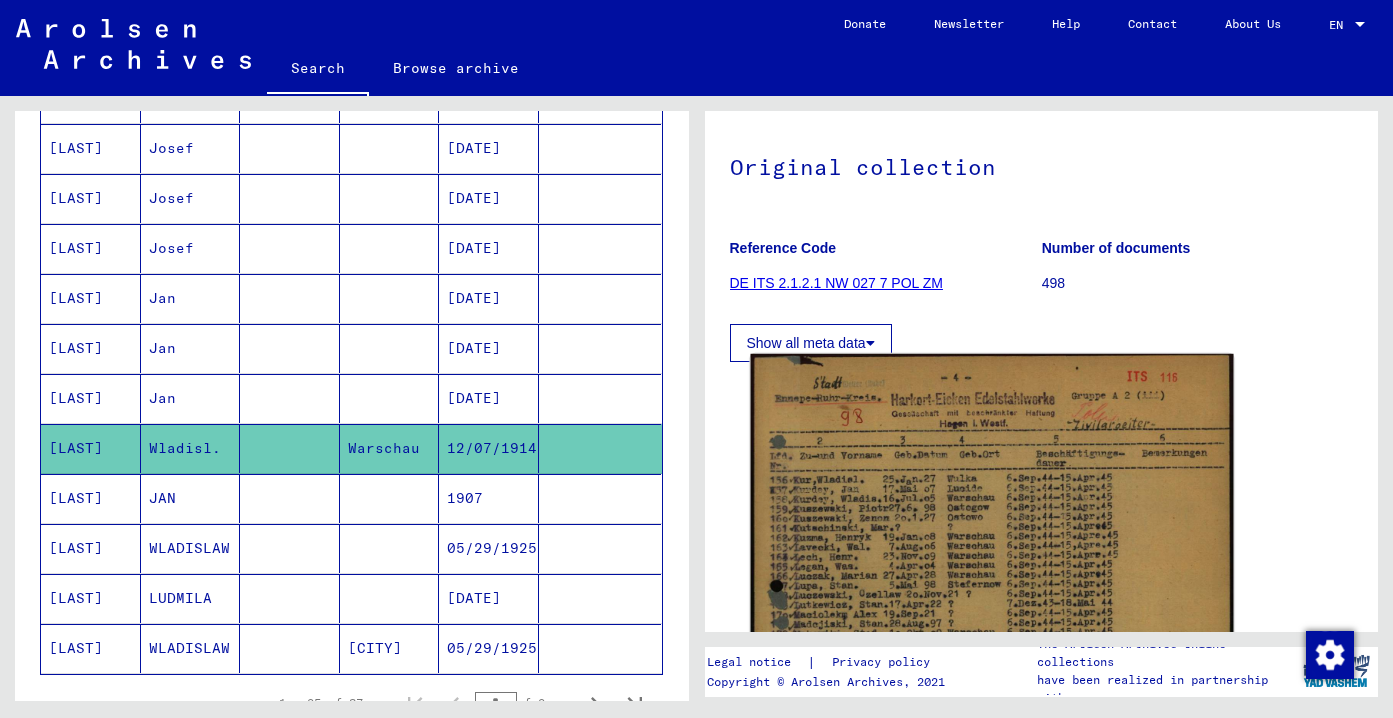 click 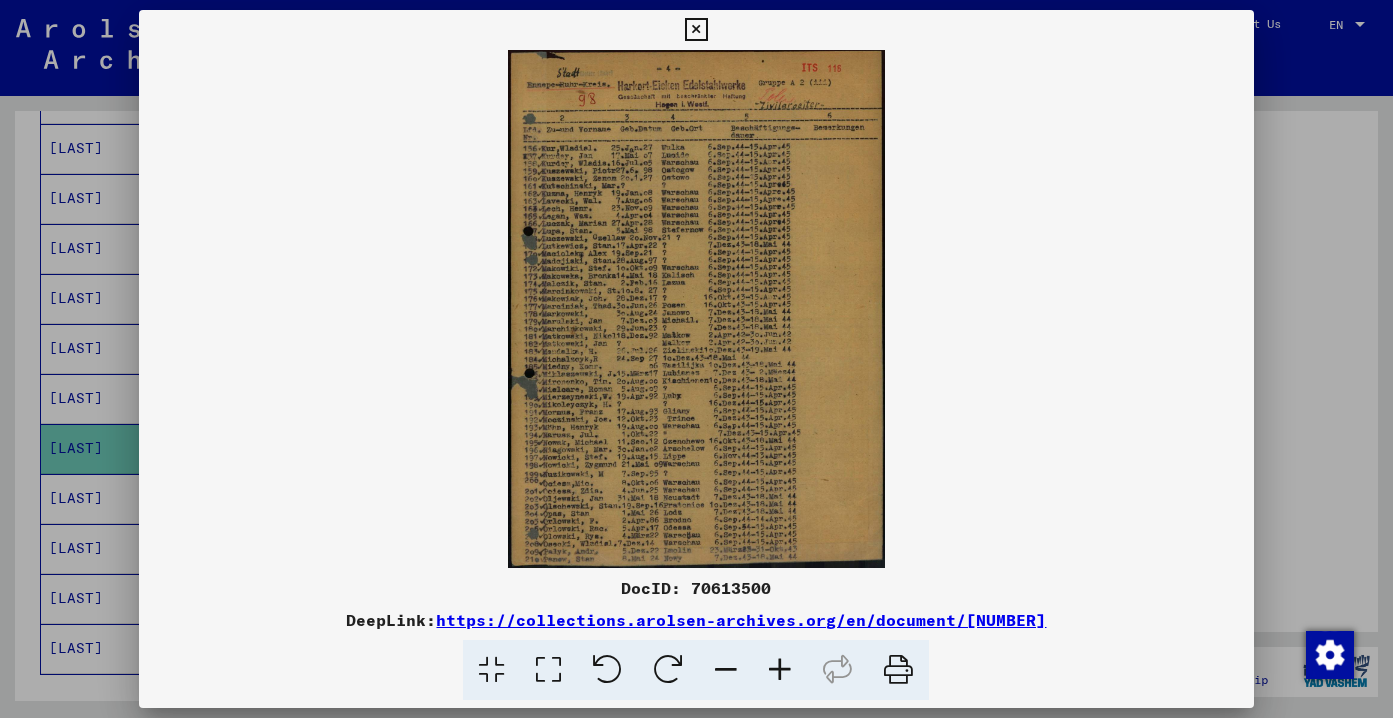 click at bounding box center [696, 309] 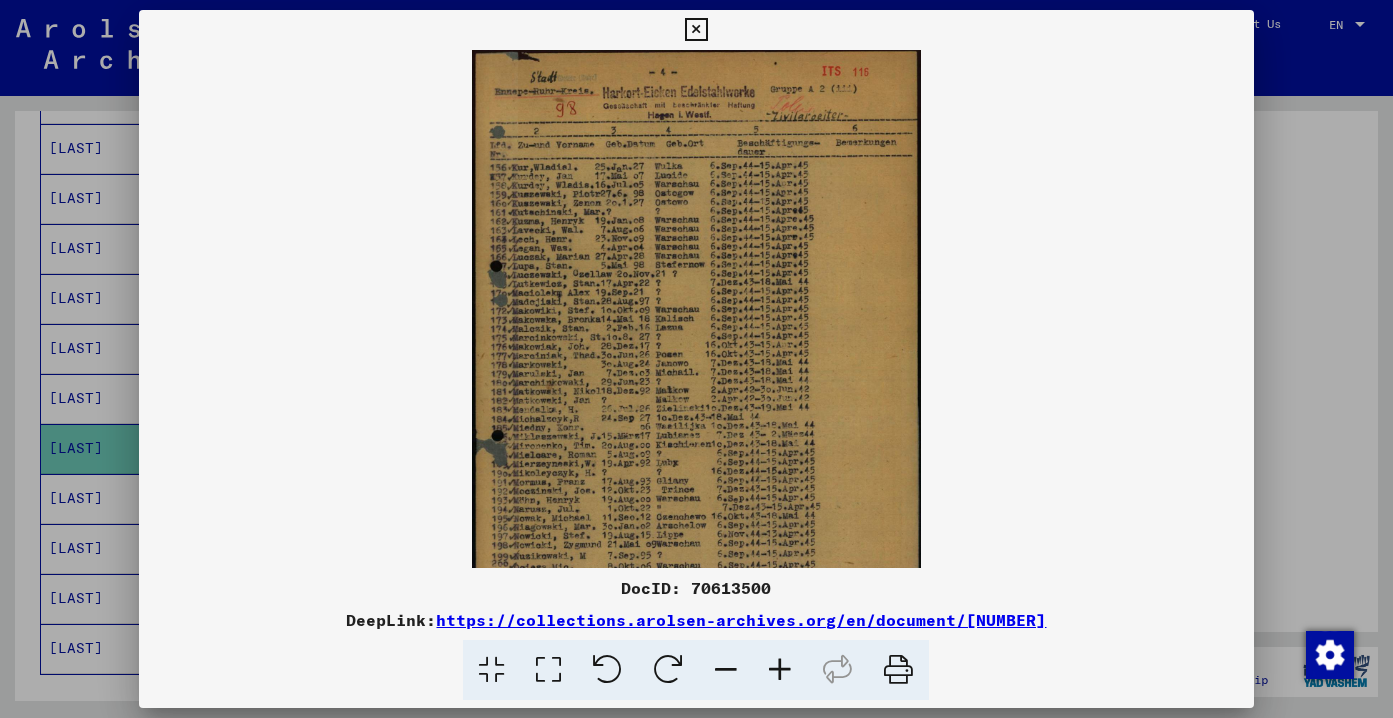 click at bounding box center [780, 670] 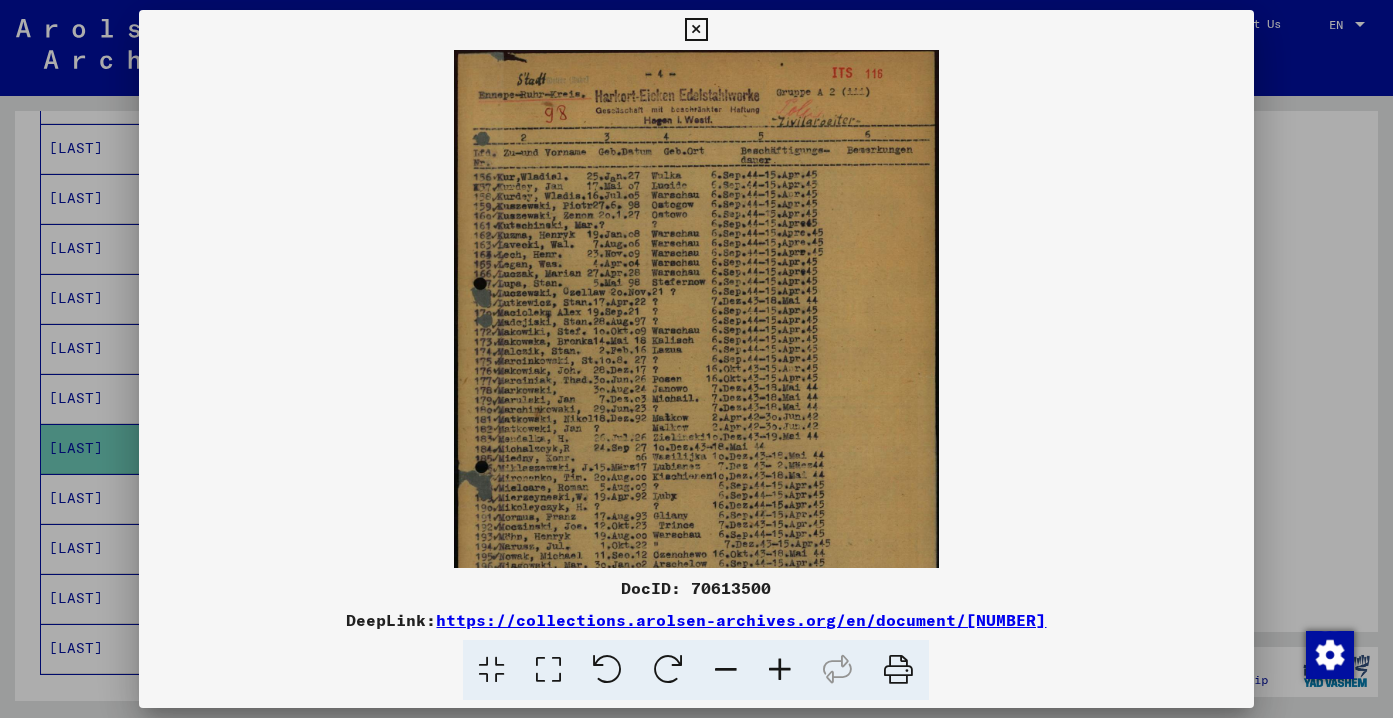click at bounding box center (780, 670) 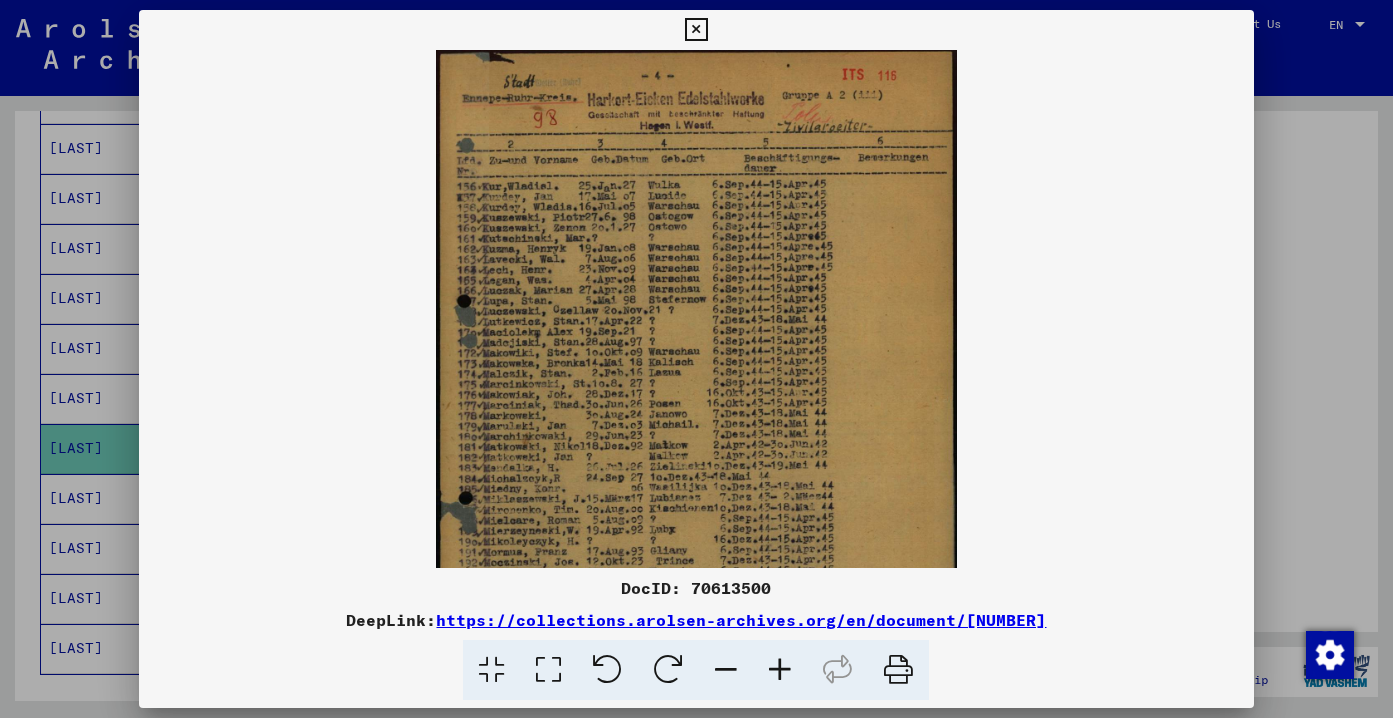 click at bounding box center (780, 670) 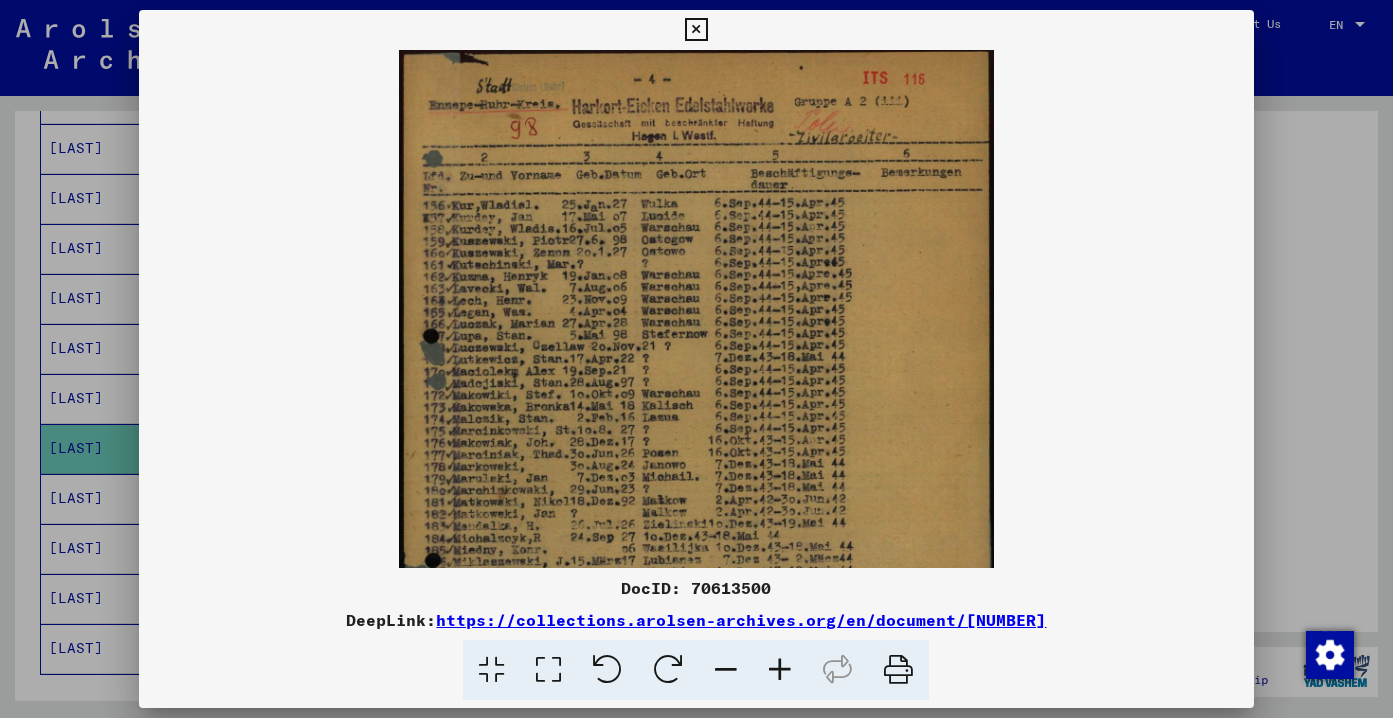 click at bounding box center [780, 670] 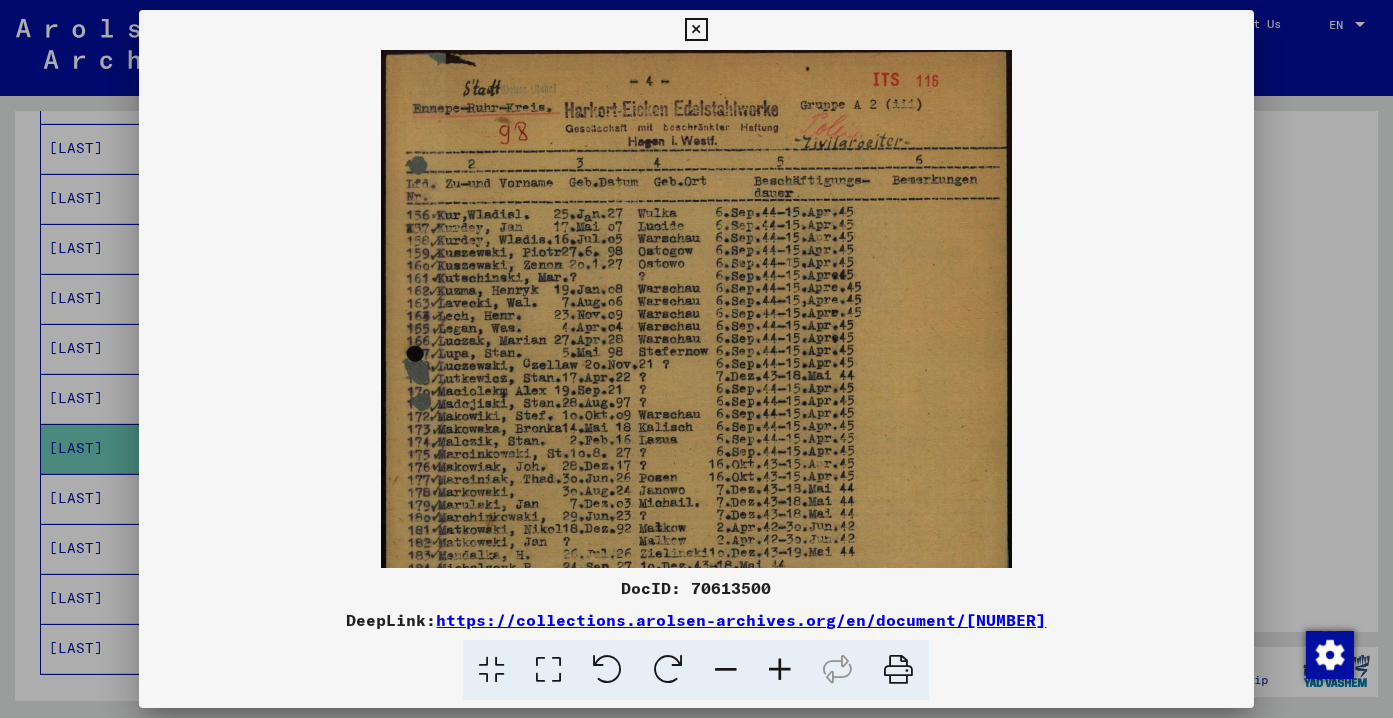click at bounding box center [780, 670] 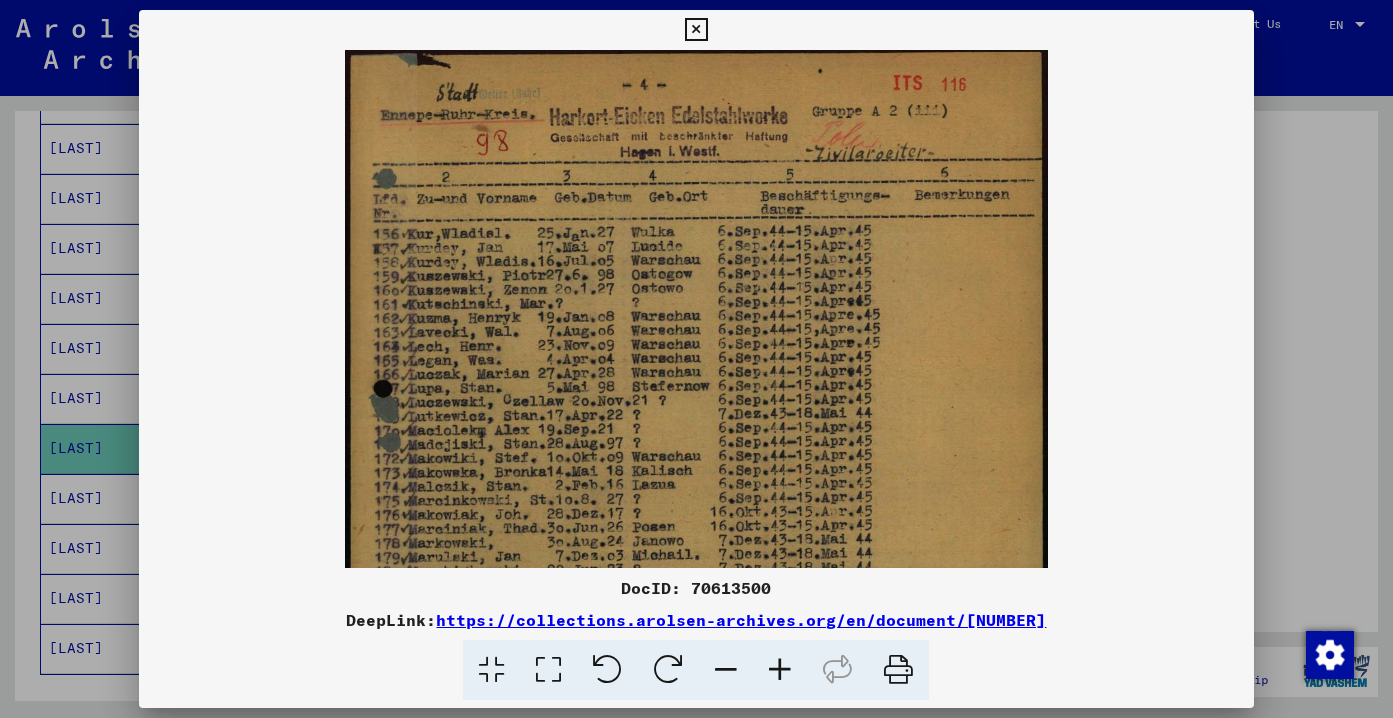 click at bounding box center (780, 670) 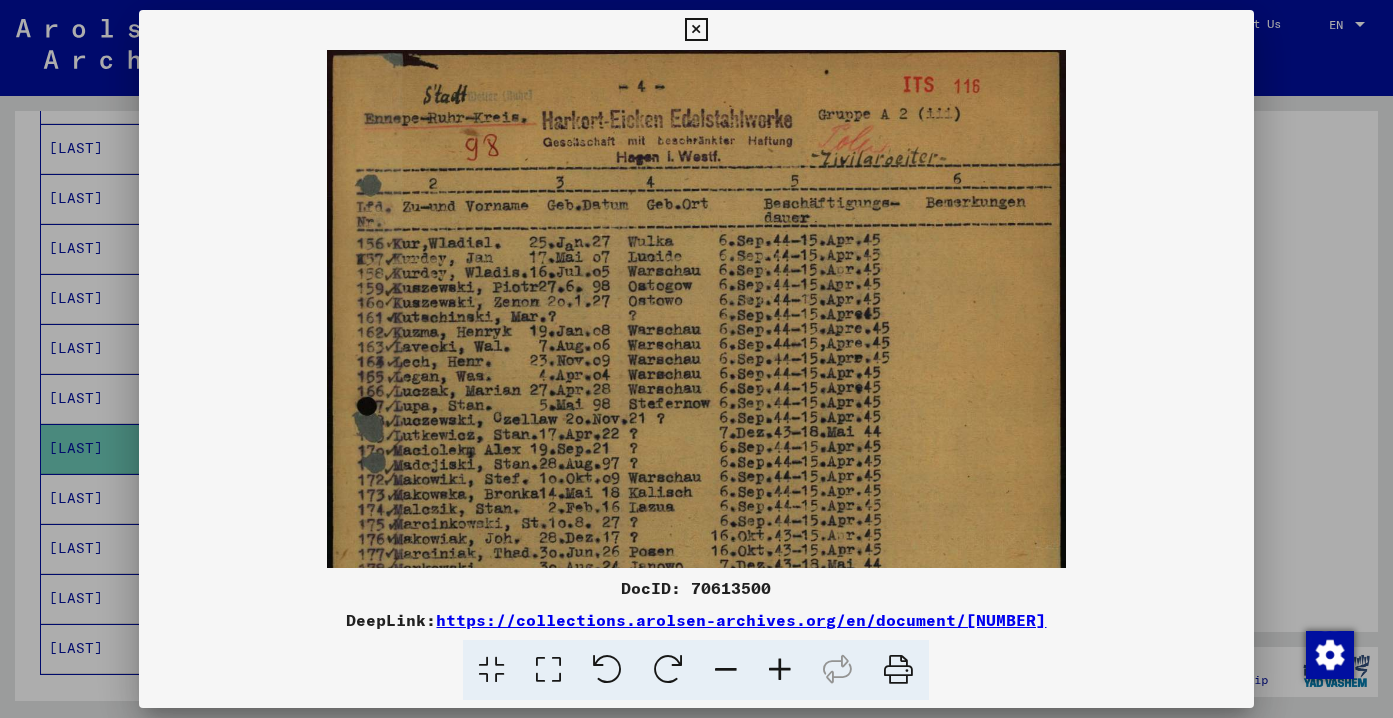 click at bounding box center [780, 670] 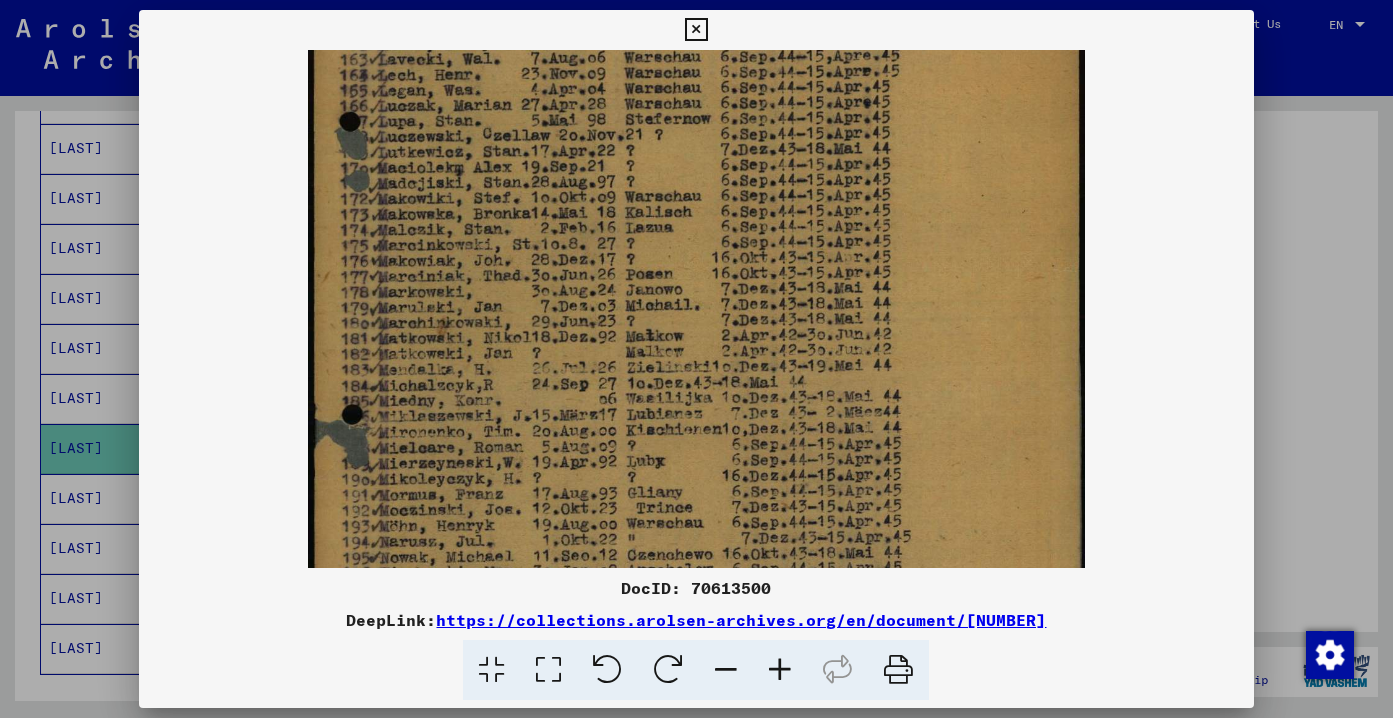 drag, startPoint x: 703, startPoint y: 449, endPoint x: 700, endPoint y: 145, distance: 304.0148 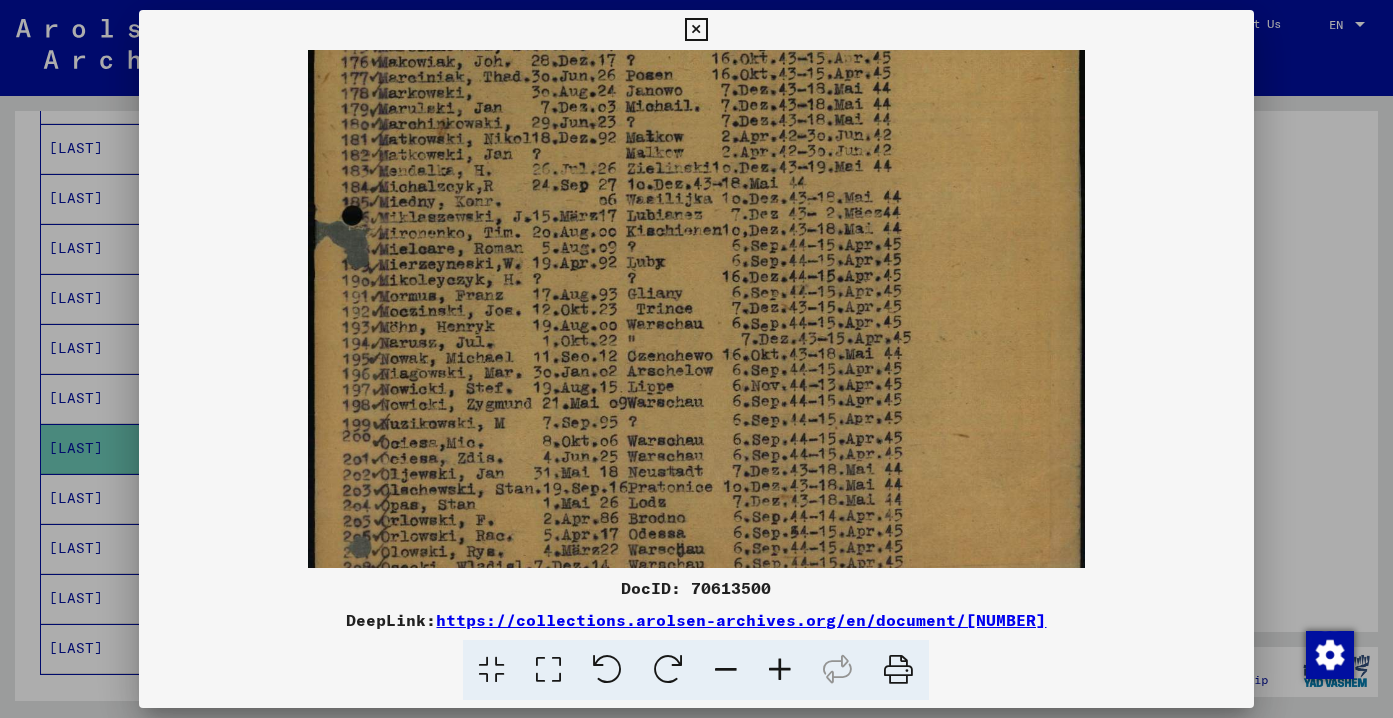 scroll, scrollTop: 550, scrollLeft: 0, axis: vertical 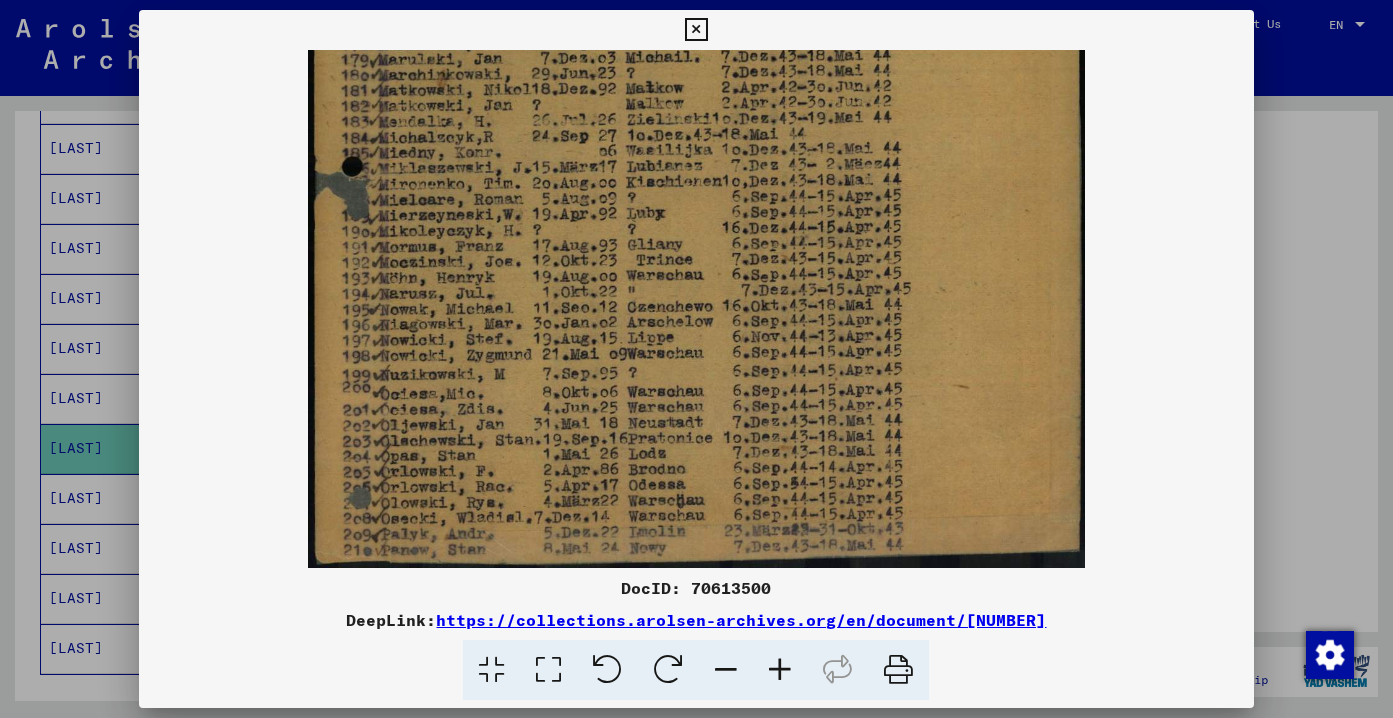 drag, startPoint x: 680, startPoint y: 345, endPoint x: 774, endPoint y: -51, distance: 407.0037 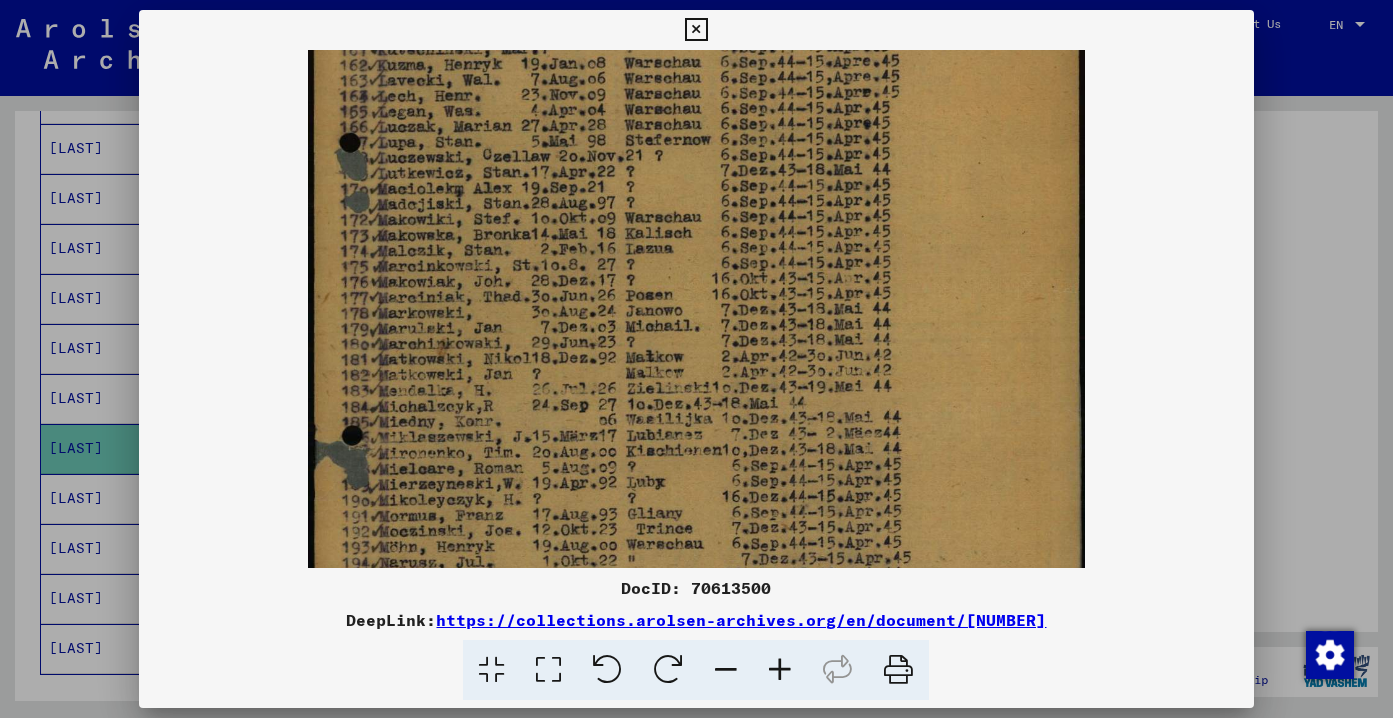 drag, startPoint x: 627, startPoint y: 429, endPoint x: 597, endPoint y: 698, distance: 270.6677 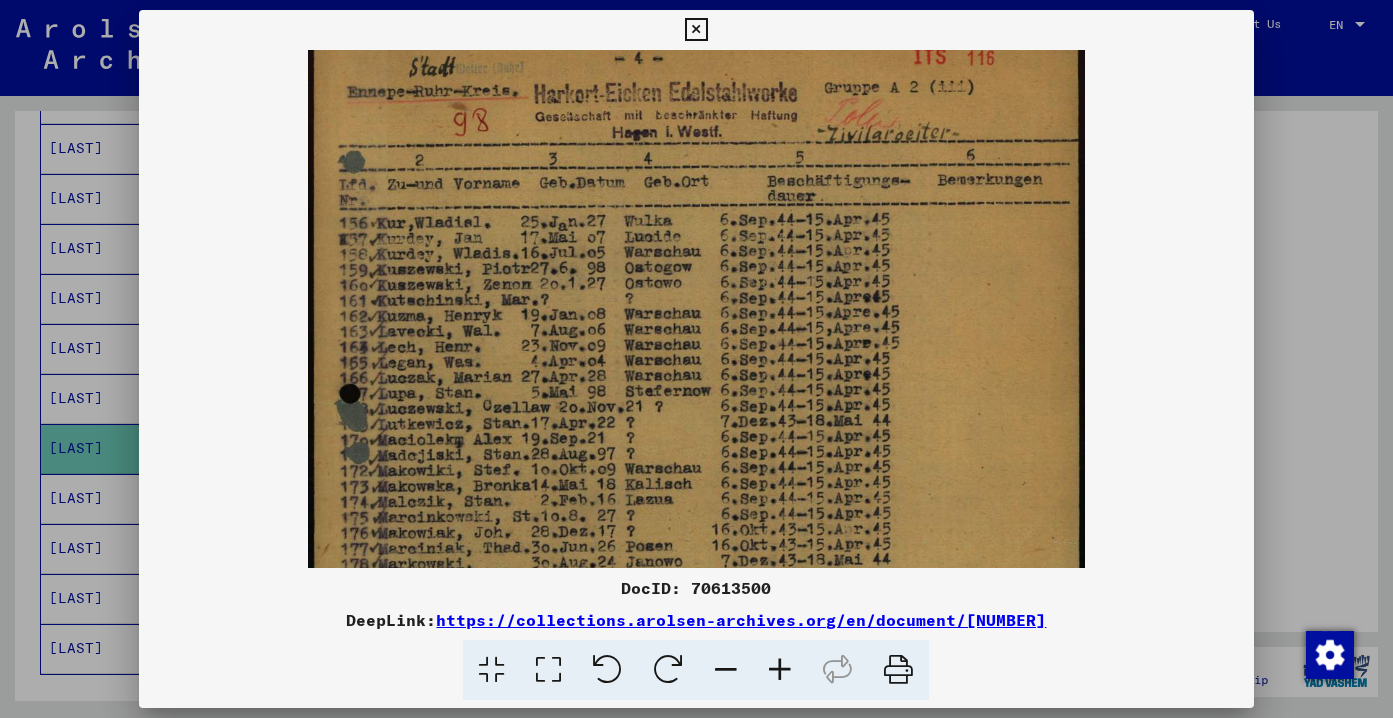 drag, startPoint x: 605, startPoint y: 408, endPoint x: 612, endPoint y: 671, distance: 263.09314 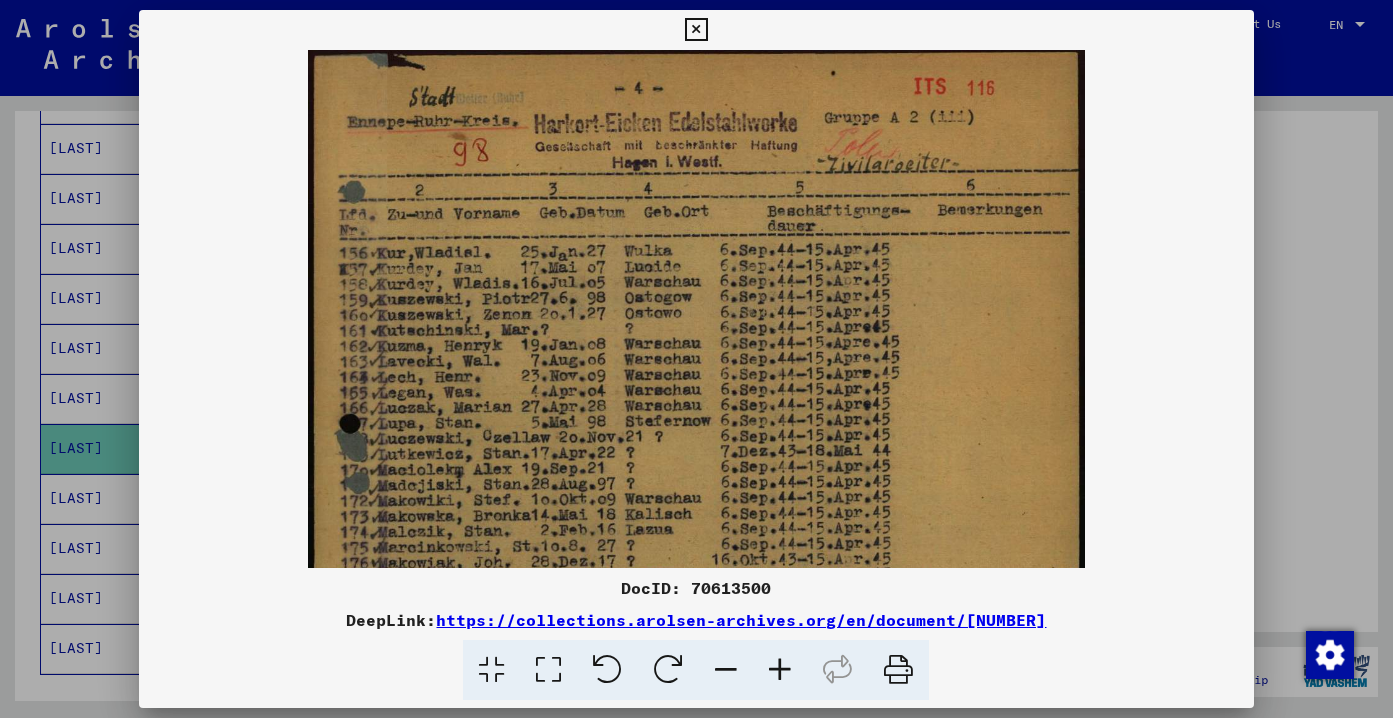scroll, scrollTop: 1, scrollLeft: 0, axis: vertical 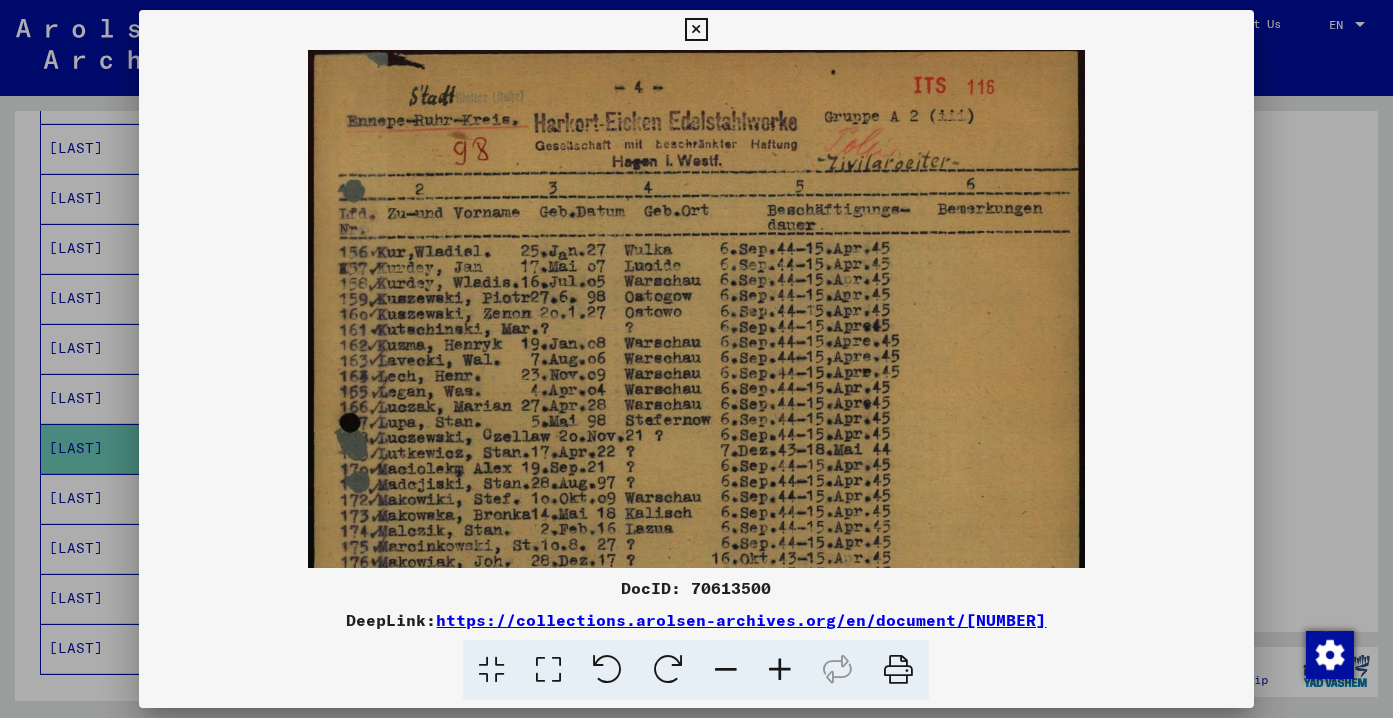 drag, startPoint x: 615, startPoint y: 461, endPoint x: 613, endPoint y: 497, distance: 36.05551 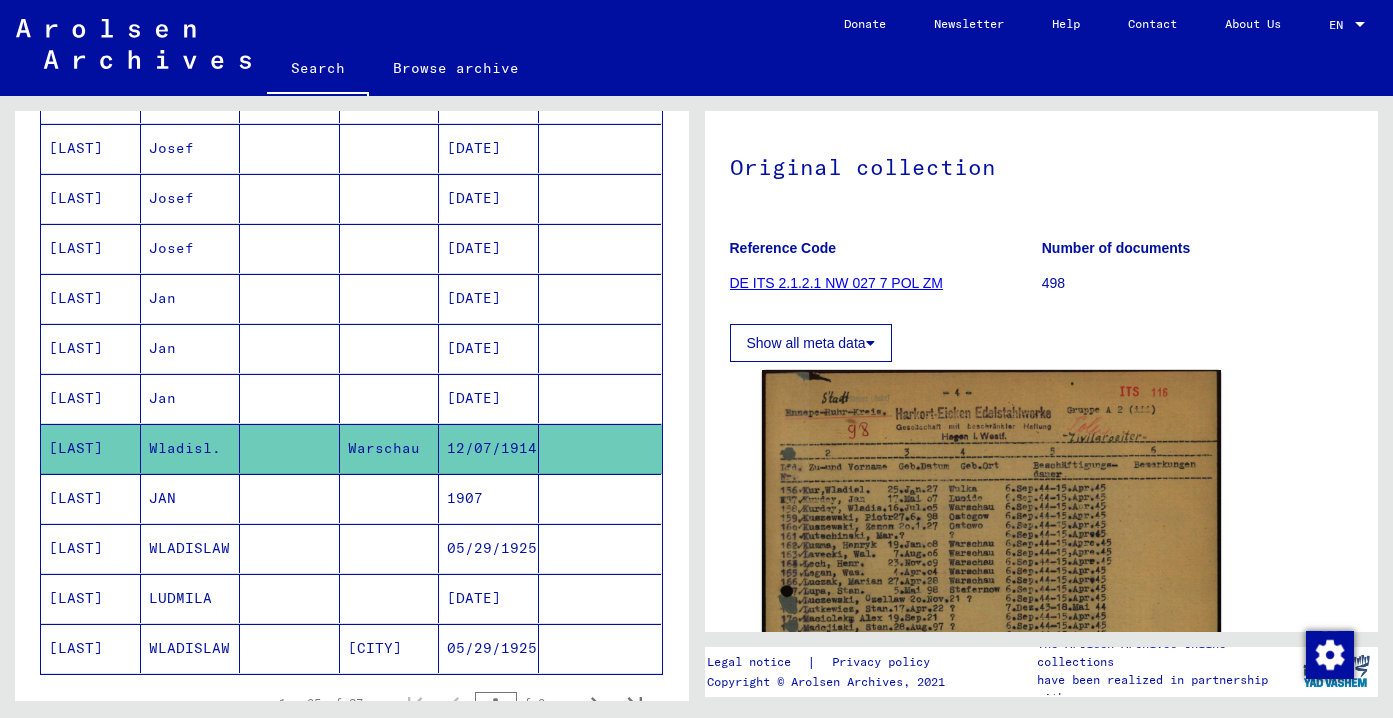 click at bounding box center [290, 598] 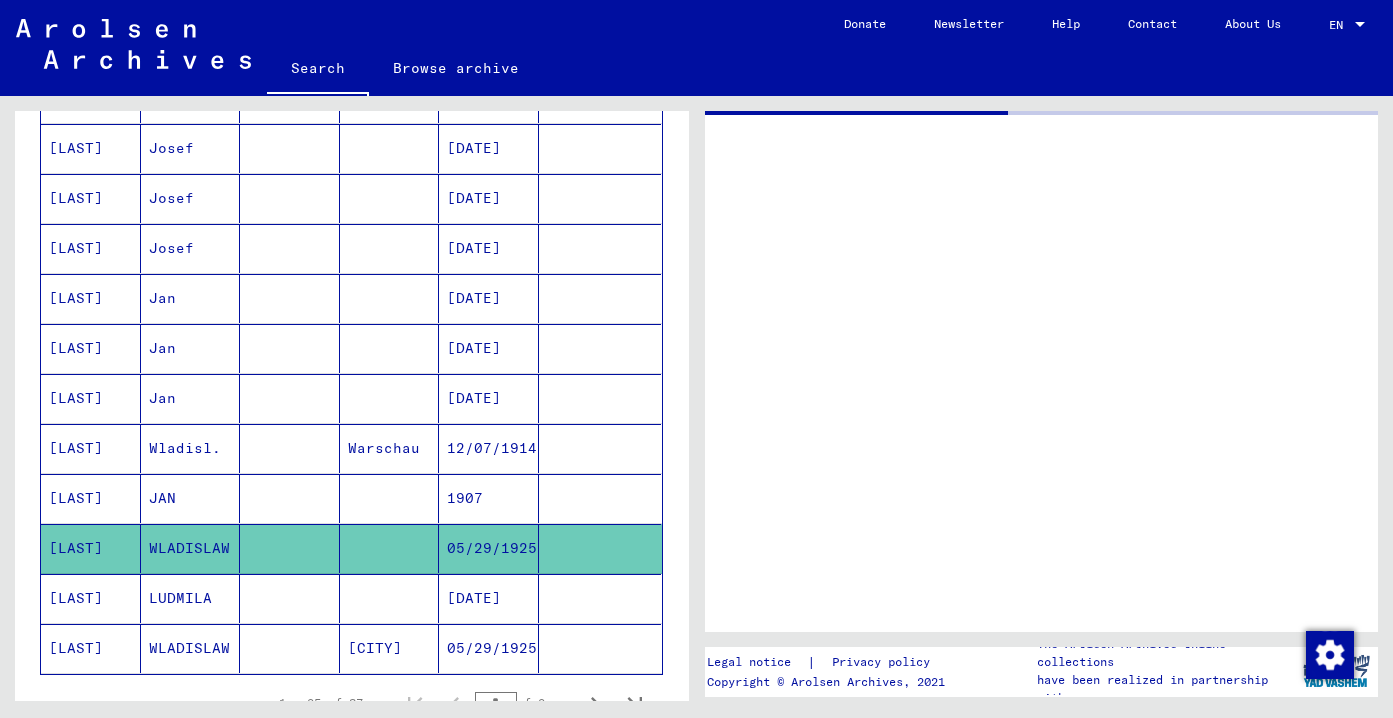 scroll, scrollTop: 0, scrollLeft: 0, axis: both 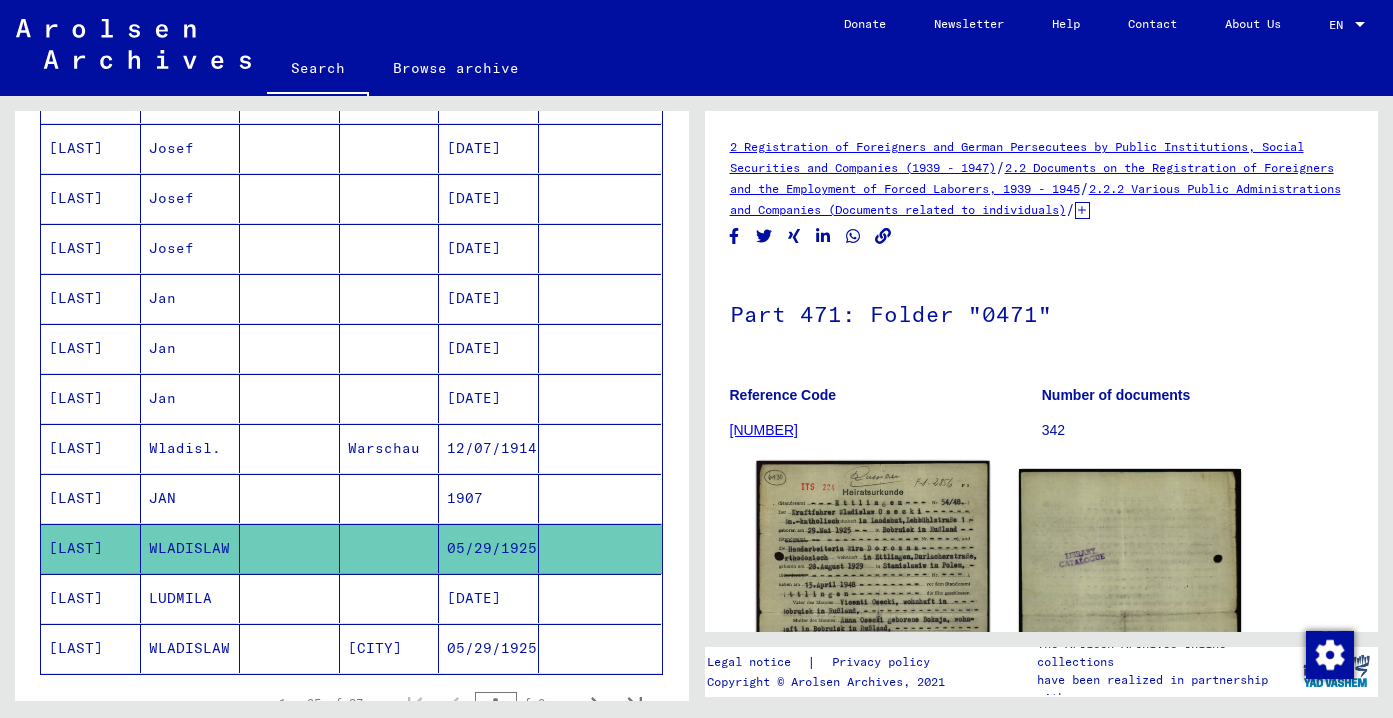 click 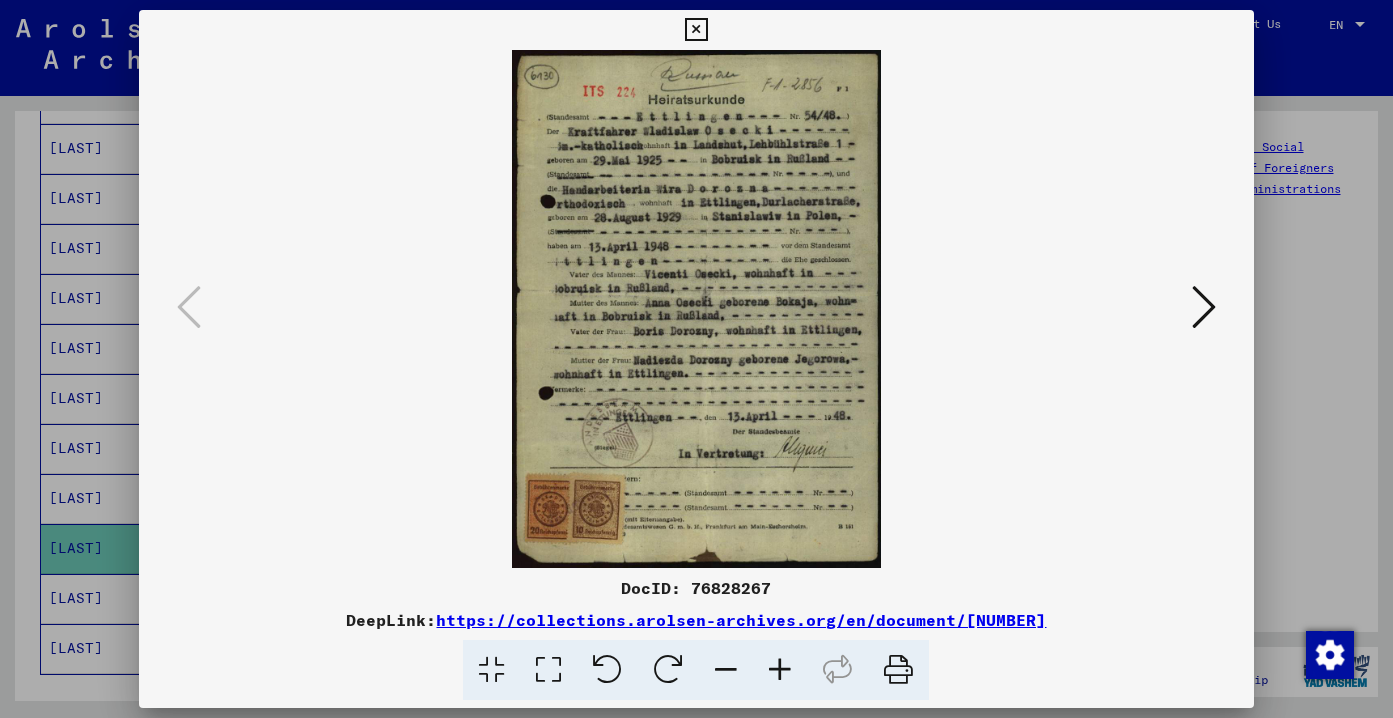click at bounding box center [696, 30] 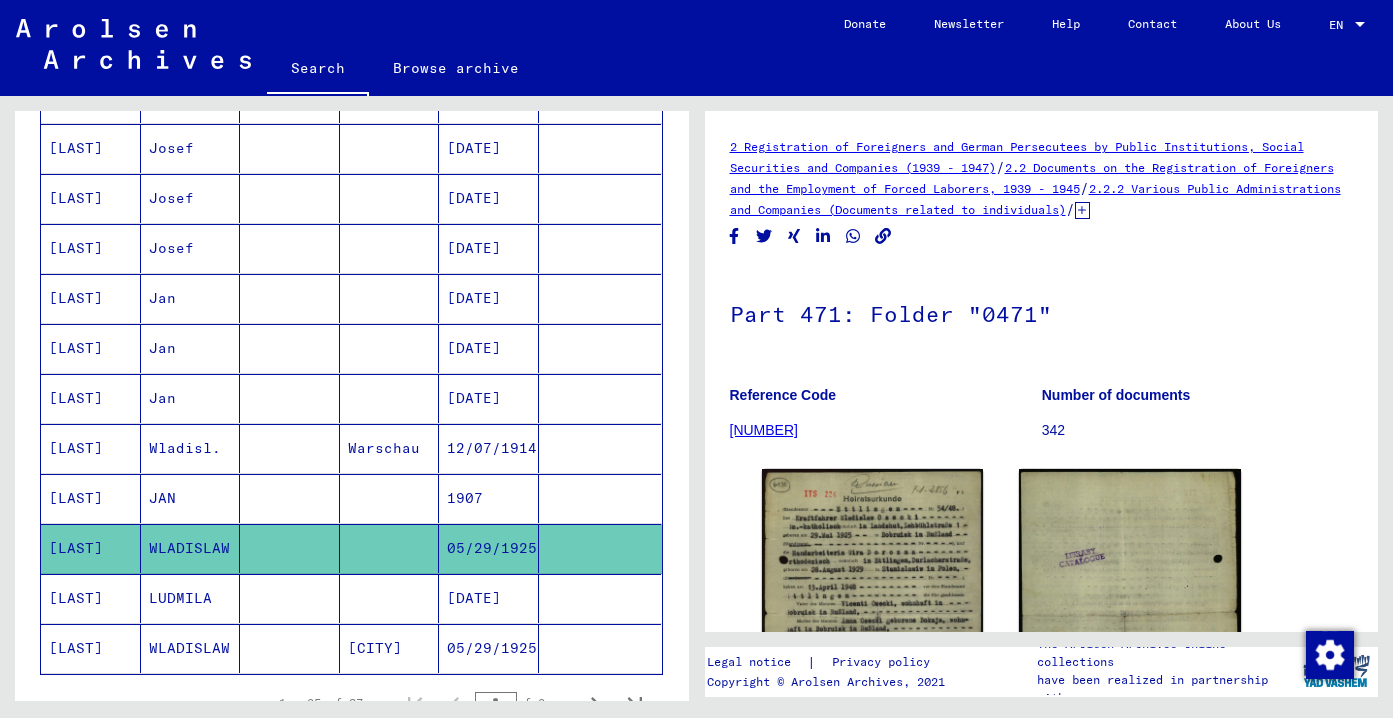 click 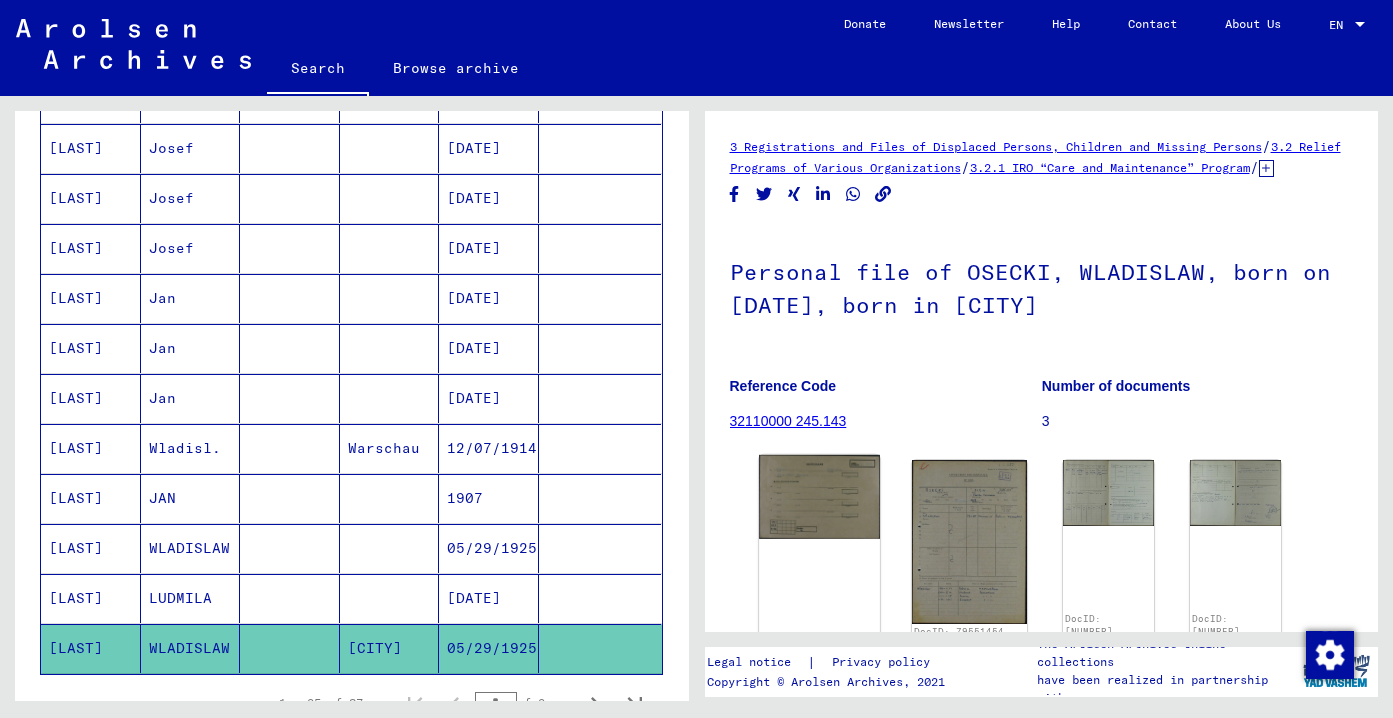 scroll, scrollTop: 0, scrollLeft: 0, axis: both 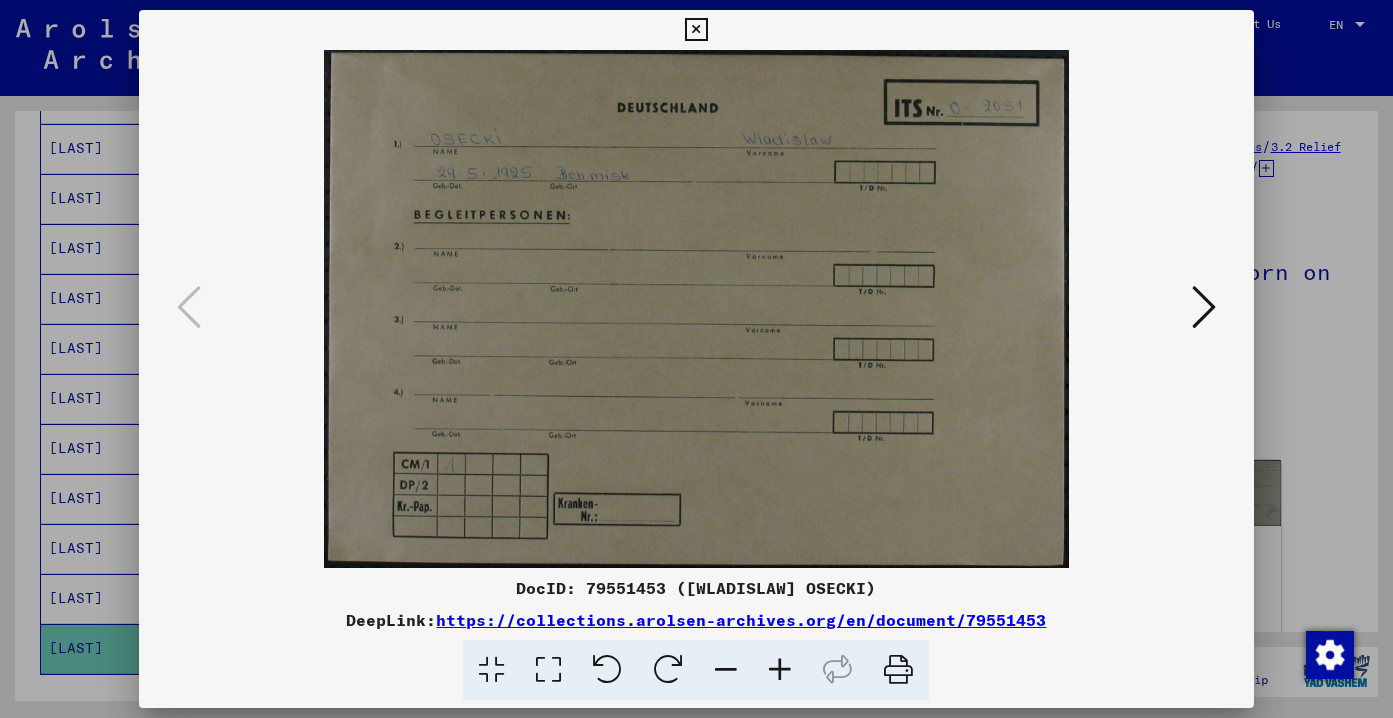 click at bounding box center (1204, 307) 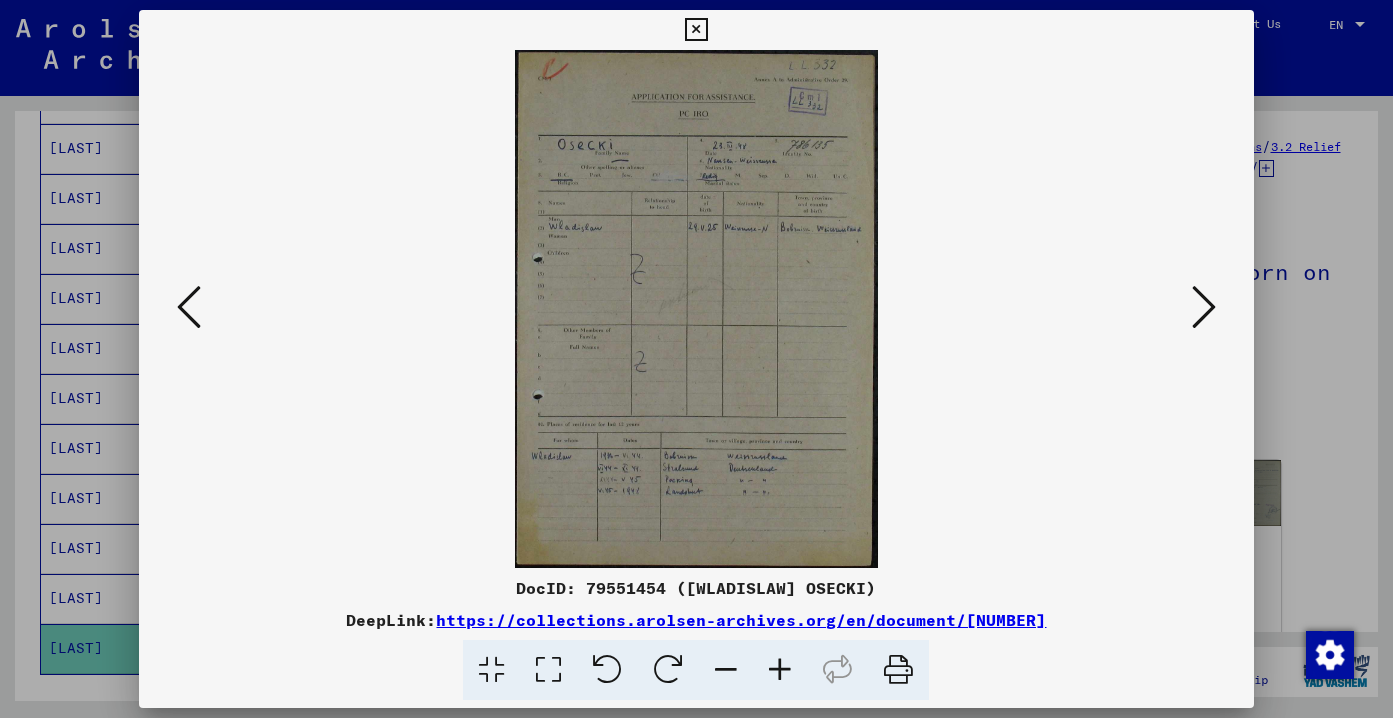 click at bounding box center (1204, 307) 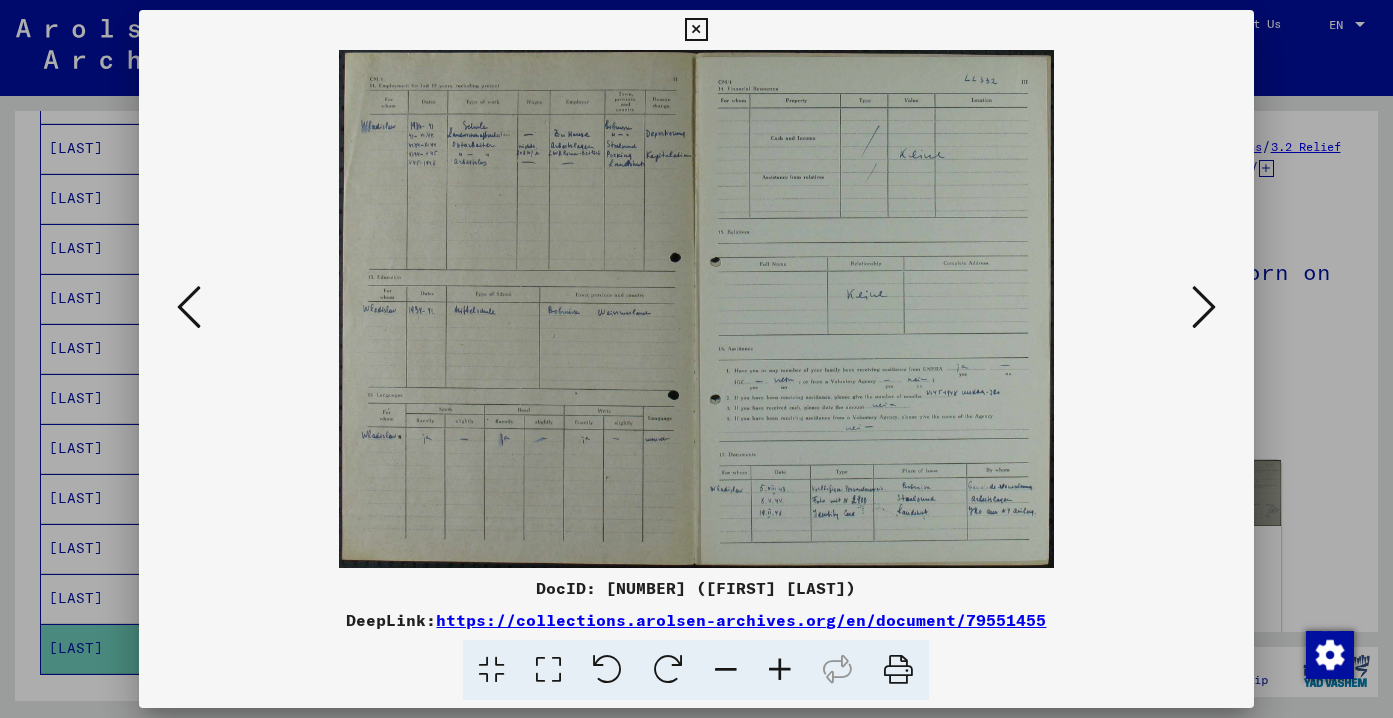 click at bounding box center [780, 670] 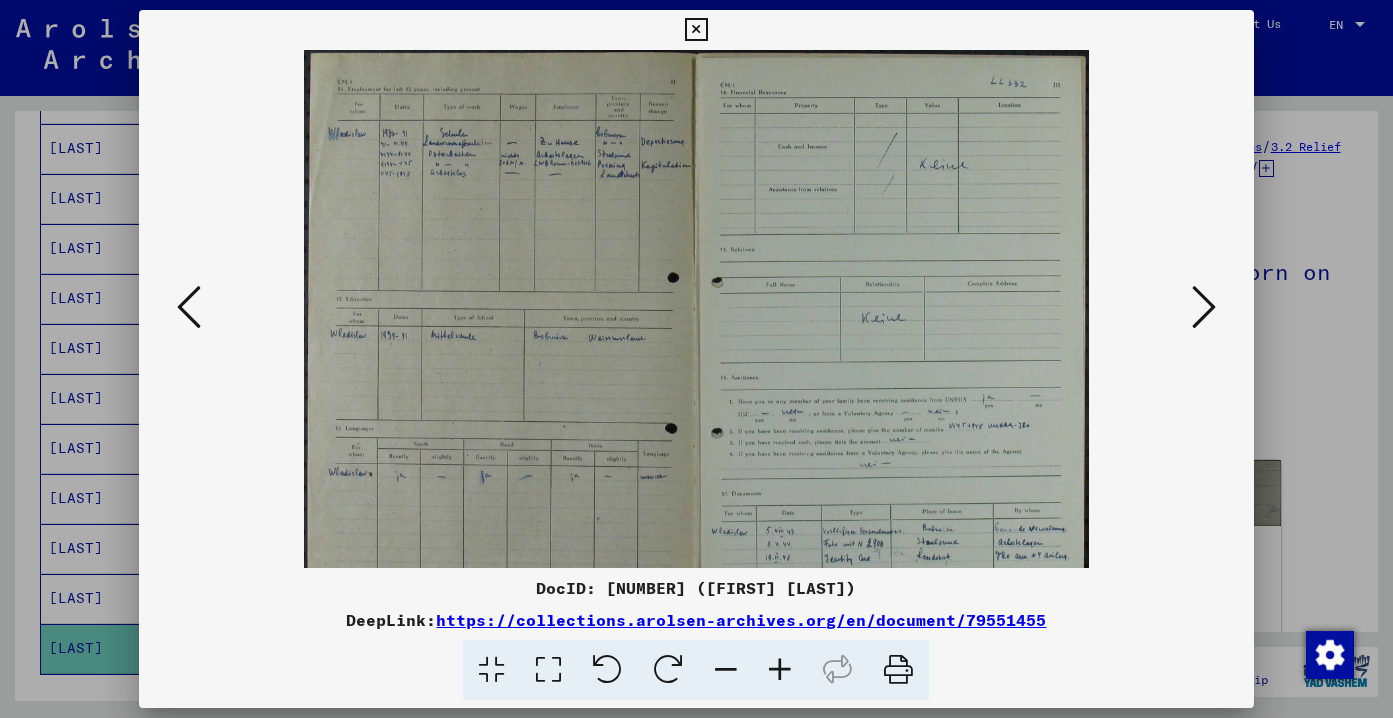 click at bounding box center [780, 670] 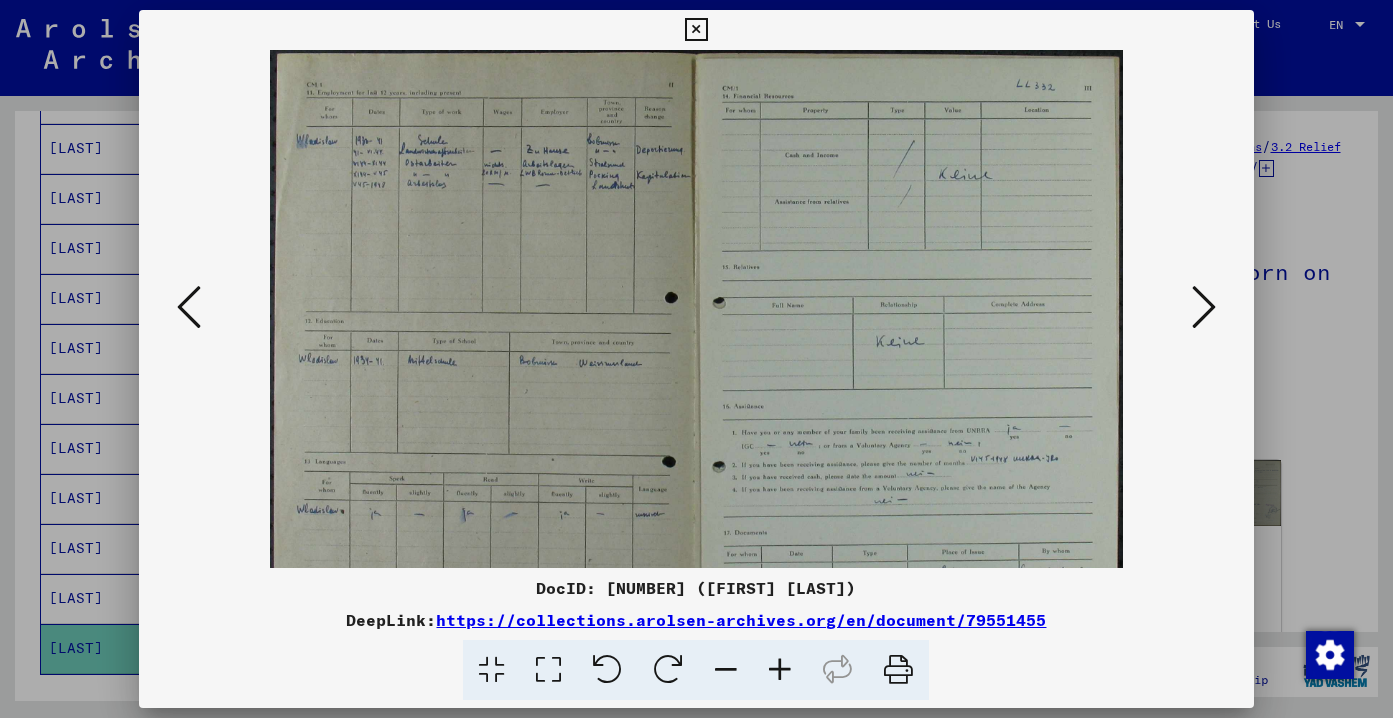 click at bounding box center (780, 670) 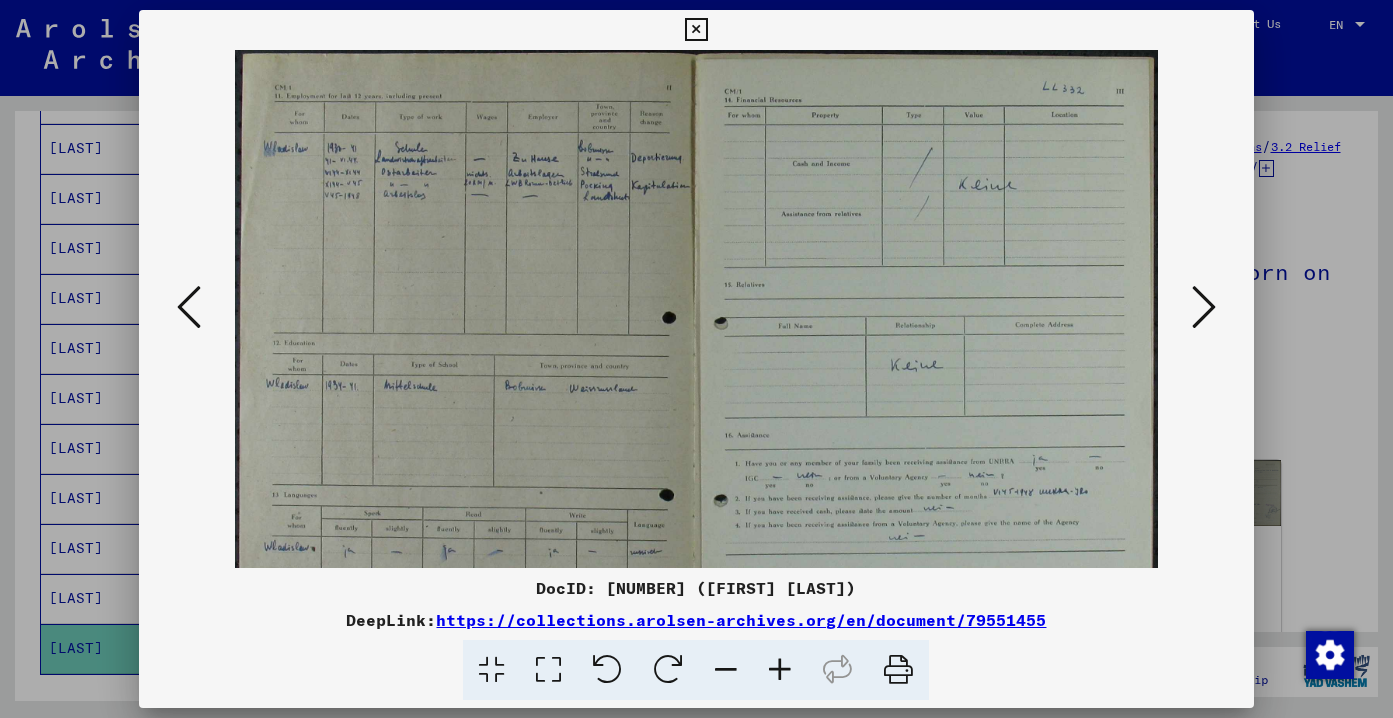 click at bounding box center [780, 670] 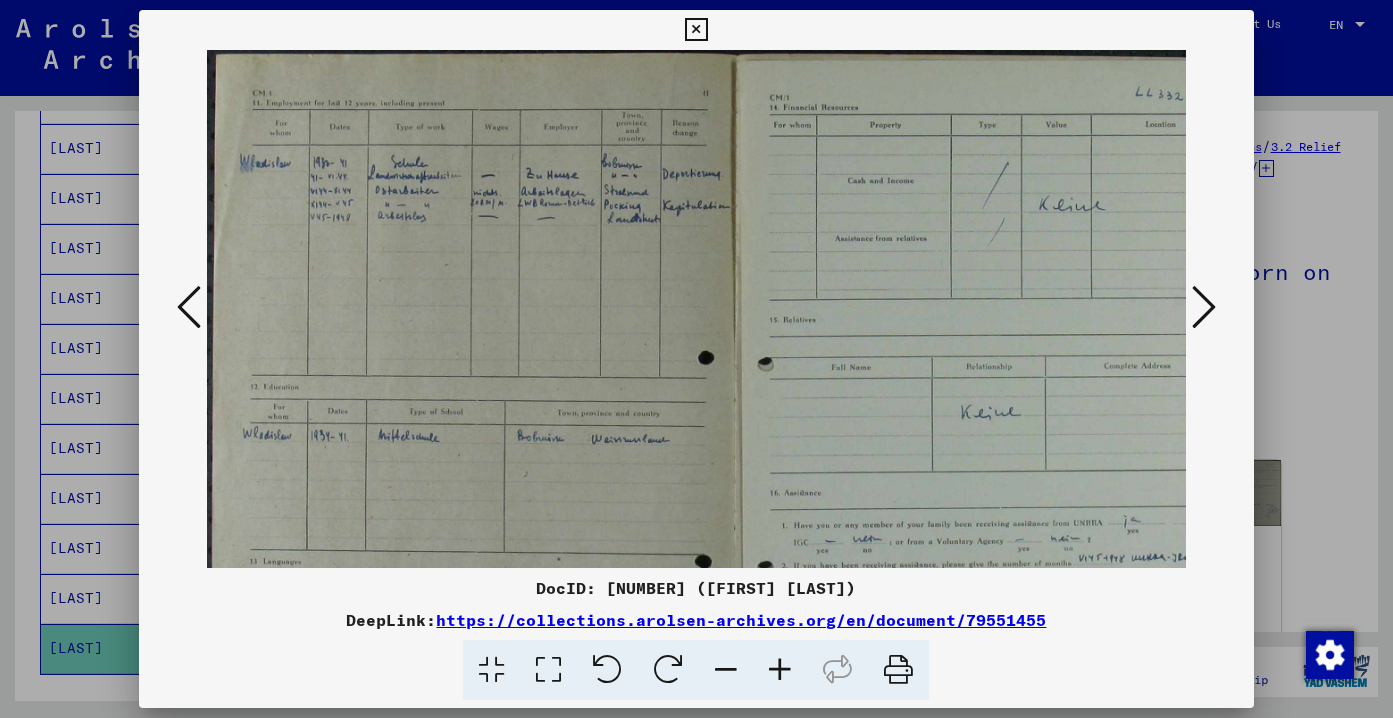 click at bounding box center (780, 670) 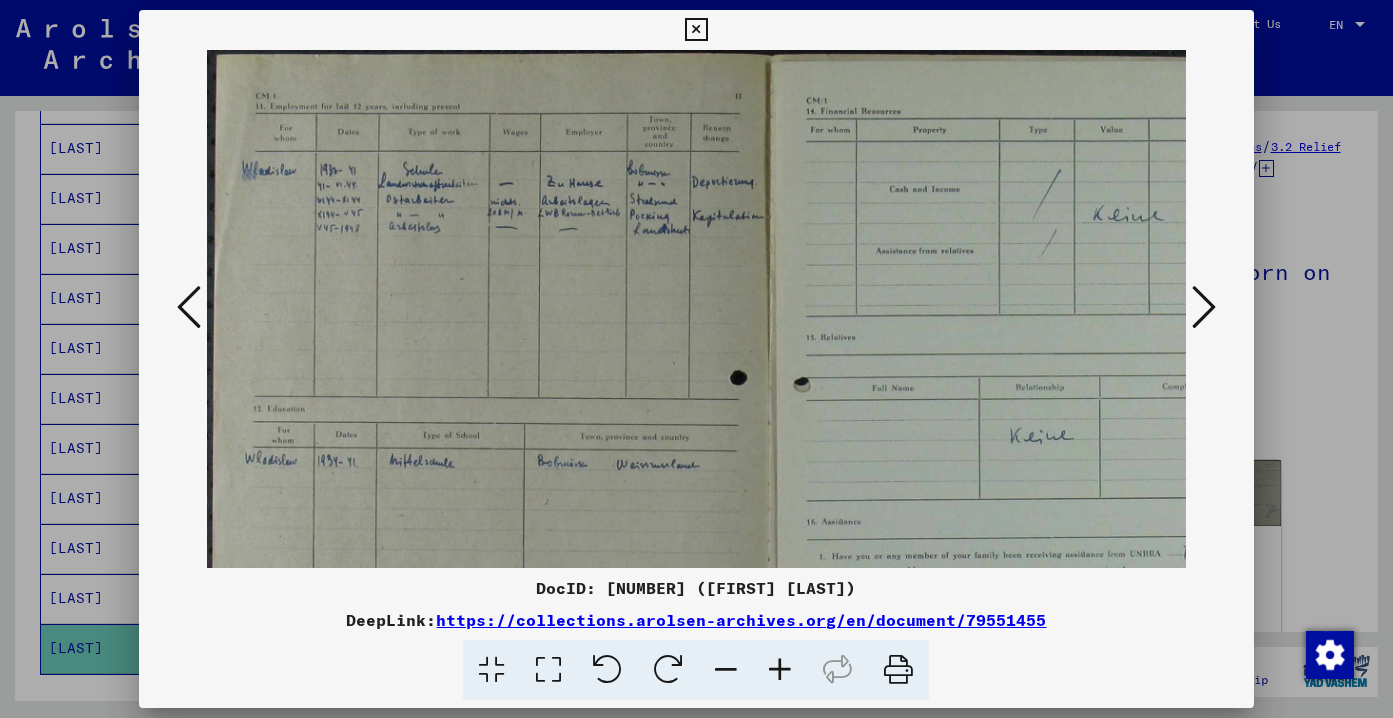 click at bounding box center (780, 670) 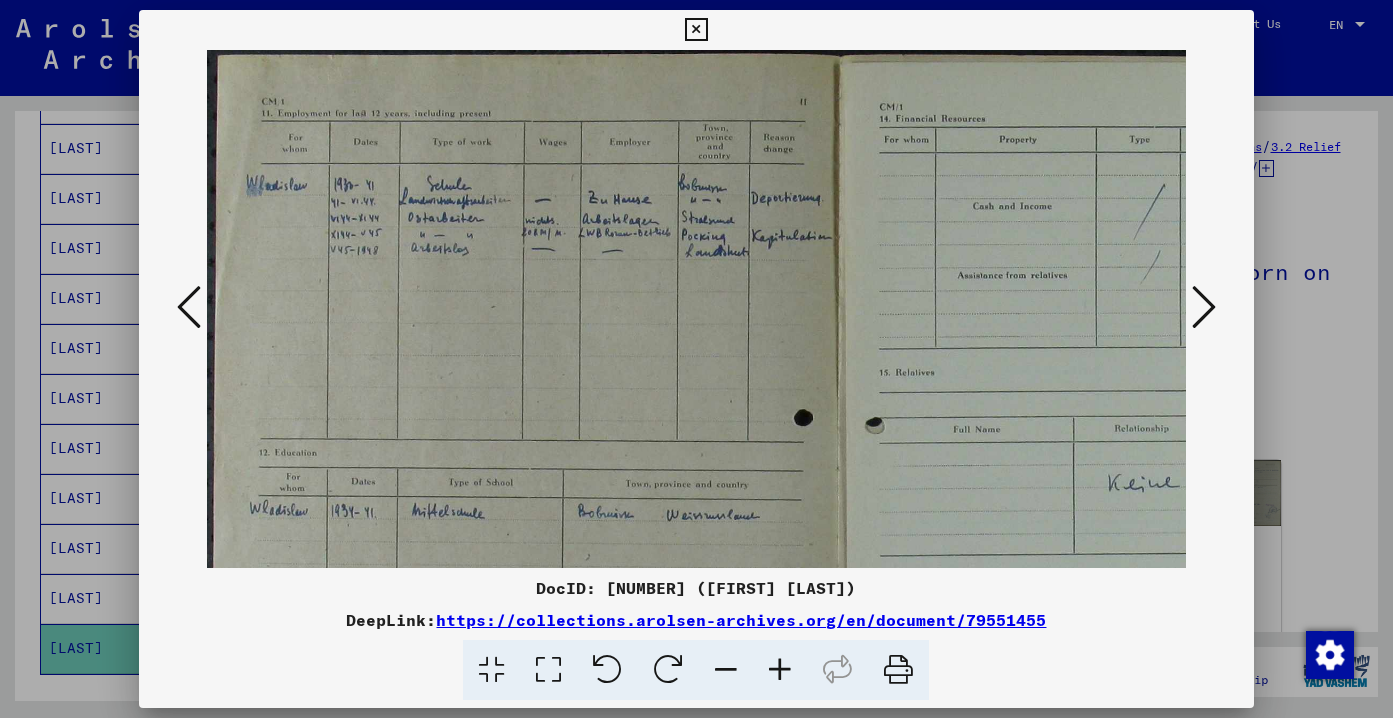 click at bounding box center [780, 670] 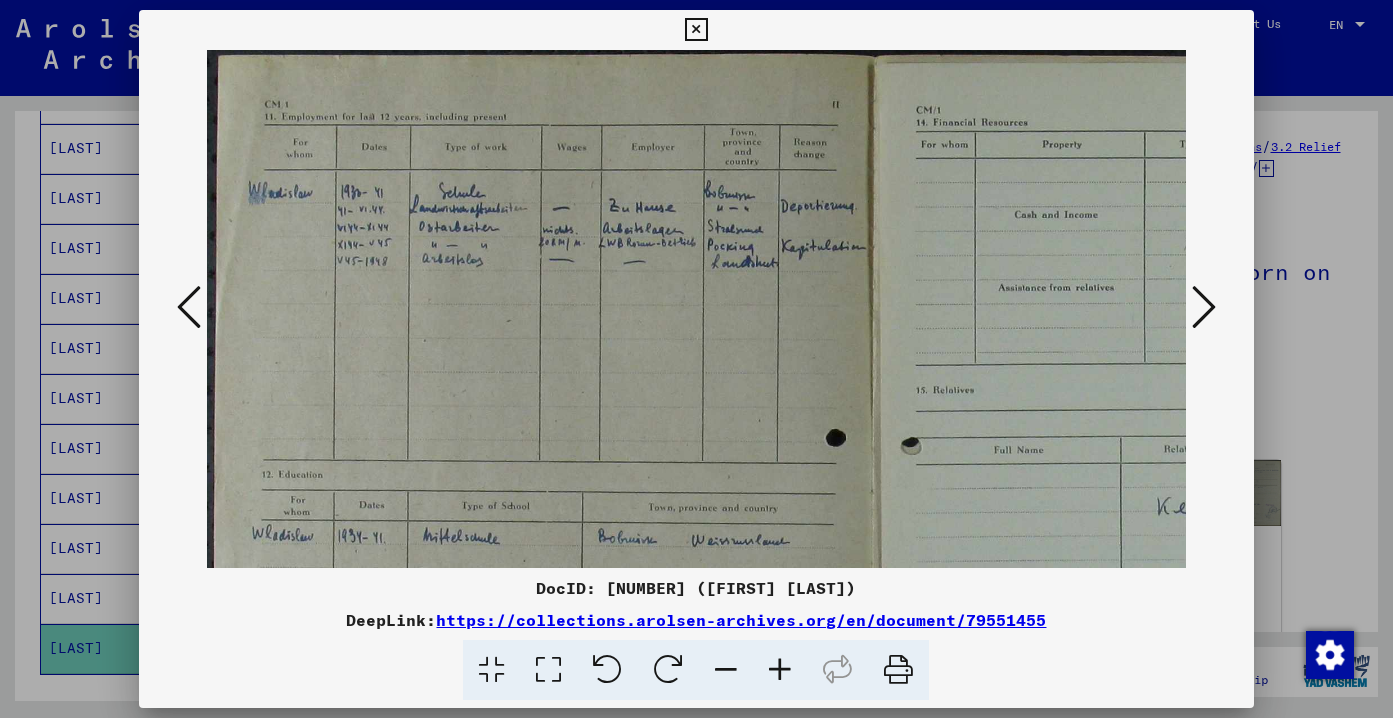 click at bounding box center [780, 670] 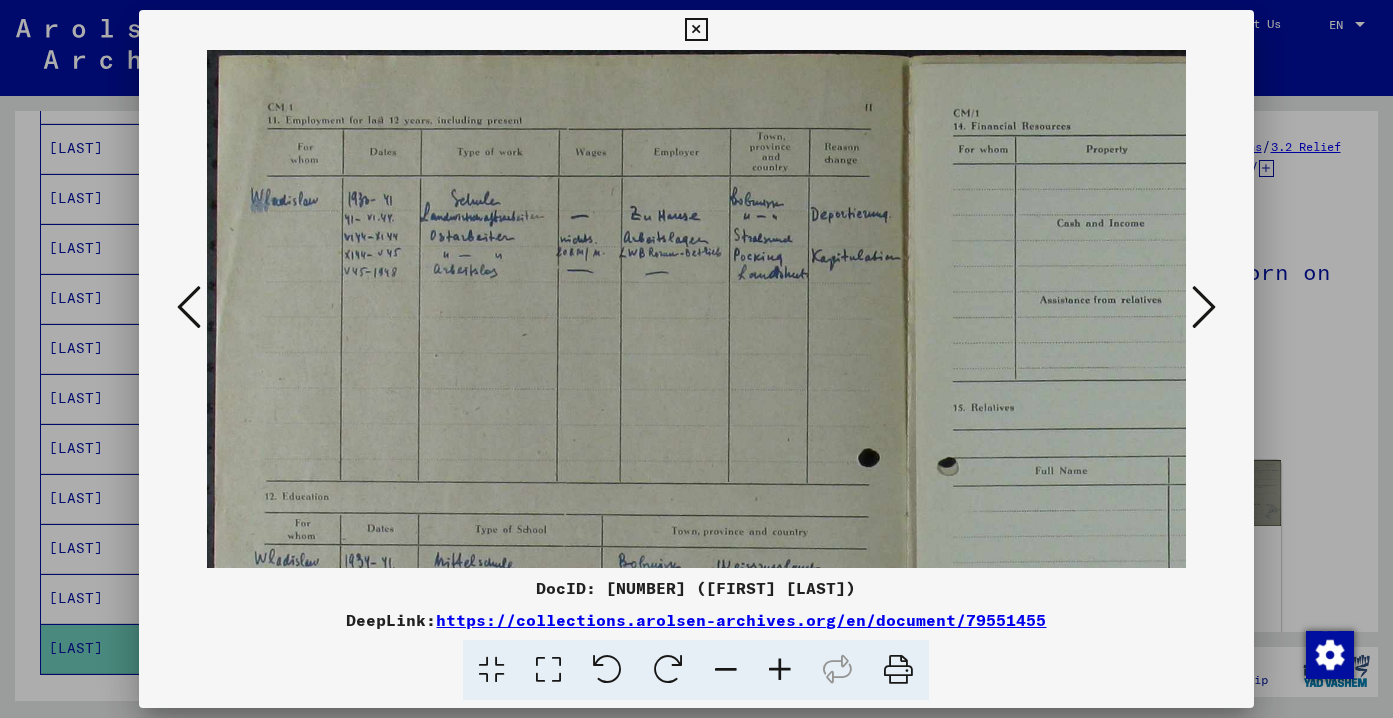 drag, startPoint x: 652, startPoint y: 319, endPoint x: 801, endPoint y: 318, distance: 149.00336 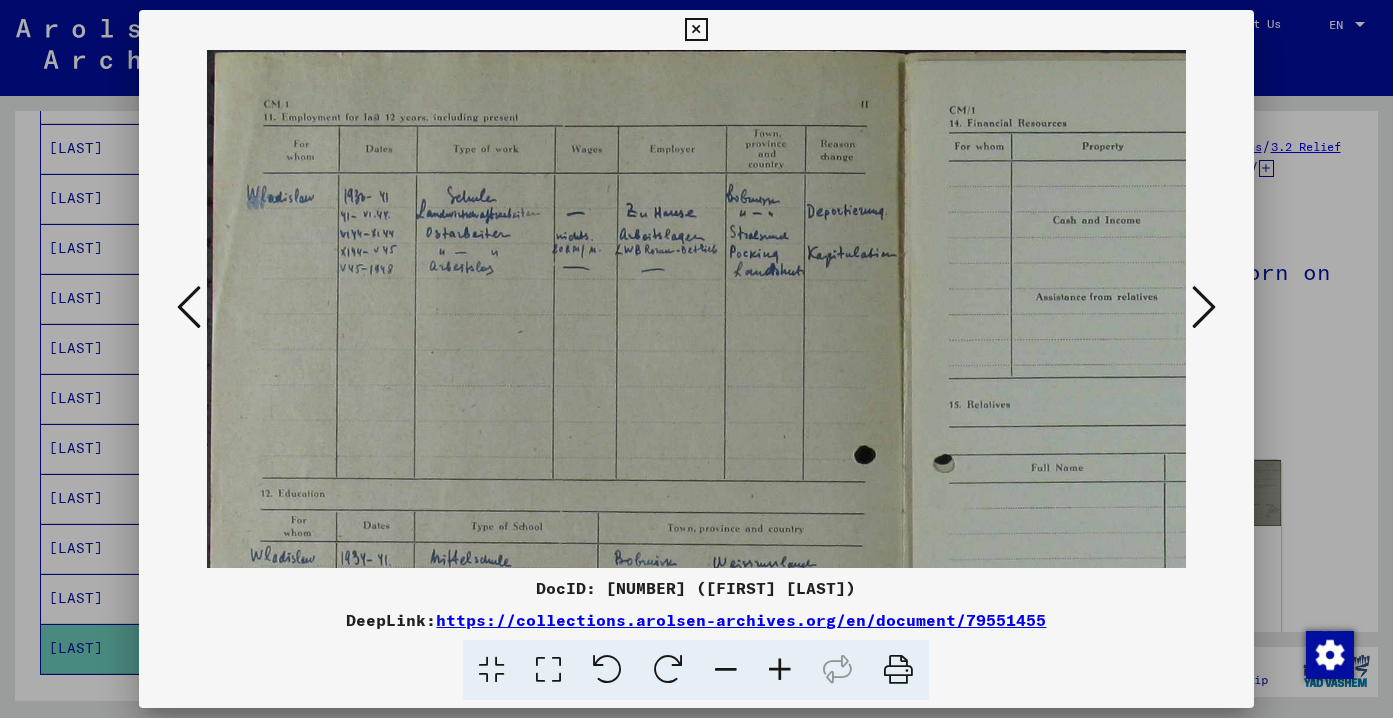 click at bounding box center (780, 670) 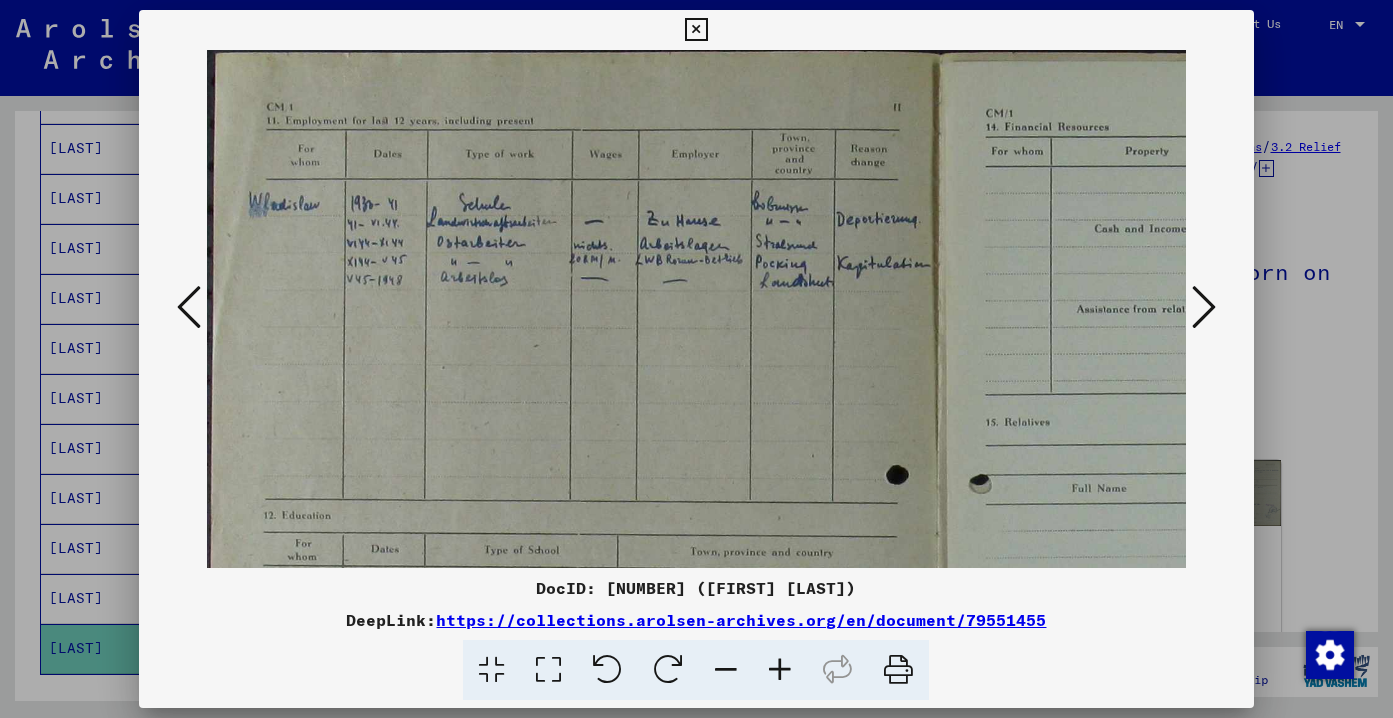 click at bounding box center (780, 670) 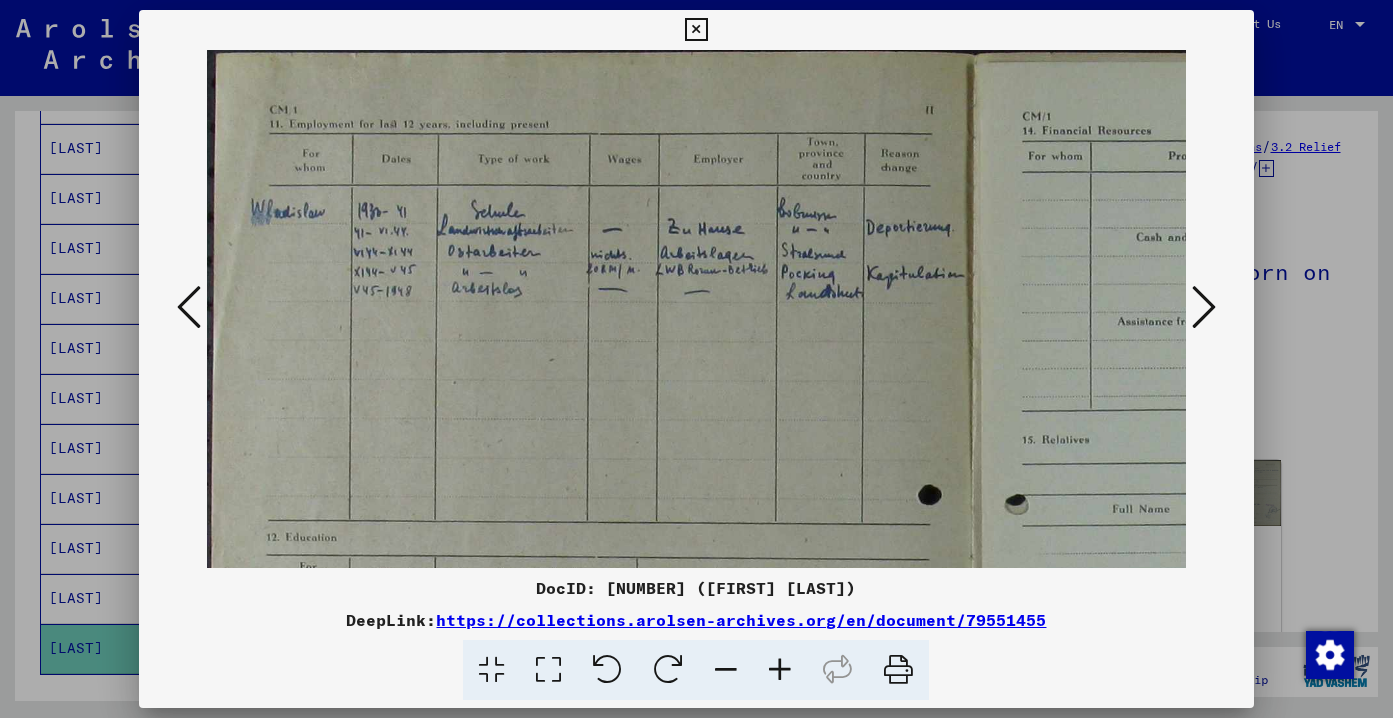 click at bounding box center (780, 670) 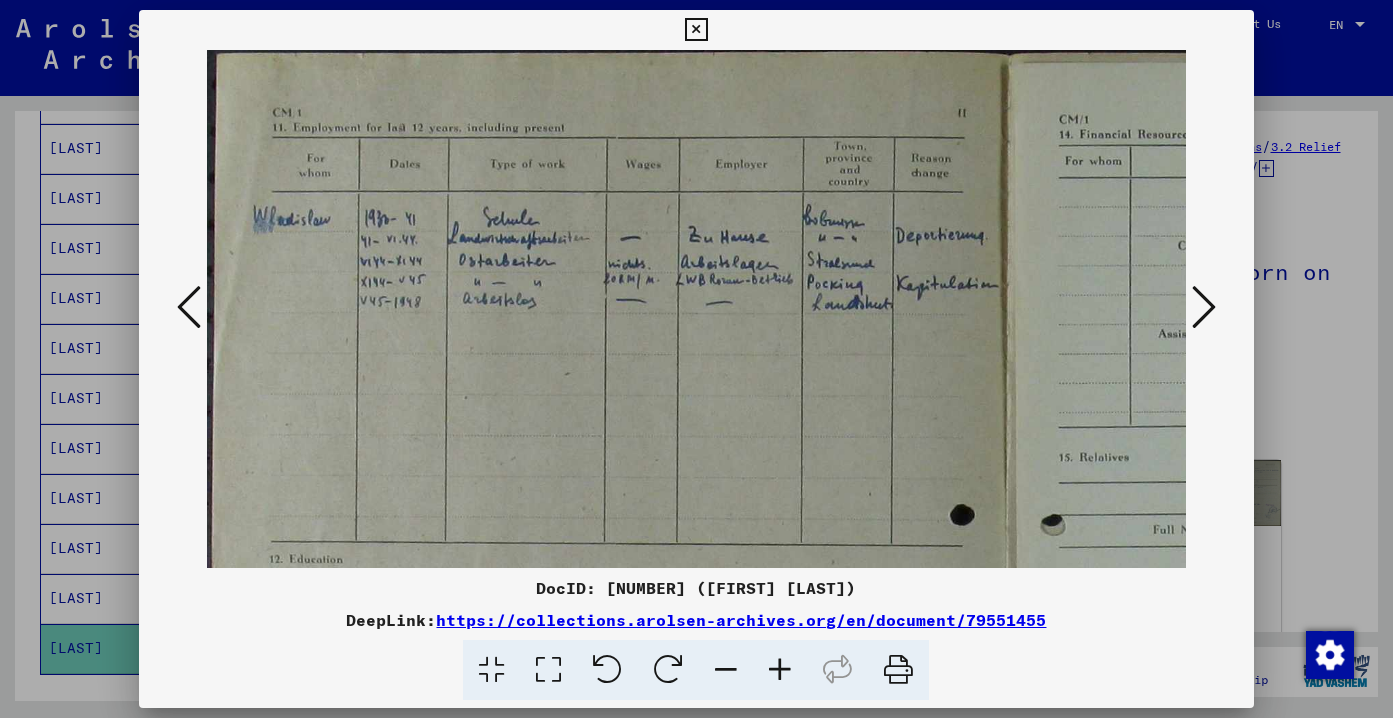 click at bounding box center [780, 670] 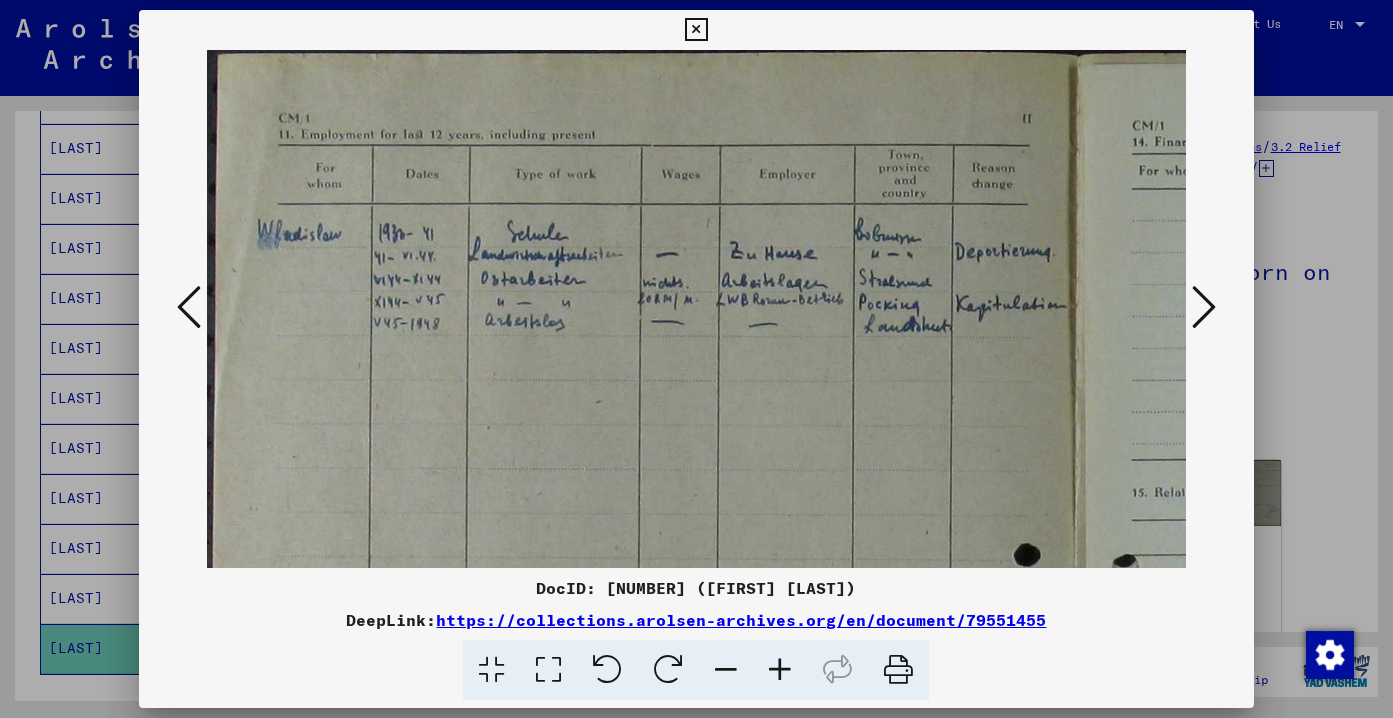 click at bounding box center [780, 670] 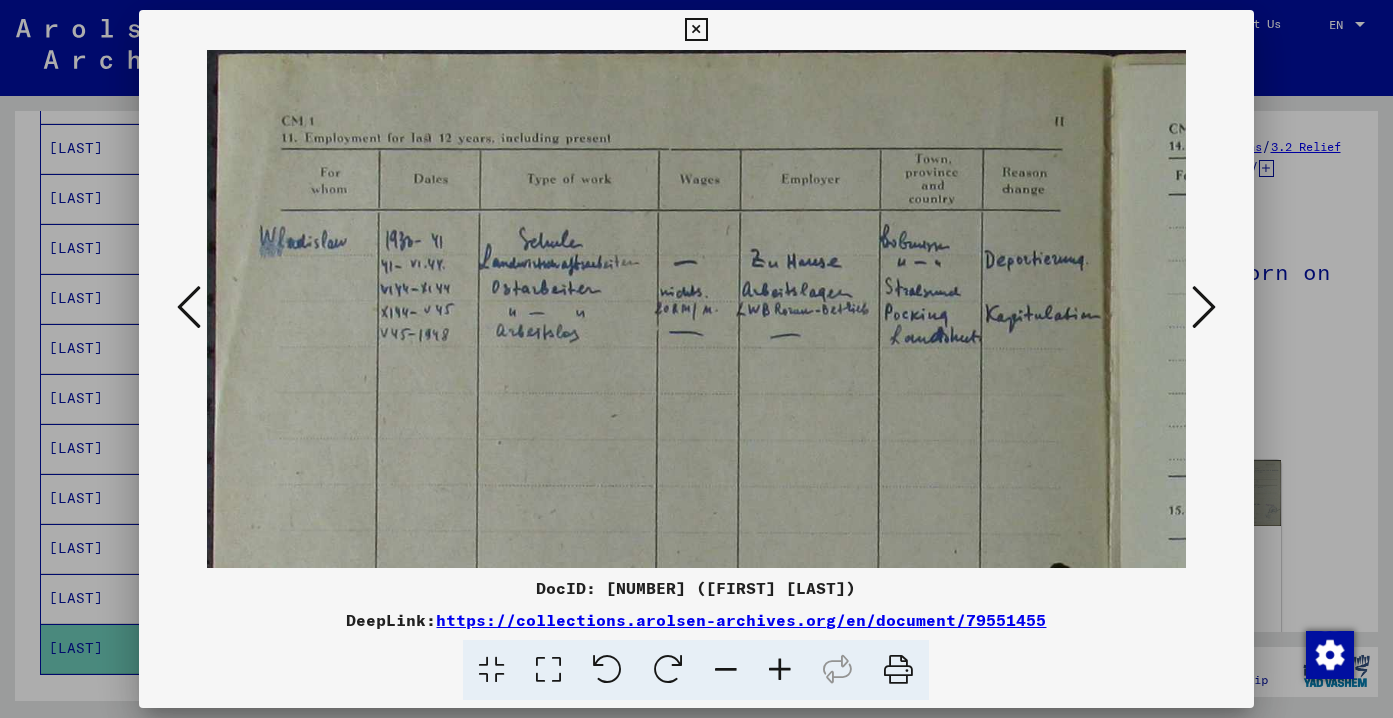 click at bounding box center (780, 670) 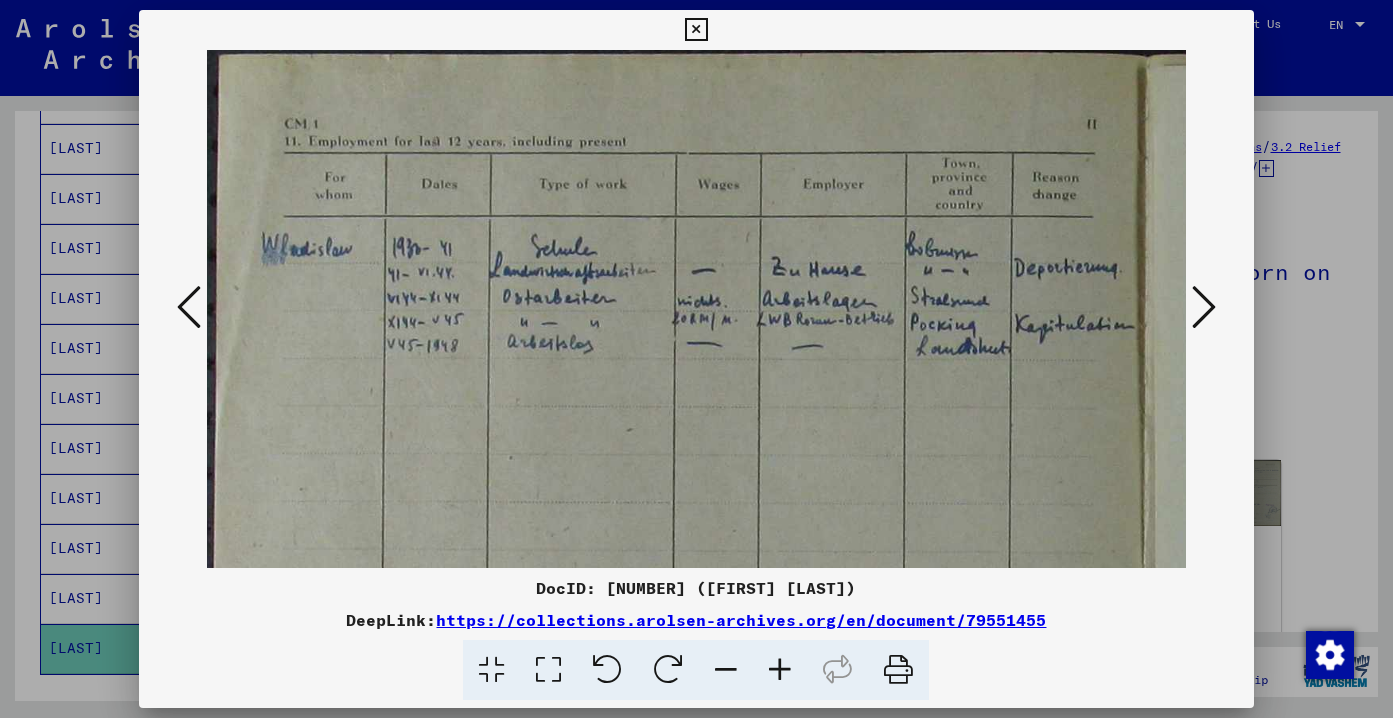 click at bounding box center [780, 670] 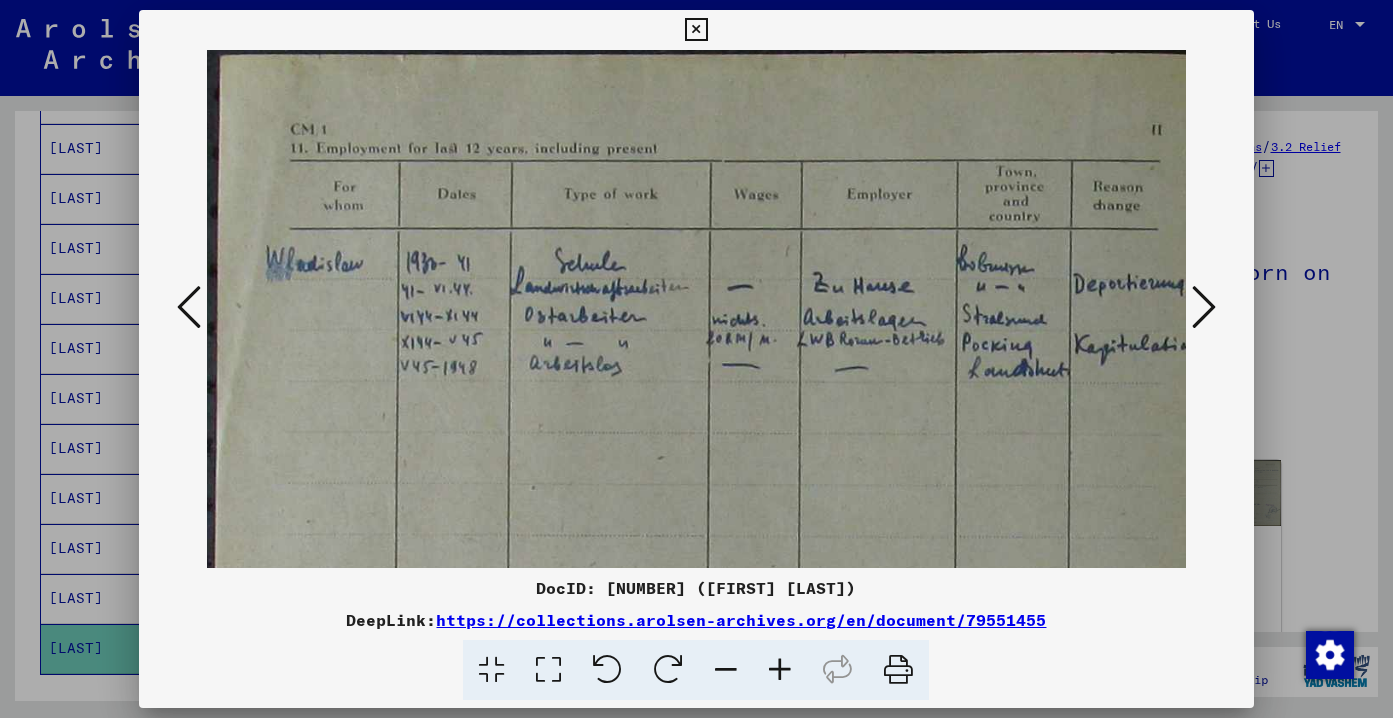 click at bounding box center (780, 670) 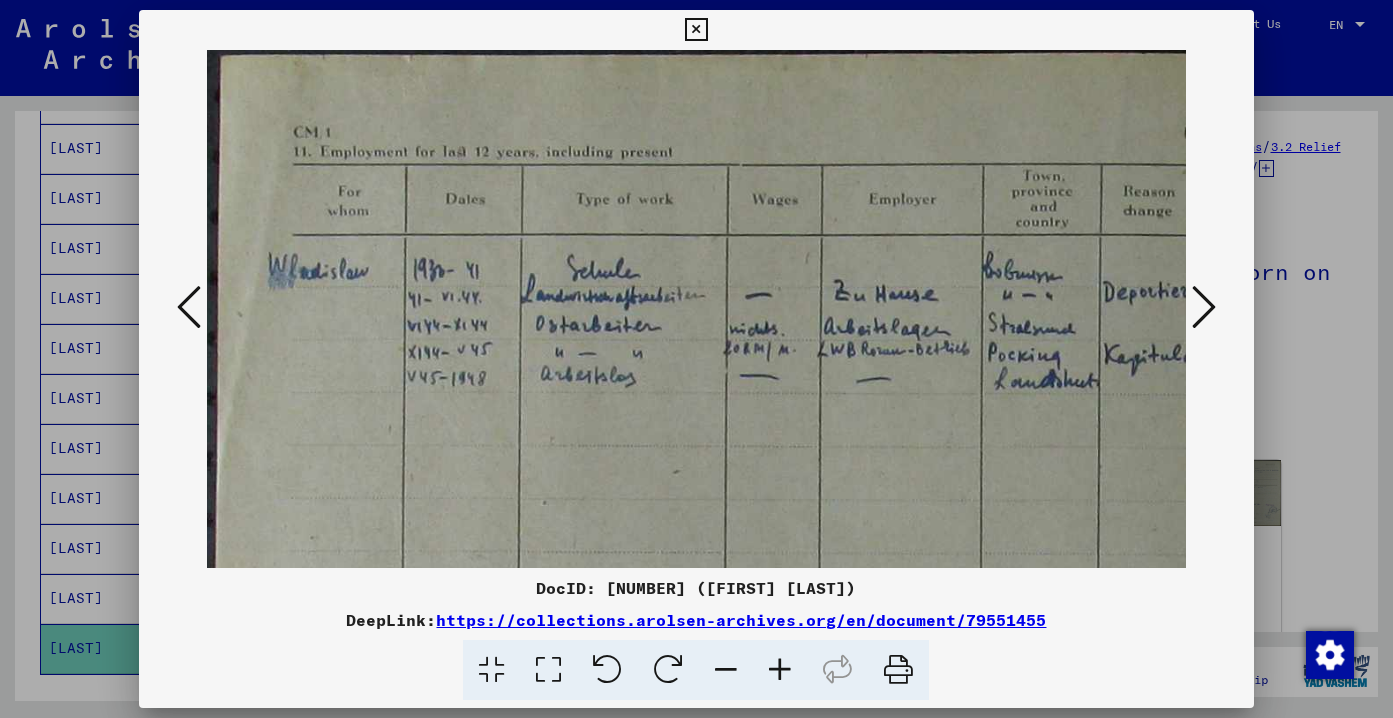 click at bounding box center (780, 670) 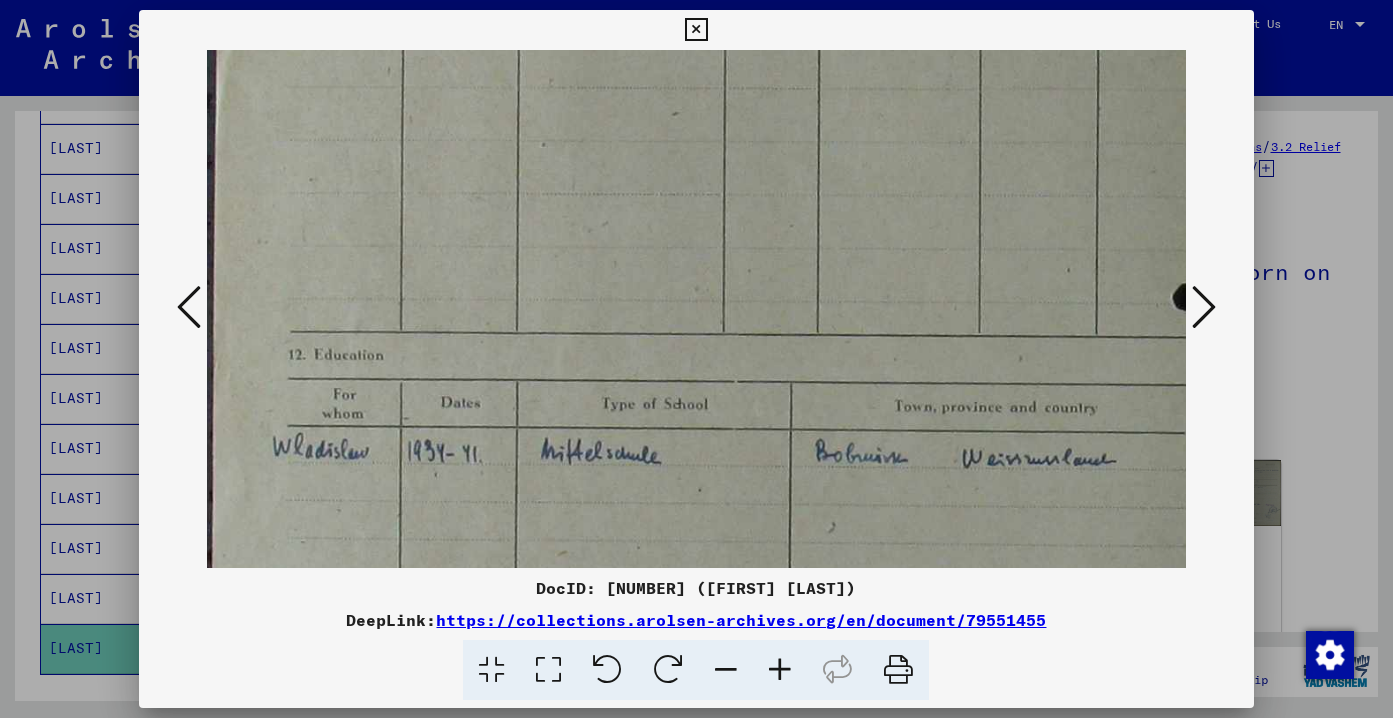 drag, startPoint x: 951, startPoint y: 407, endPoint x: 947, endPoint y: 35, distance: 372.0215 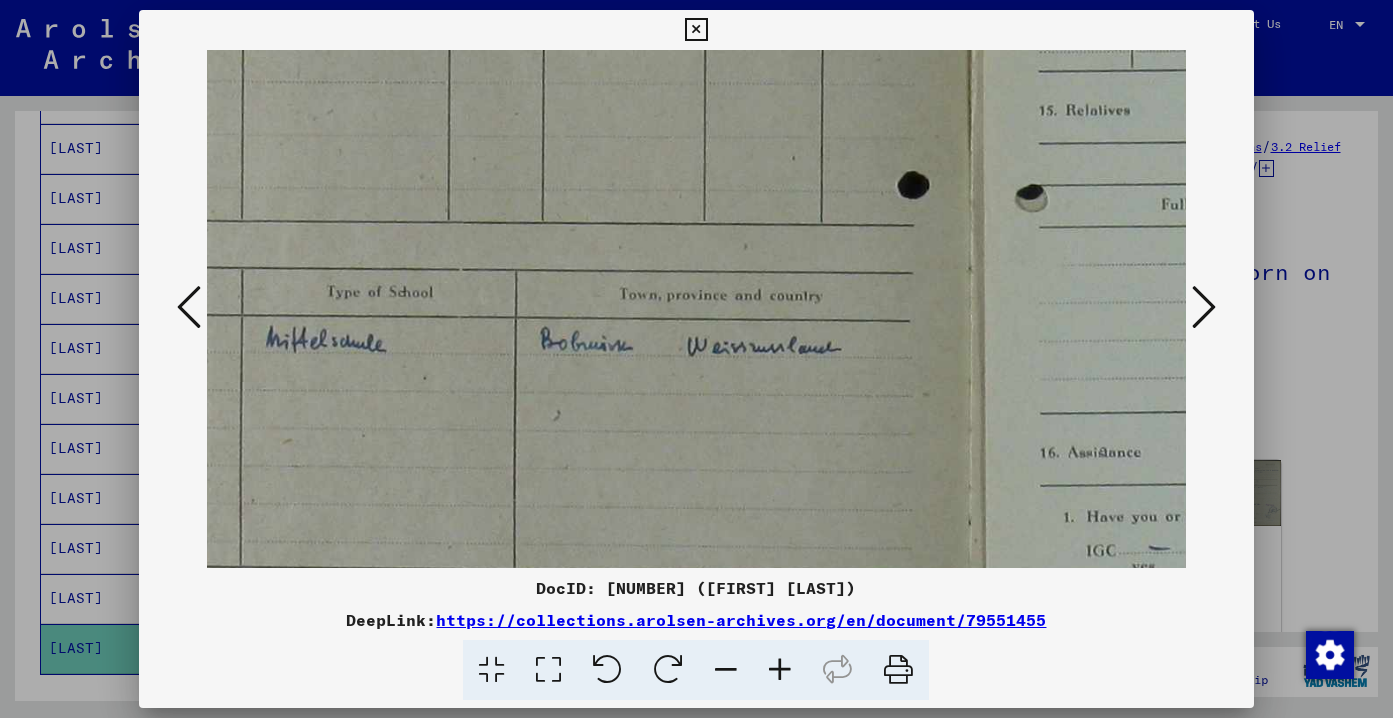 scroll, scrollTop: 470, scrollLeft: 310, axis: both 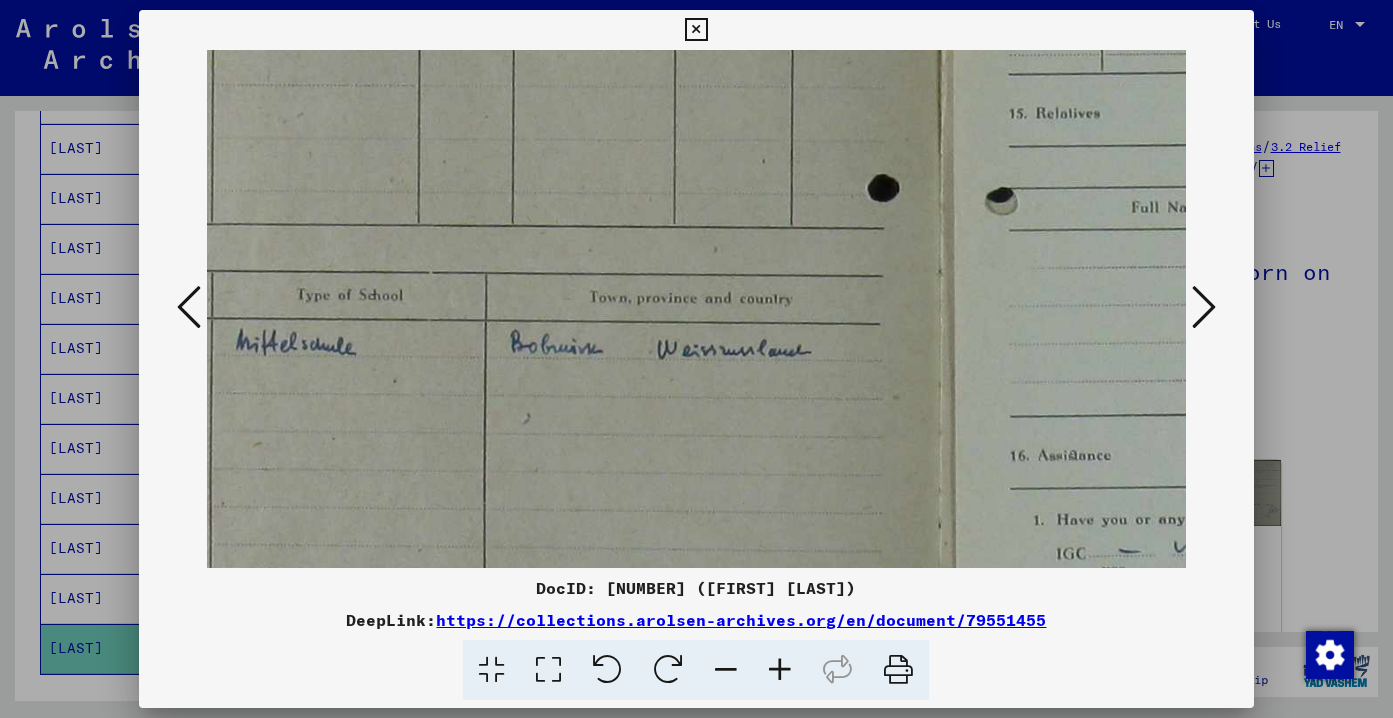 drag, startPoint x: 946, startPoint y: 327, endPoint x: 644, endPoint y: 232, distance: 316.58963 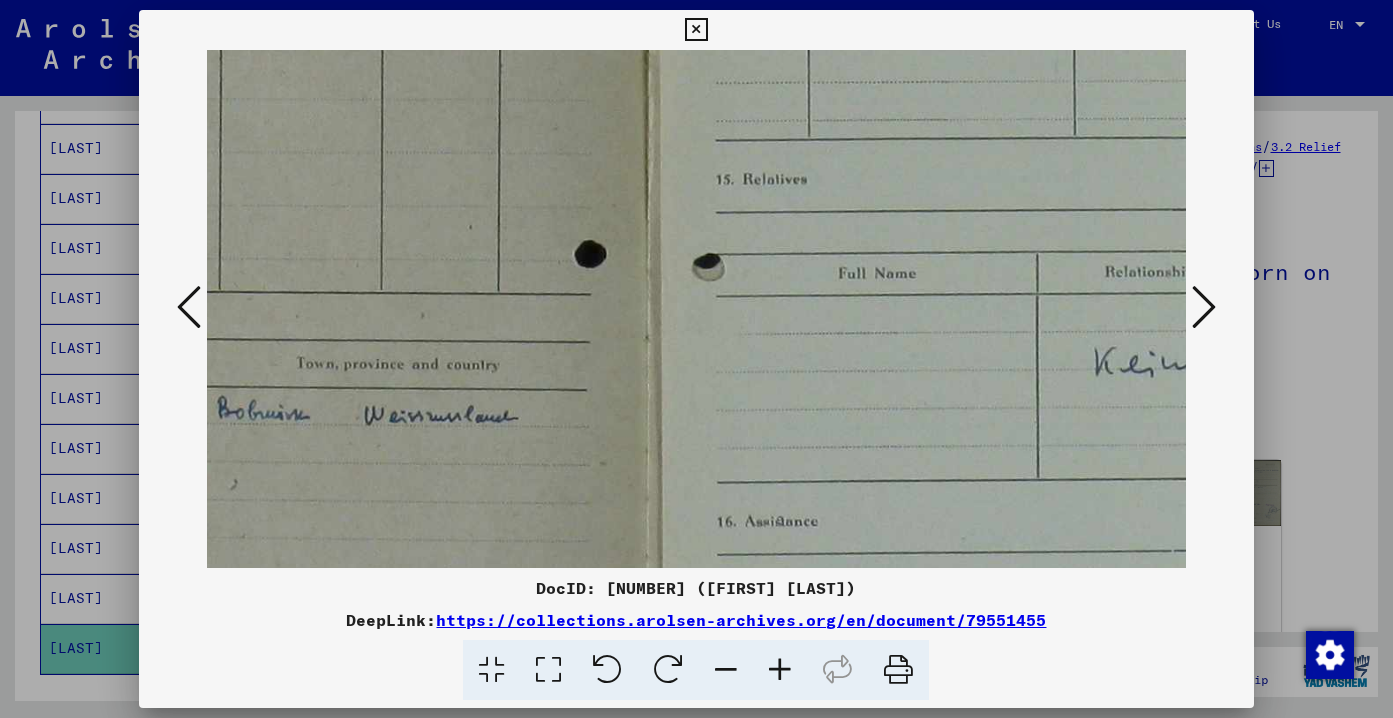 scroll, scrollTop: 365, scrollLeft: 771, axis: both 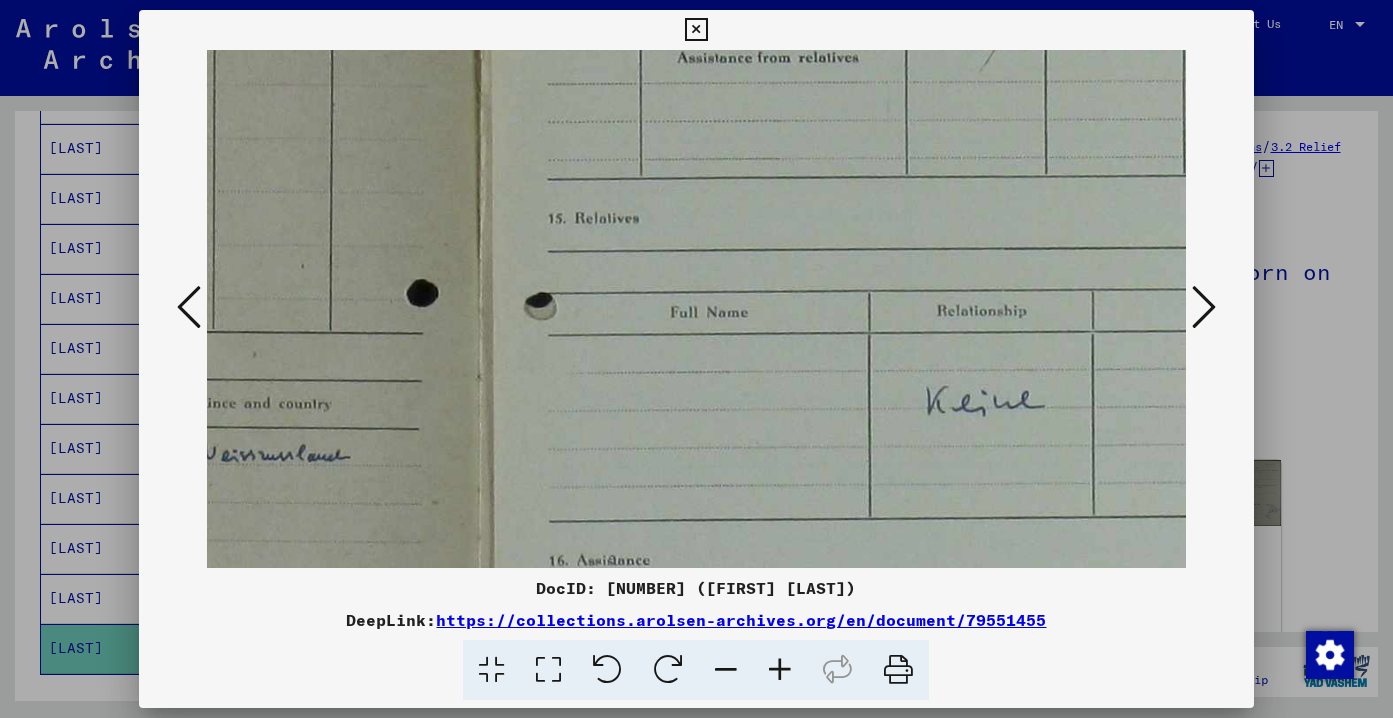 drag, startPoint x: 948, startPoint y: 255, endPoint x: 487, endPoint y: 360, distance: 472.80652 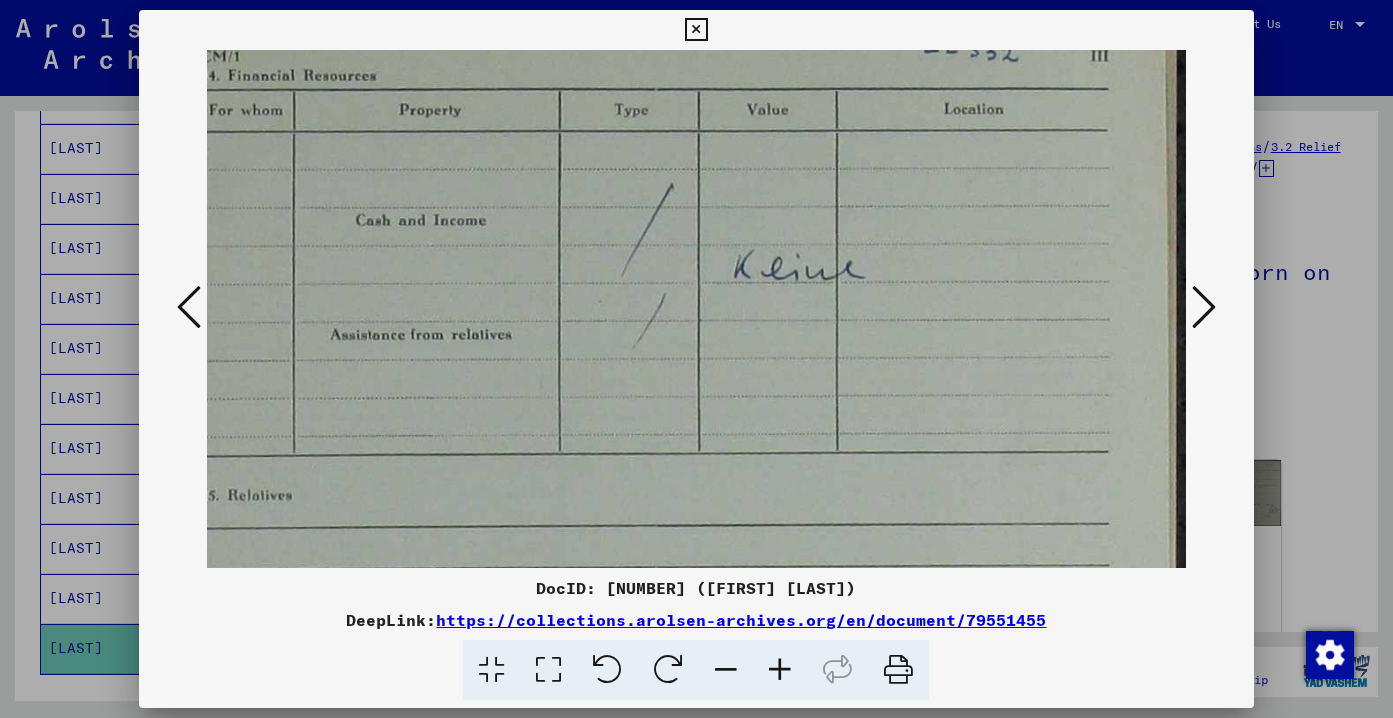 drag, startPoint x: 864, startPoint y: 318, endPoint x: 410, endPoint y: 605, distance: 537.108 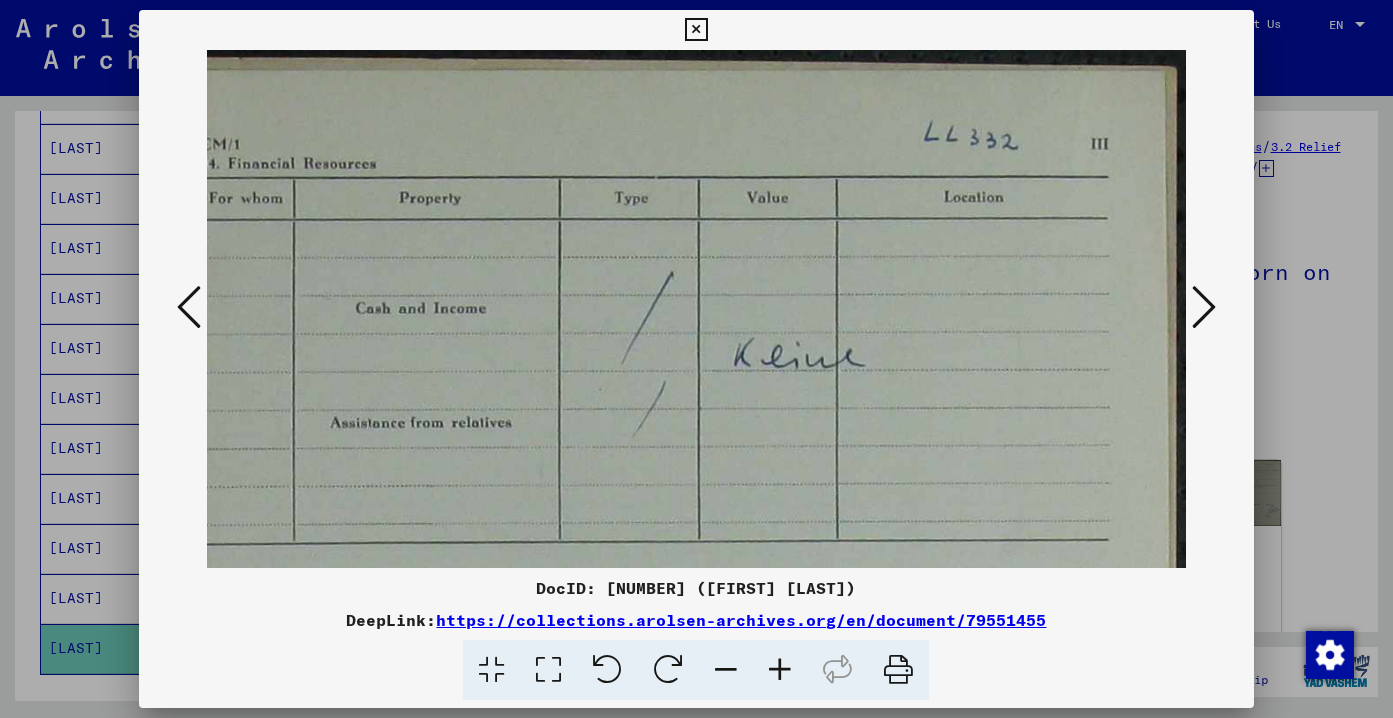 scroll, scrollTop: 0, scrollLeft: 1114, axis: horizontal 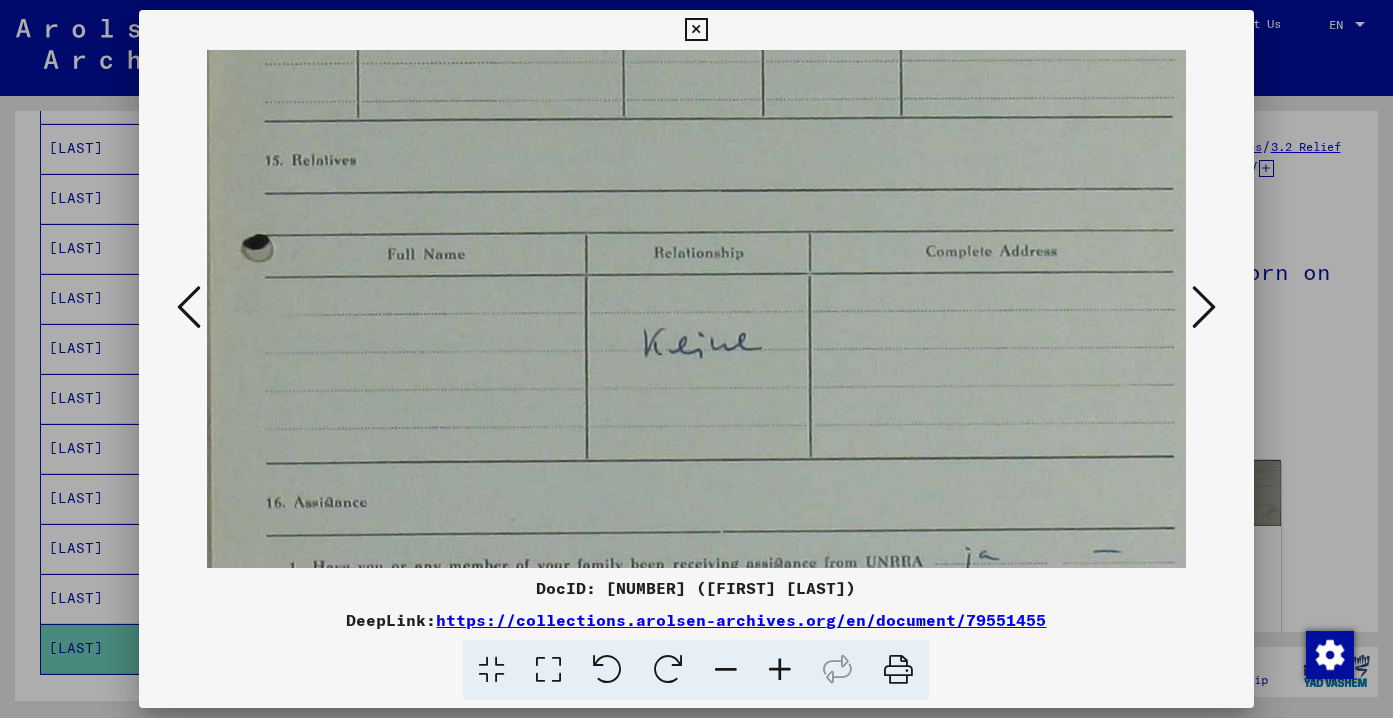 drag, startPoint x: 535, startPoint y: 334, endPoint x: 584, endPoint y: 180, distance: 161.60754 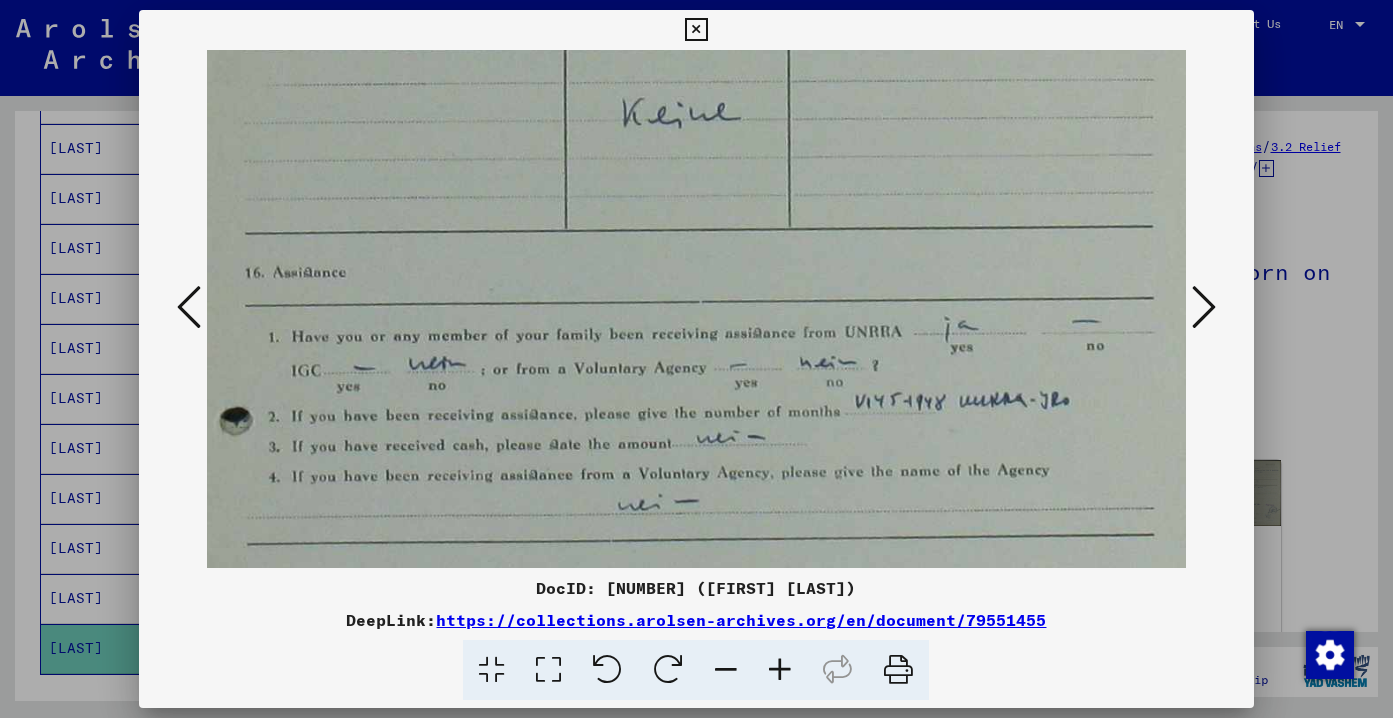drag, startPoint x: 588, startPoint y: 362, endPoint x: 552, endPoint y: 100, distance: 264.46173 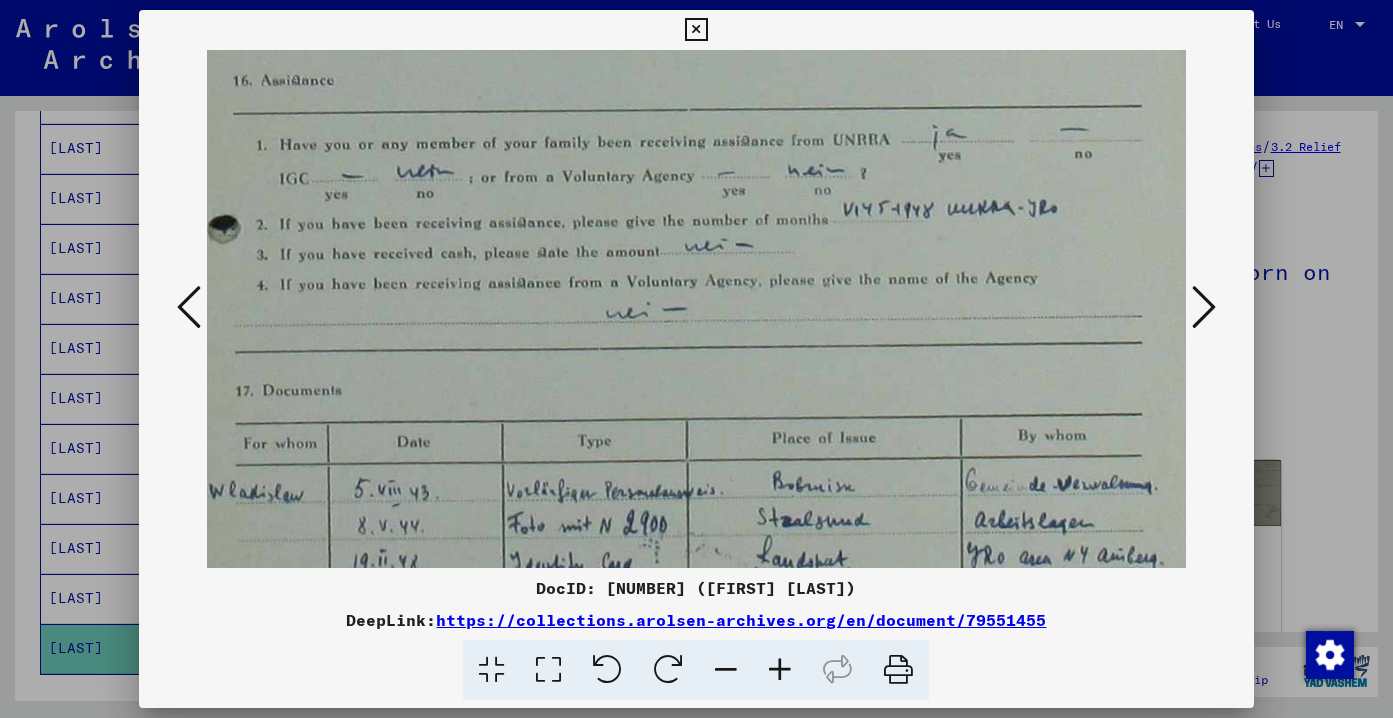drag, startPoint x: 555, startPoint y: 271, endPoint x: 551, endPoint y: 106, distance: 165.04848 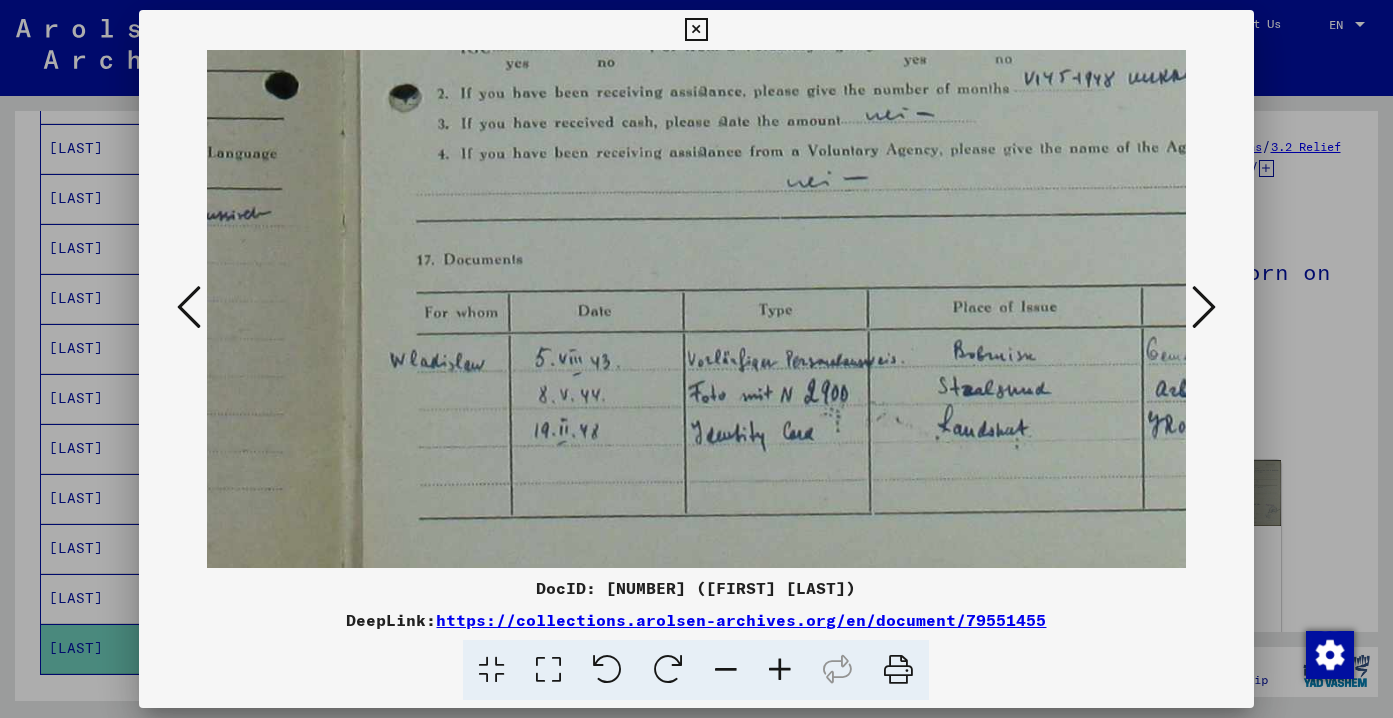 drag, startPoint x: 713, startPoint y: 329, endPoint x: 894, endPoint y: 199, distance: 222.84749 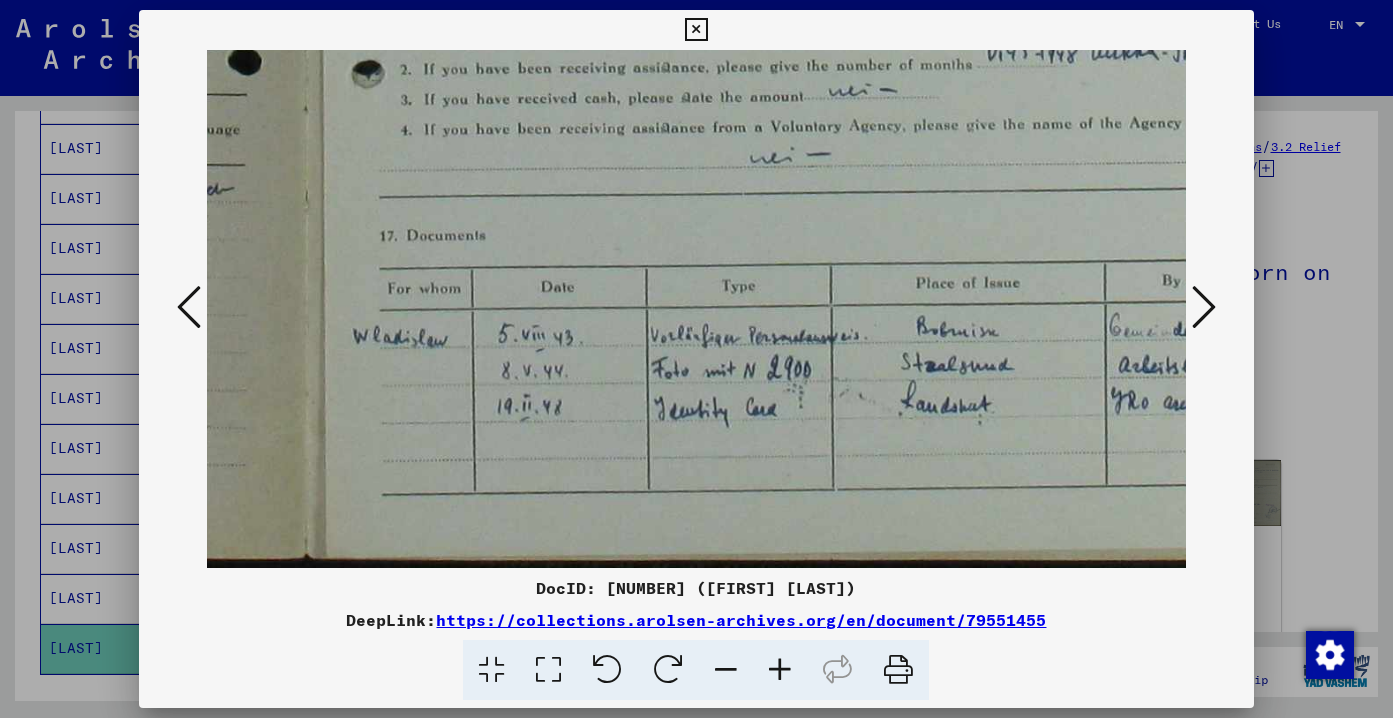 drag, startPoint x: 903, startPoint y: 292, endPoint x: 865, endPoint y: 137, distance: 159.5901 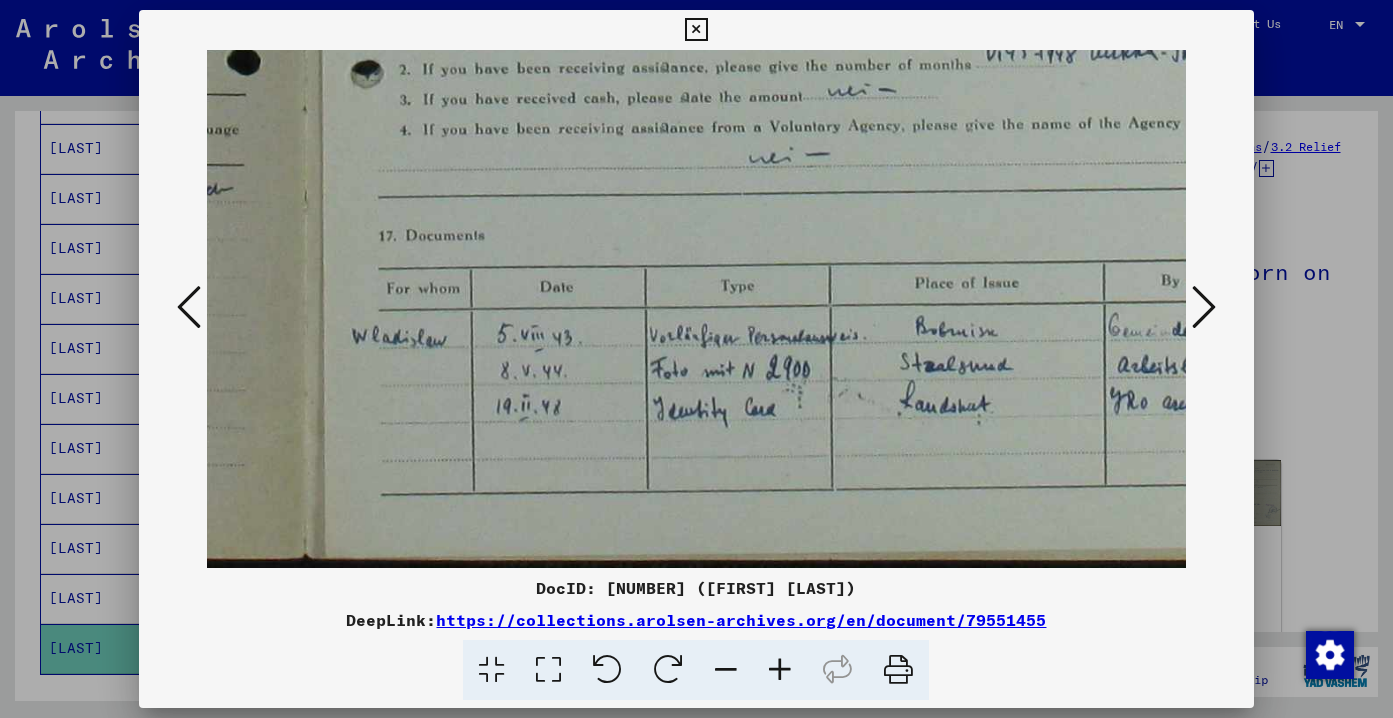 scroll, scrollTop: 1000, scrollLeft: 1118, axis: both 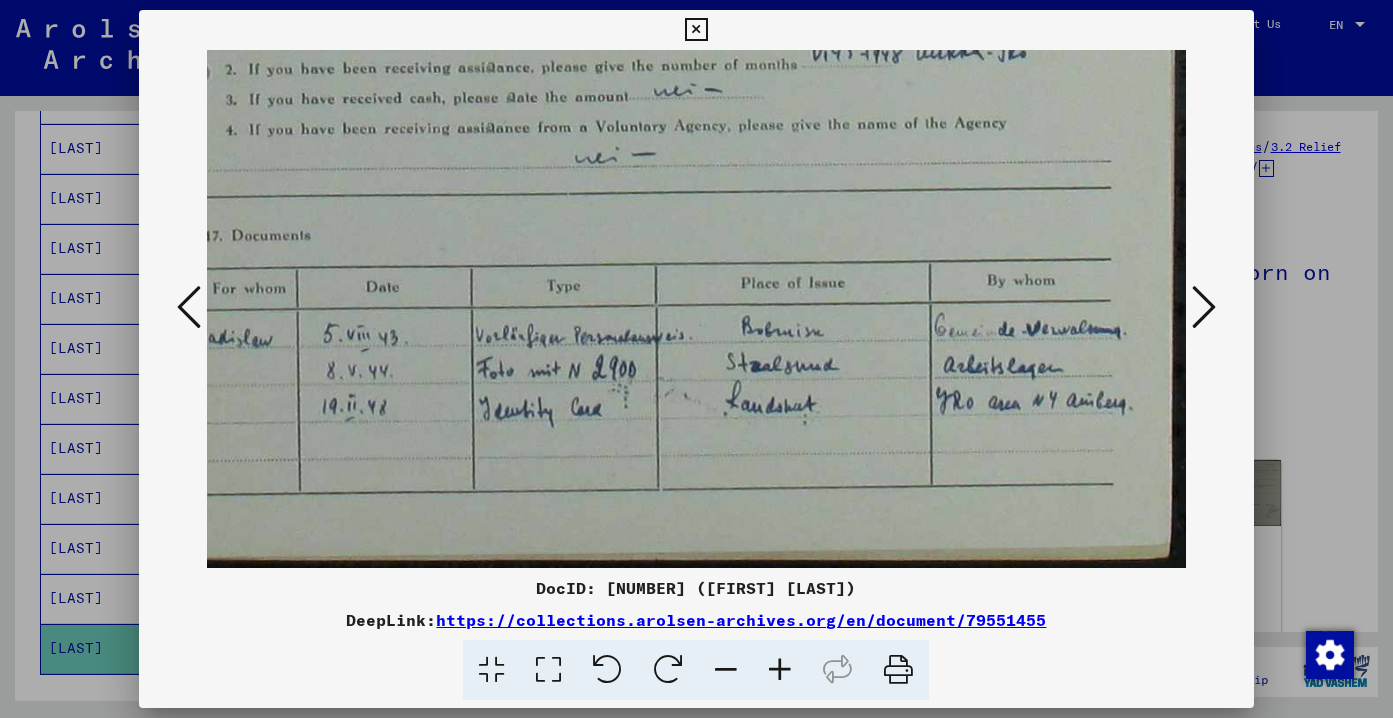 drag, startPoint x: 999, startPoint y: 406, endPoint x: 738, endPoint y: 393, distance: 261.32355 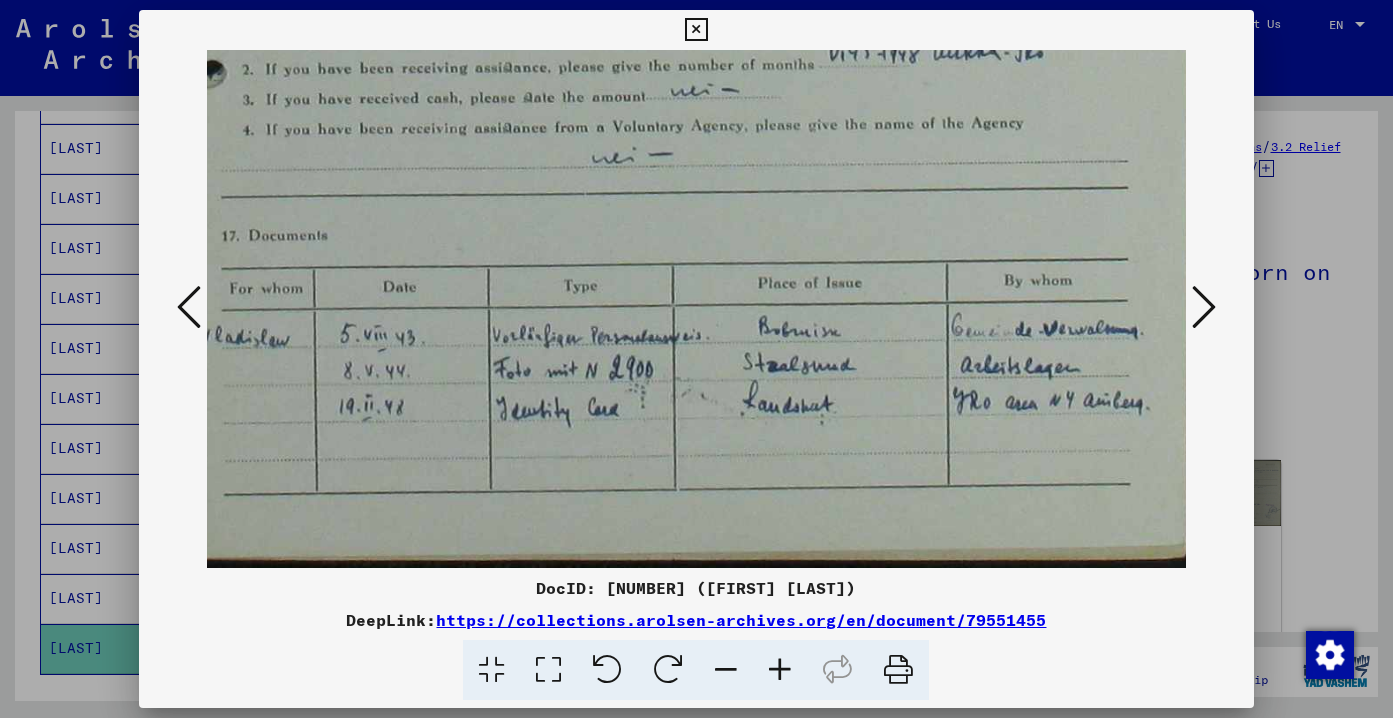 scroll, scrollTop: 1000, scrollLeft: 1099, axis: both 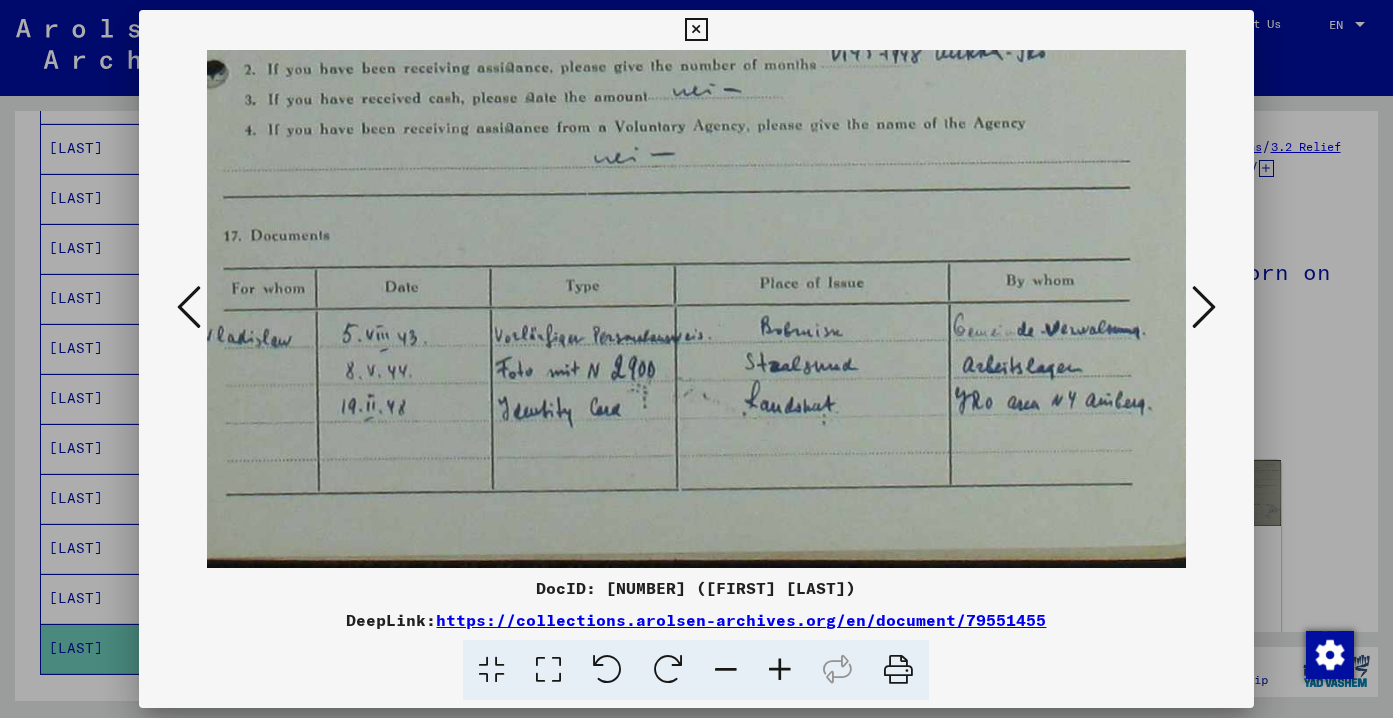 drag, startPoint x: 599, startPoint y: 447, endPoint x: 618, endPoint y: 335, distance: 113.600174 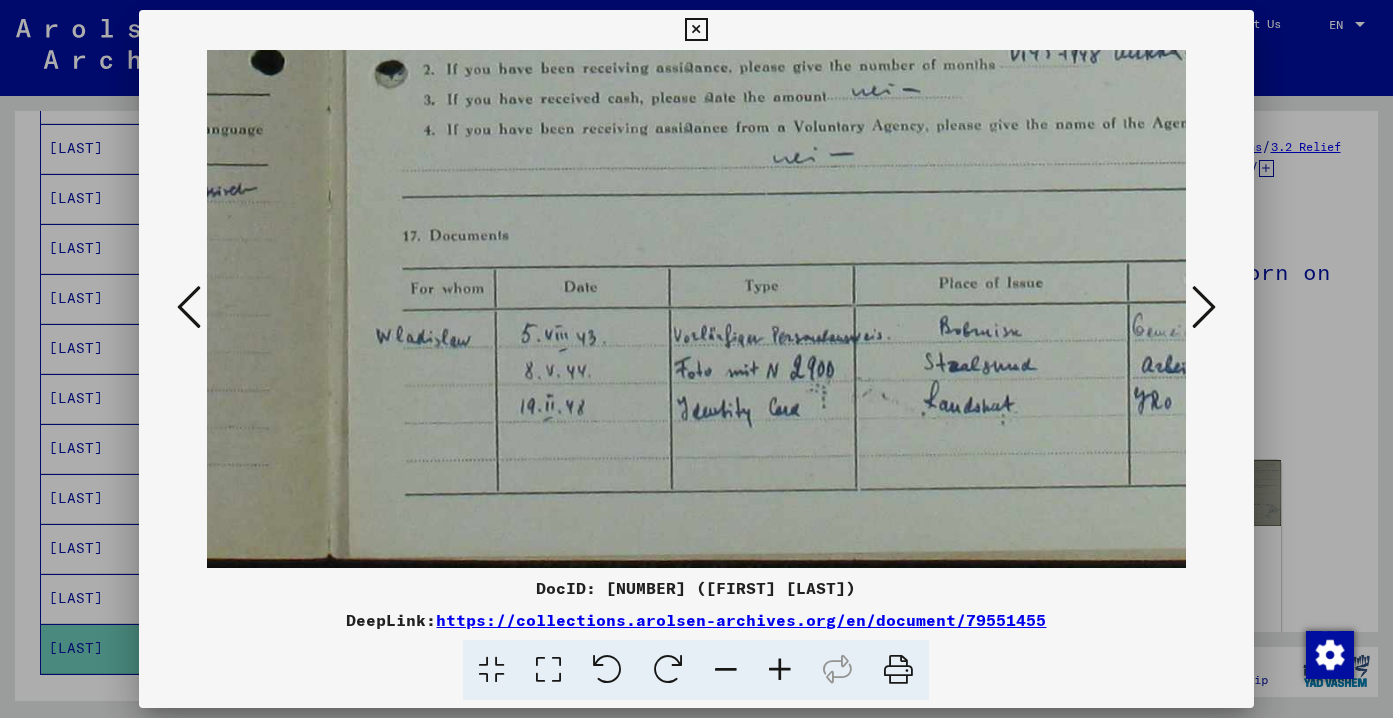 drag, startPoint x: 583, startPoint y: 439, endPoint x: 761, endPoint y: 408, distance: 180.67928 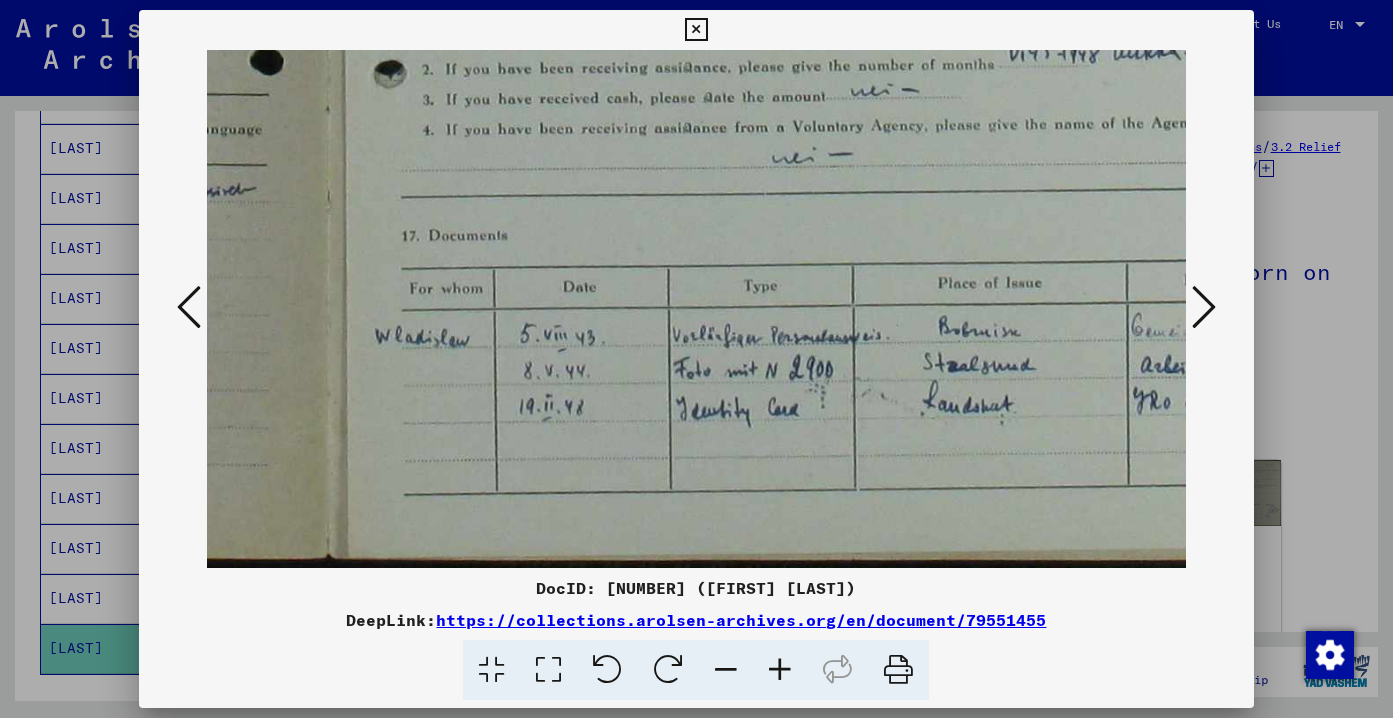 click at bounding box center (780, 670) 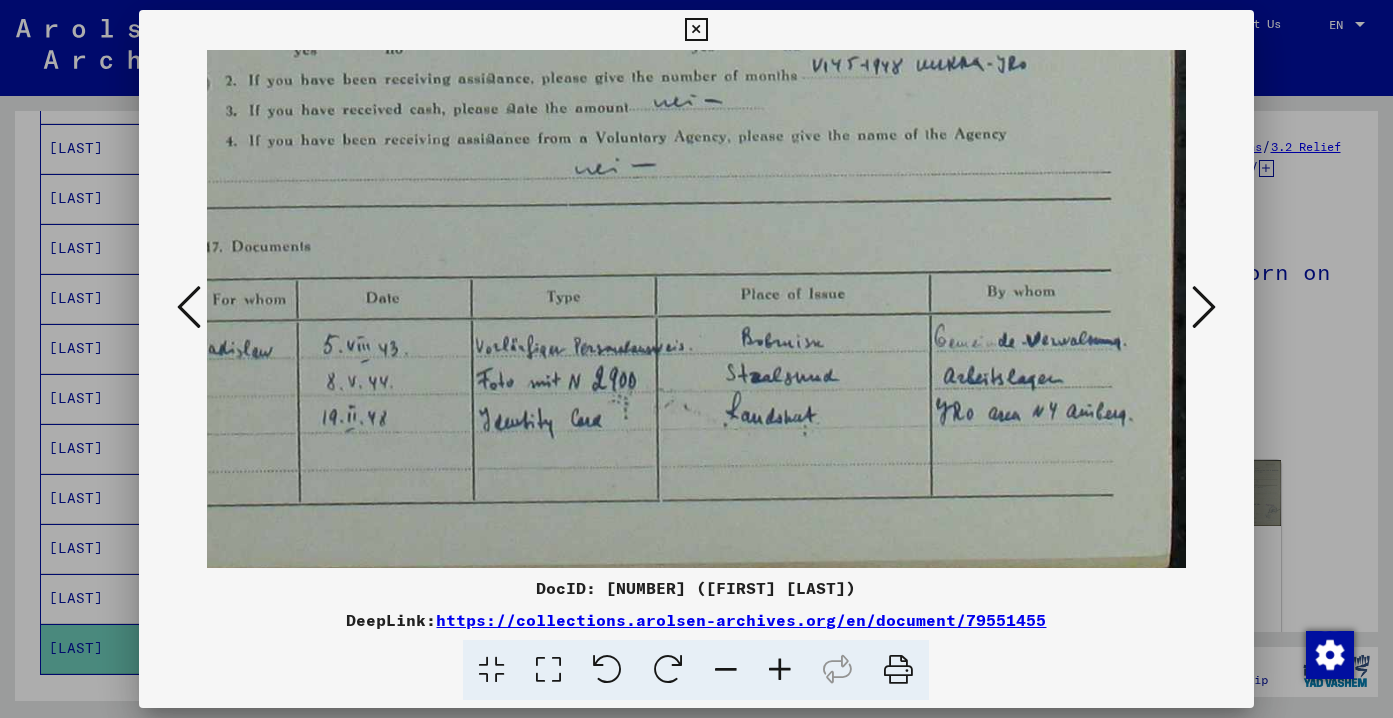 drag, startPoint x: 795, startPoint y: 458, endPoint x: 515, endPoint y: 467, distance: 280.1446 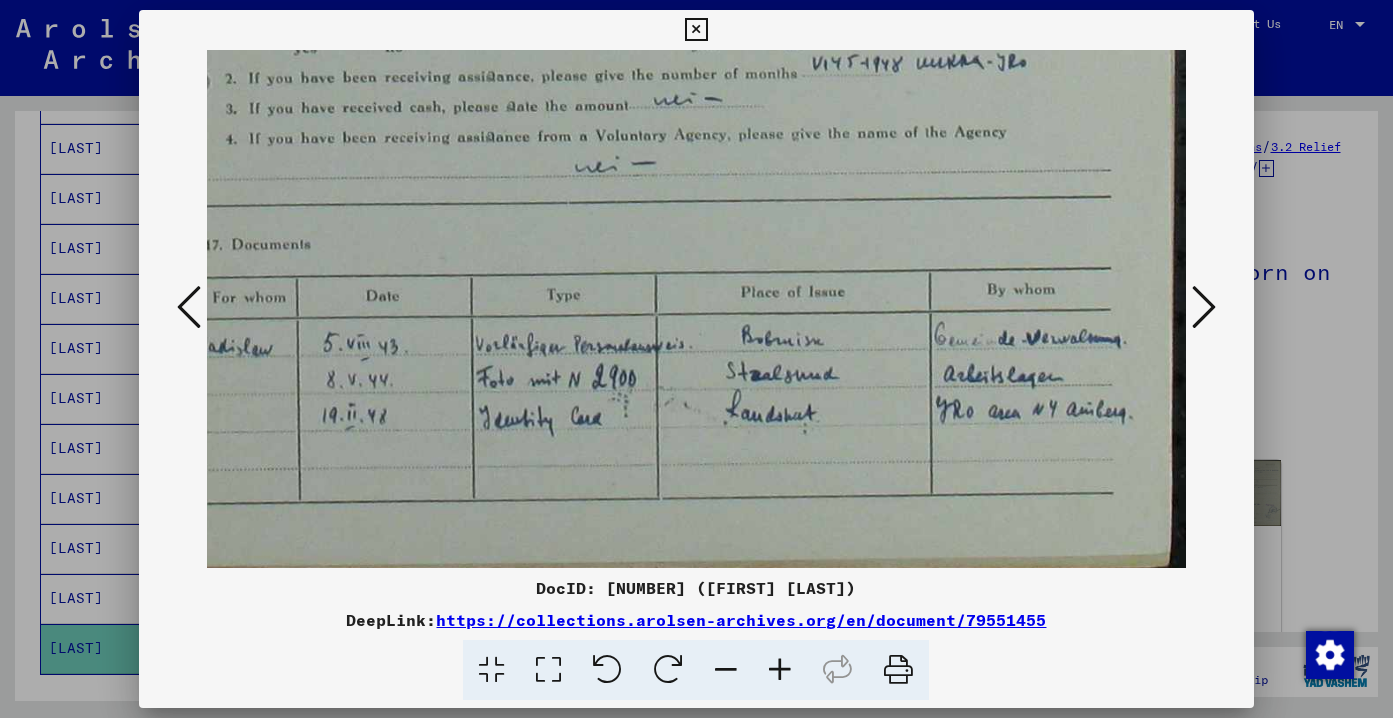 click at bounding box center [696, 30] 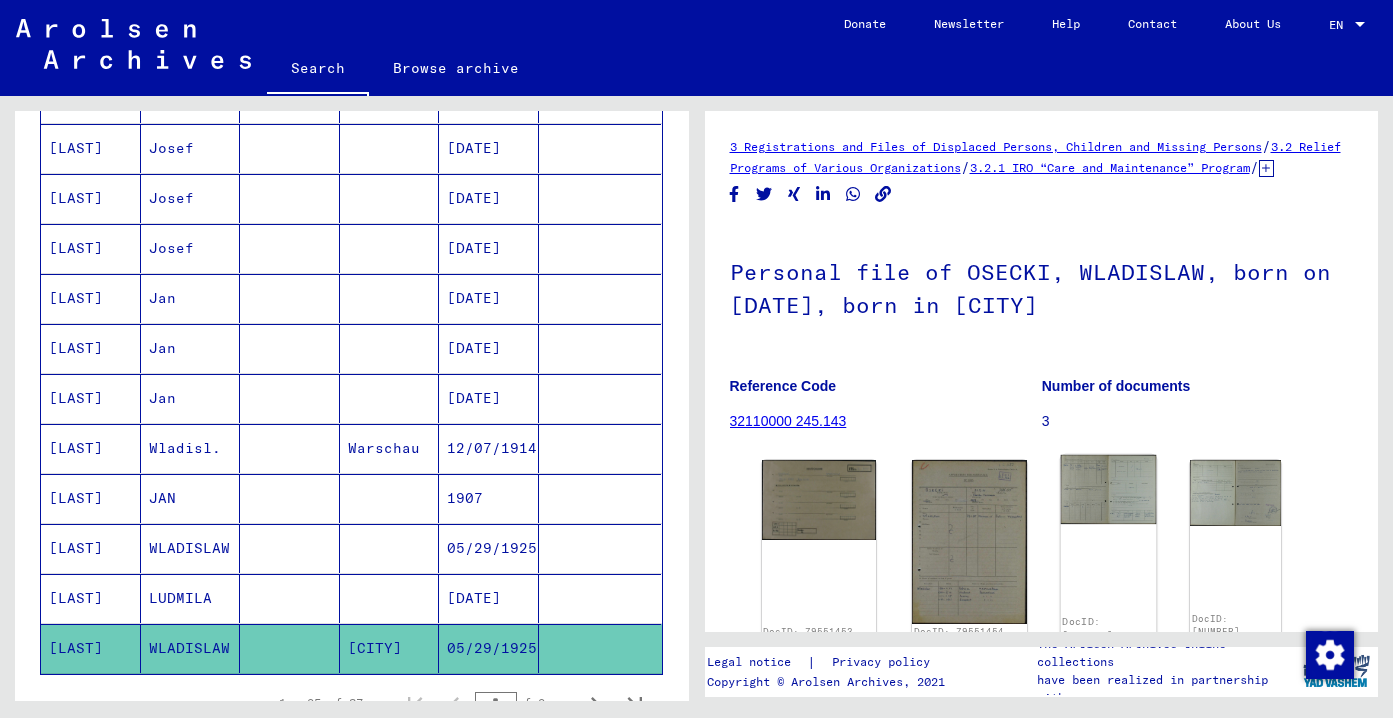 click 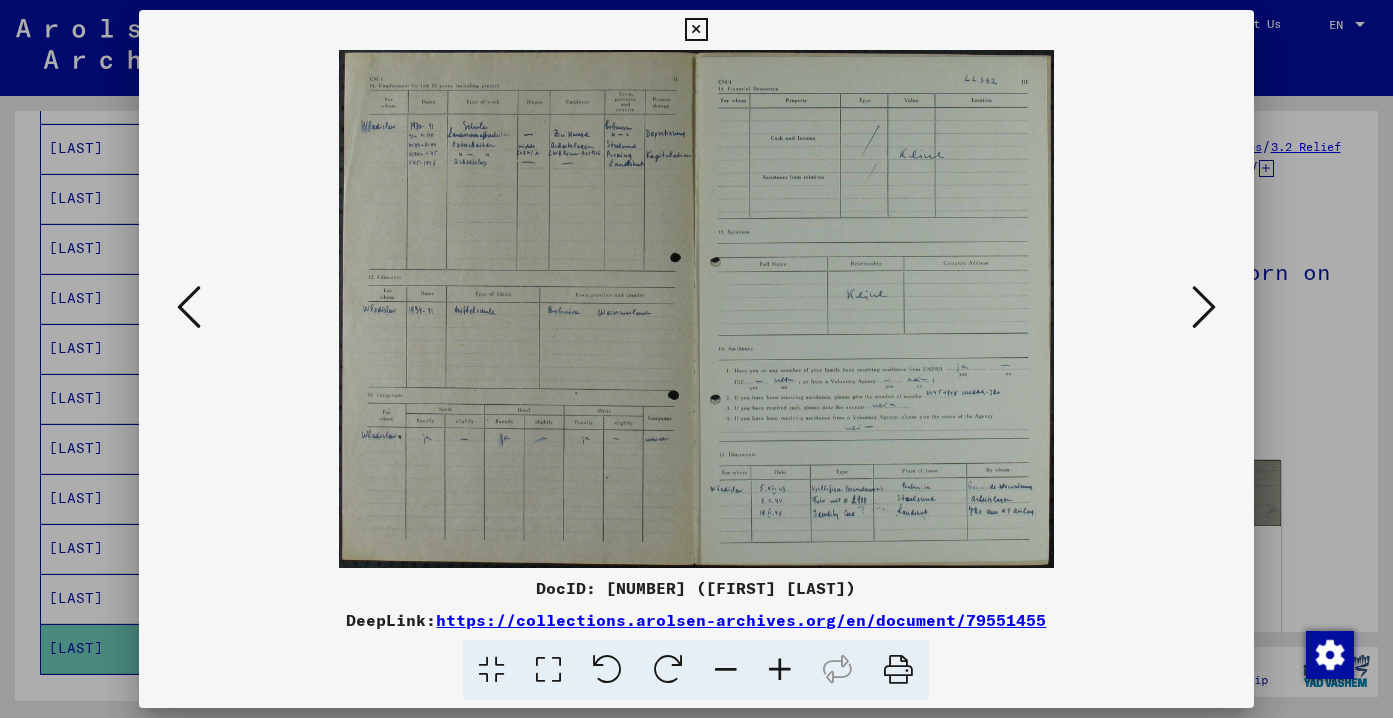 click at bounding box center (1204, 308) 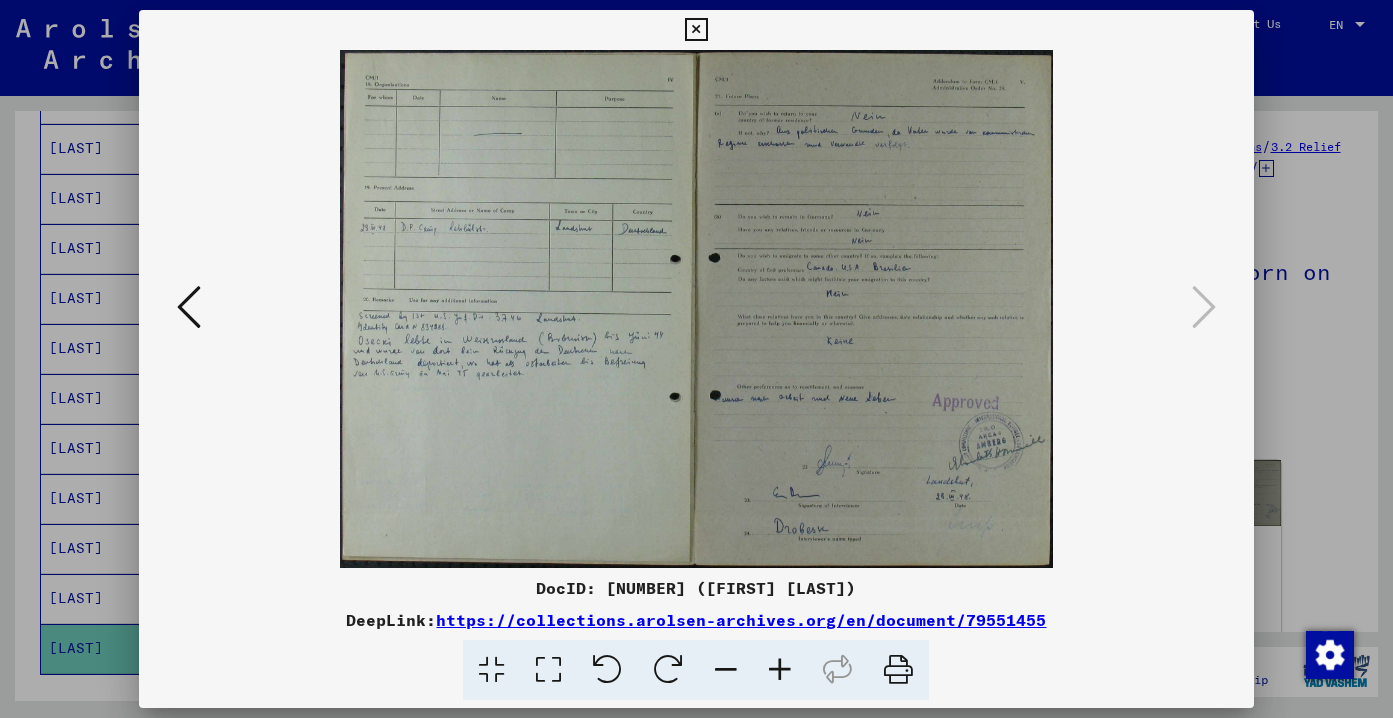 click at bounding box center [780, 670] 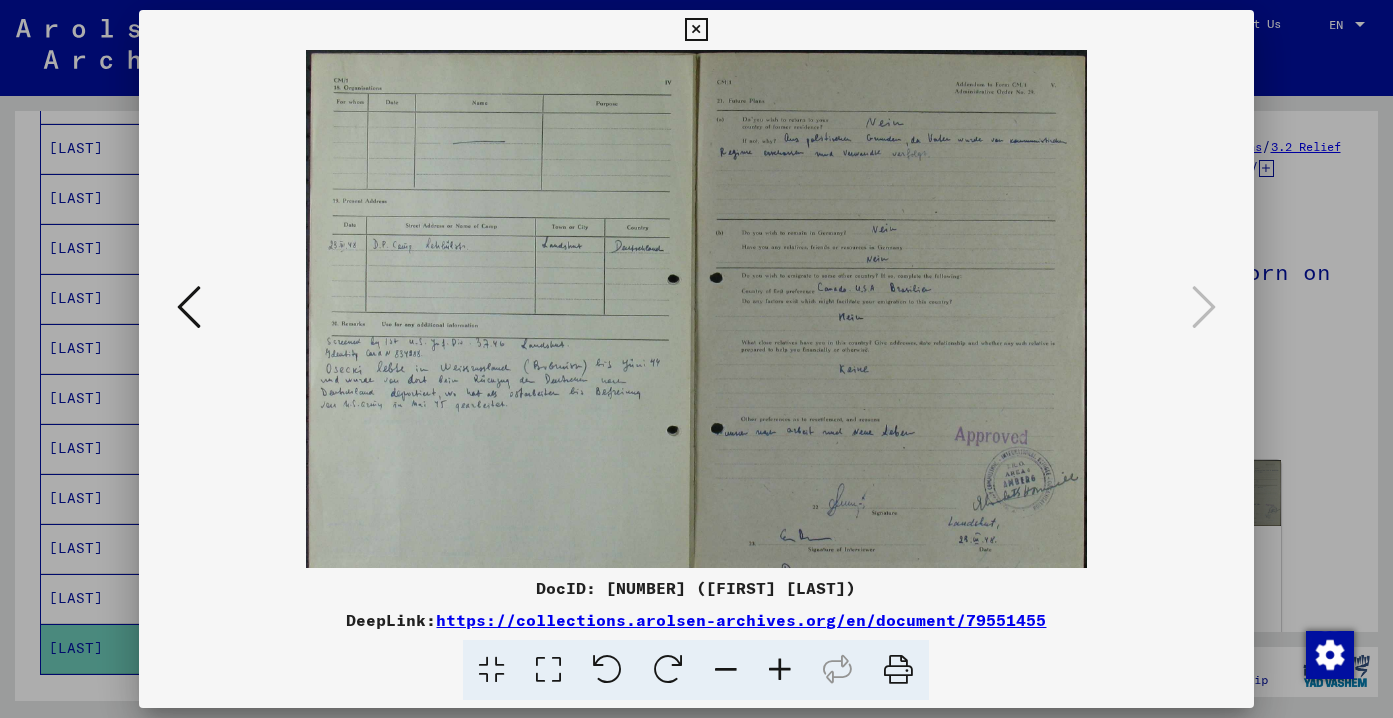 click at bounding box center (780, 670) 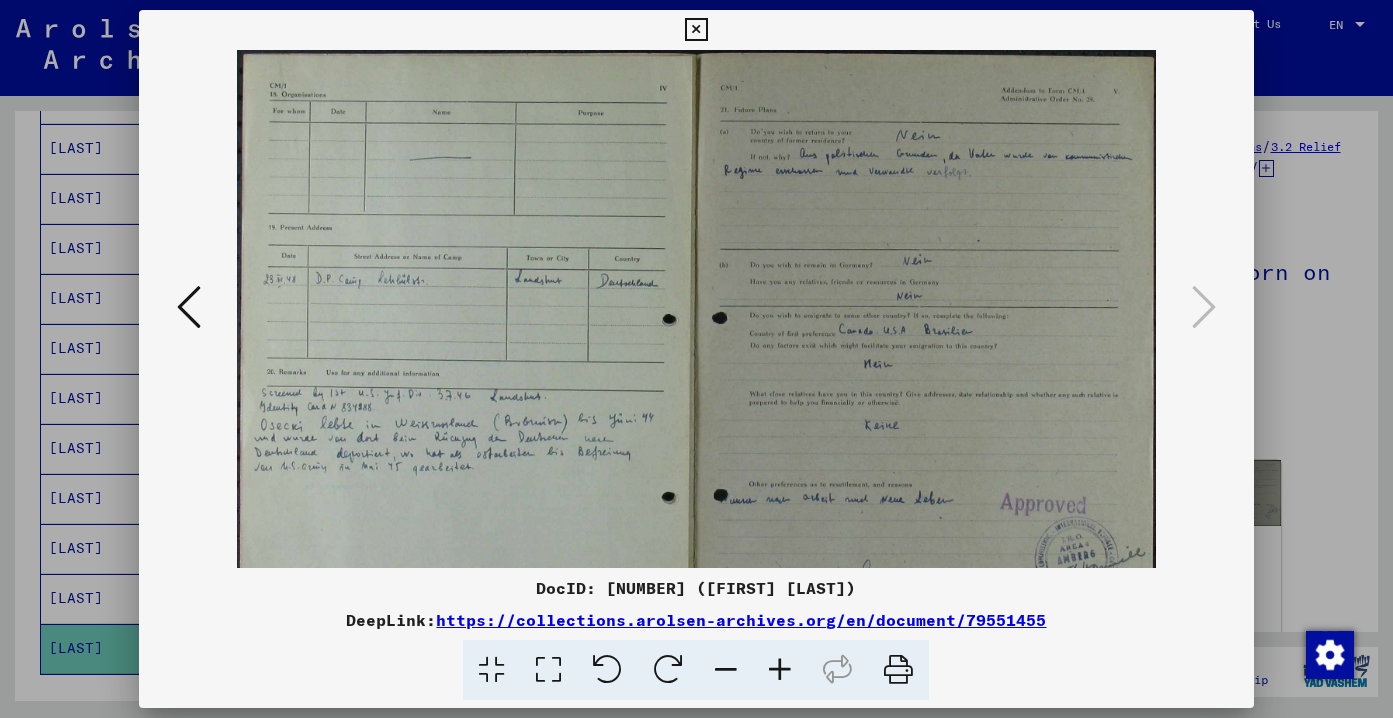 click at bounding box center [780, 670] 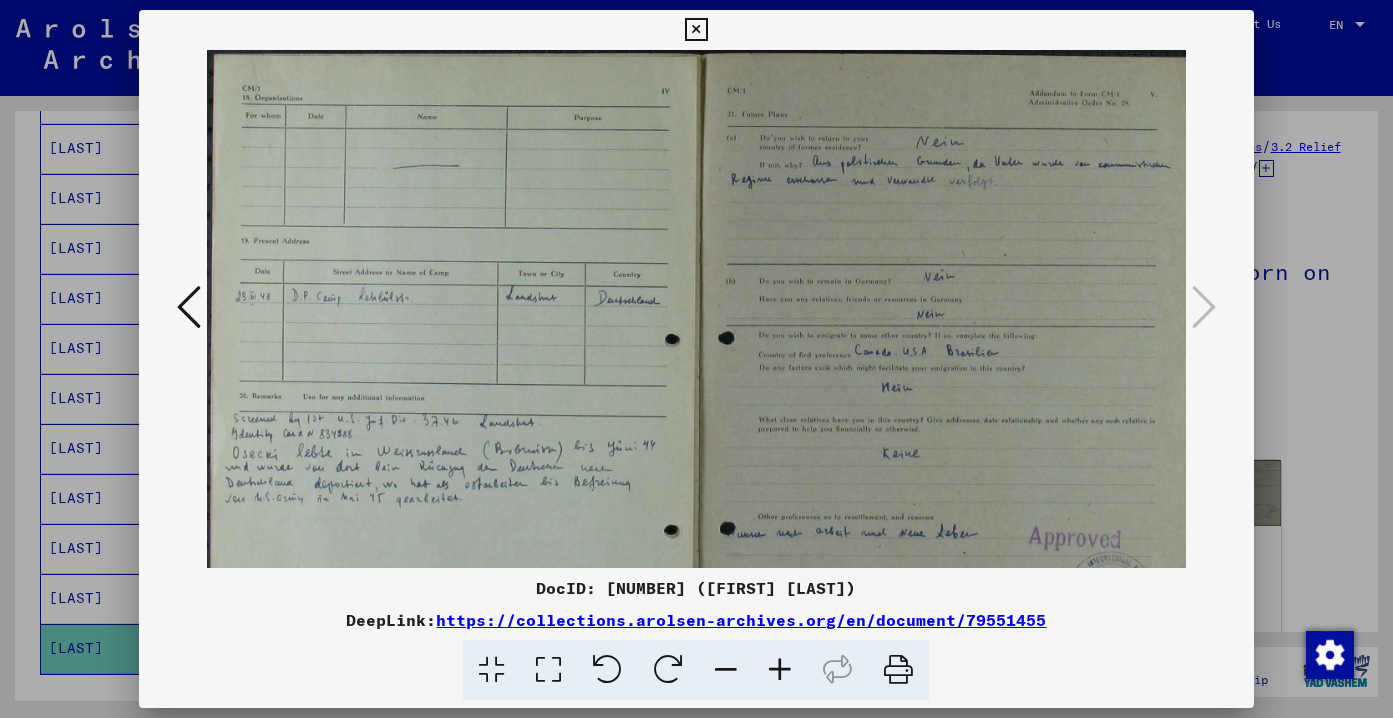 click at bounding box center [780, 670] 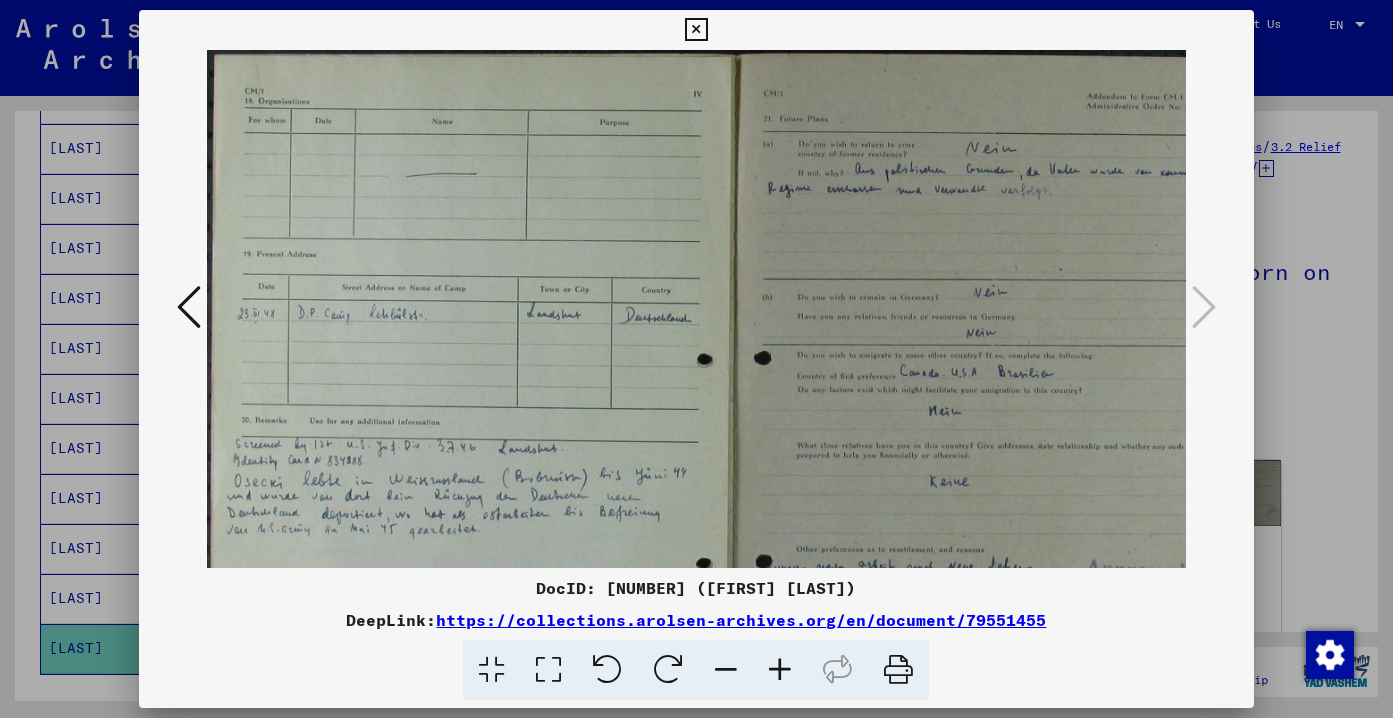 click at bounding box center [780, 670] 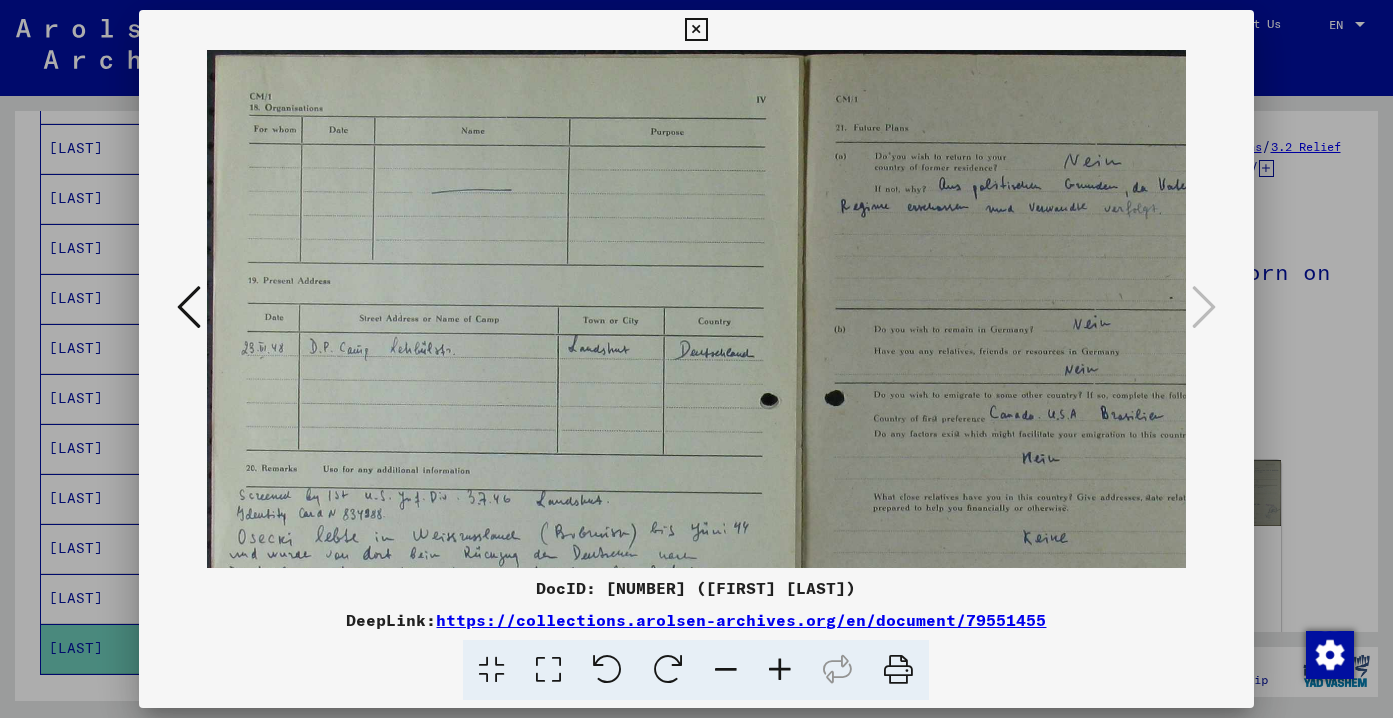 click at bounding box center [780, 670] 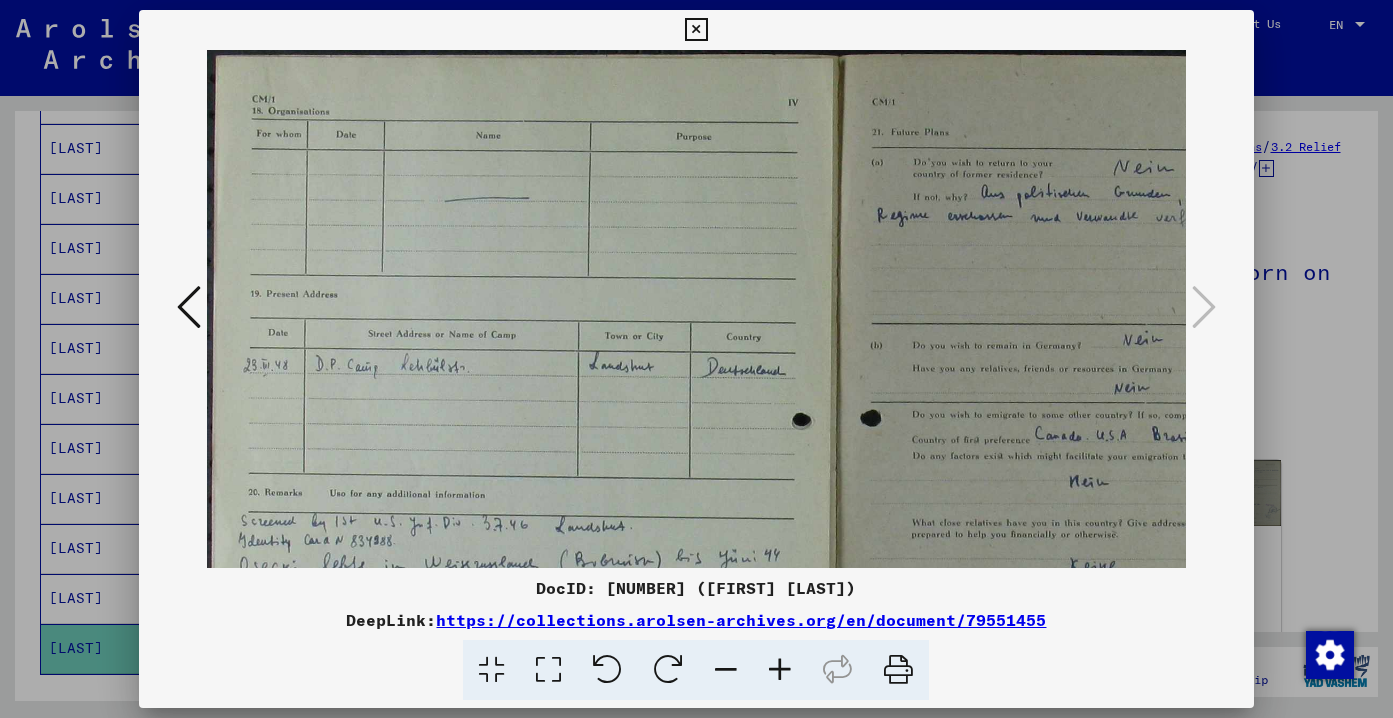 click at bounding box center [780, 670] 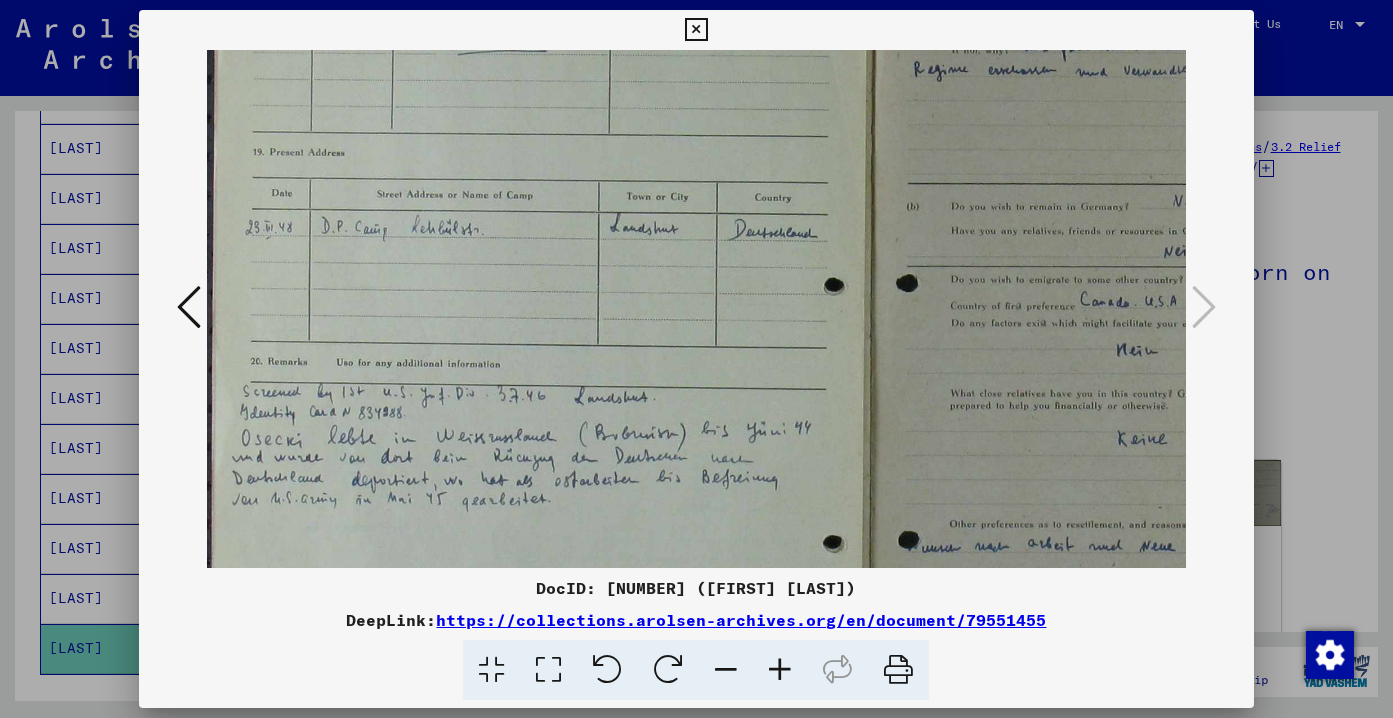 drag, startPoint x: 445, startPoint y: 294, endPoint x: 577, endPoint y: 136, distance: 205.88347 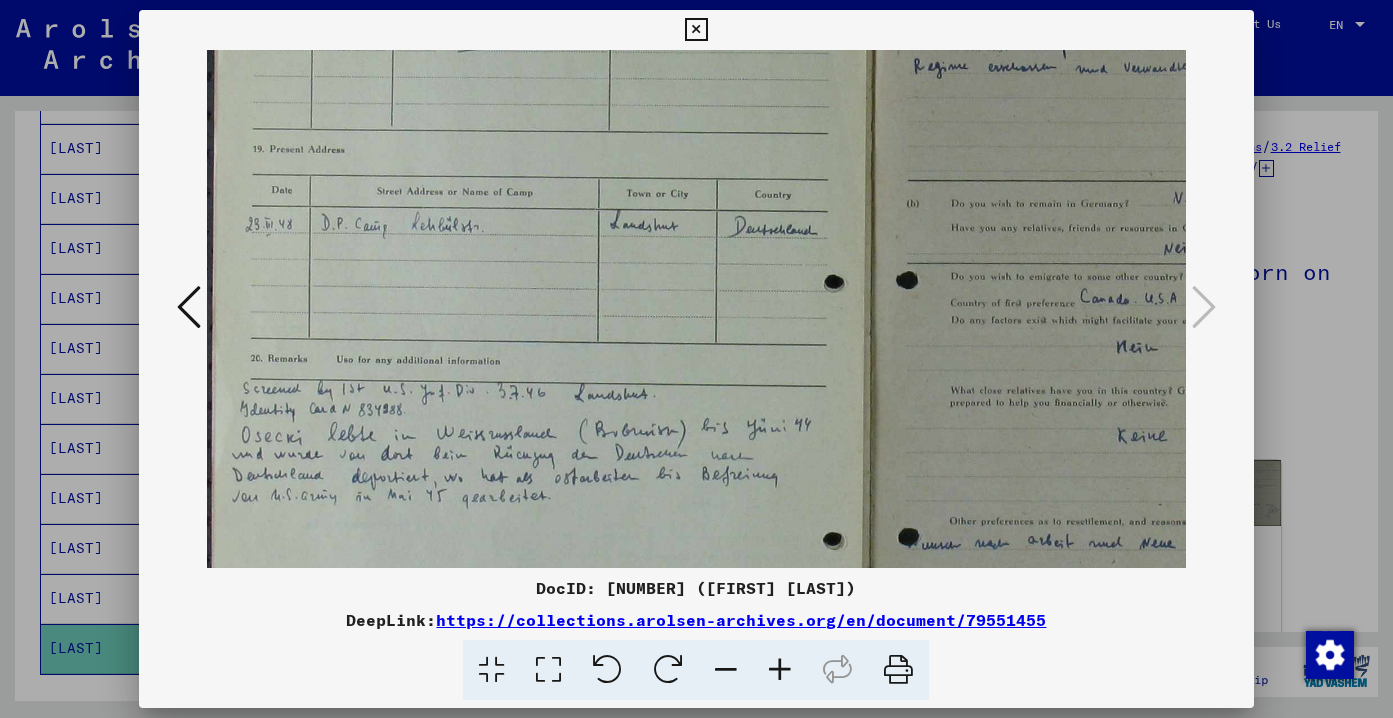 click at bounding box center (780, 670) 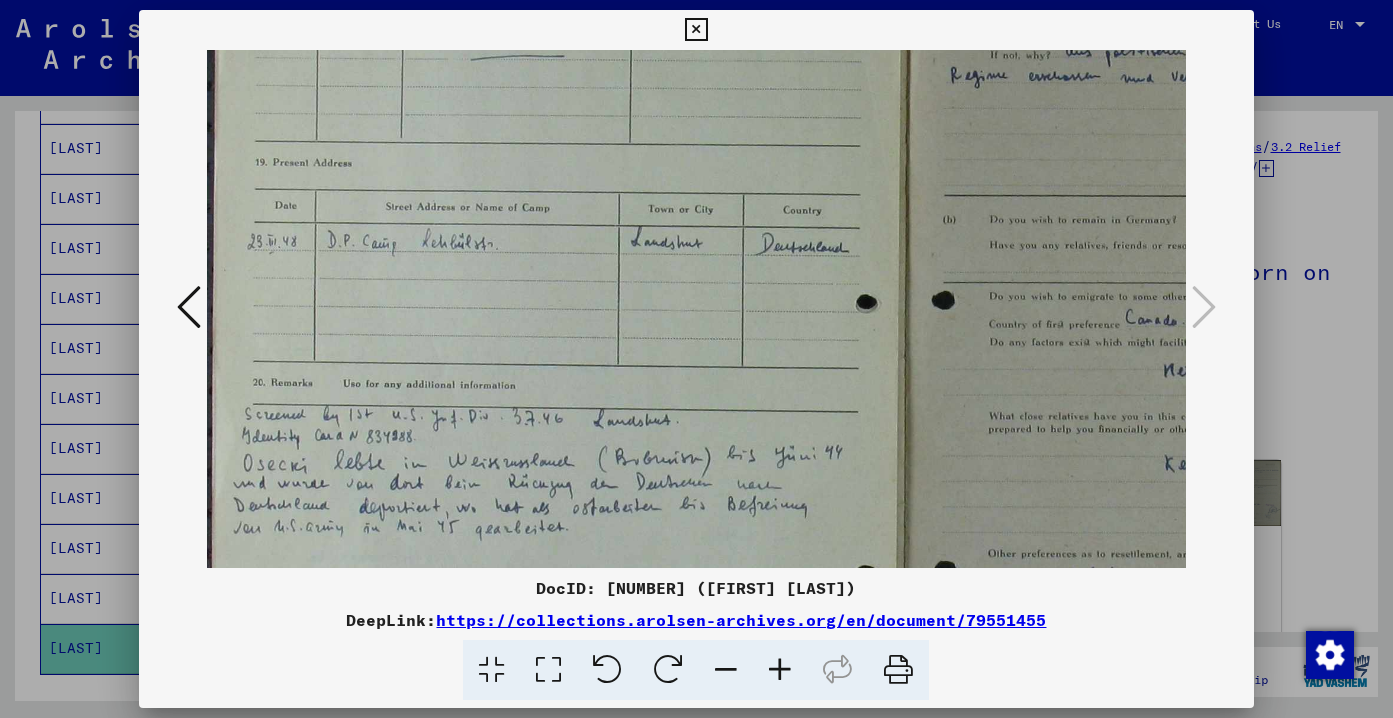 click at bounding box center [780, 670] 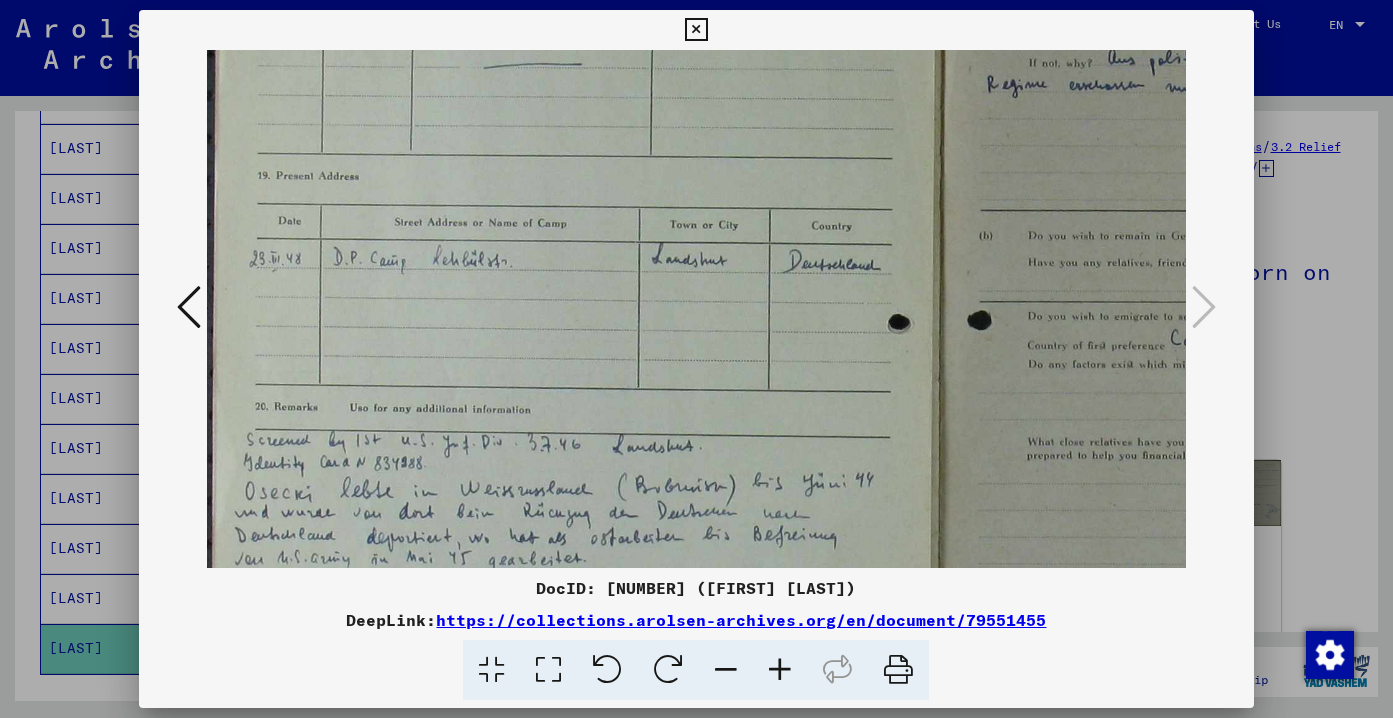 click at bounding box center [780, 670] 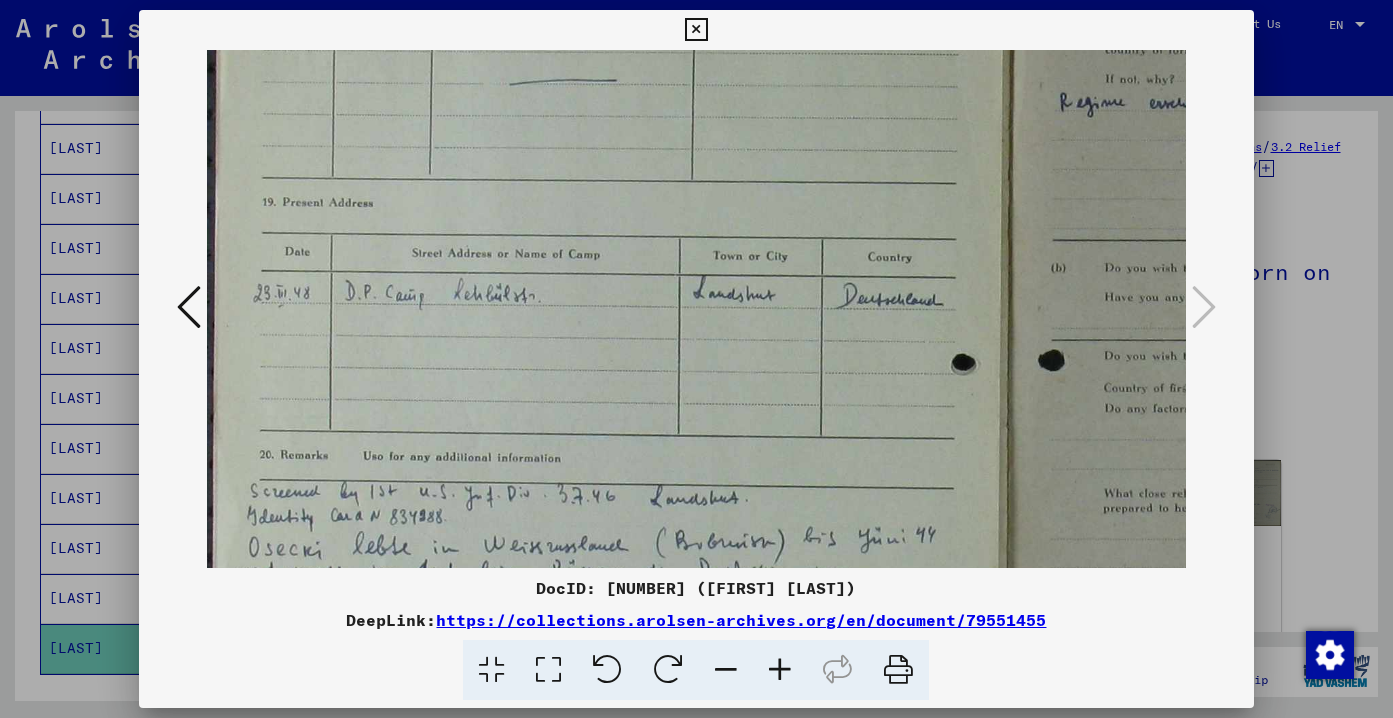 click at bounding box center [780, 670] 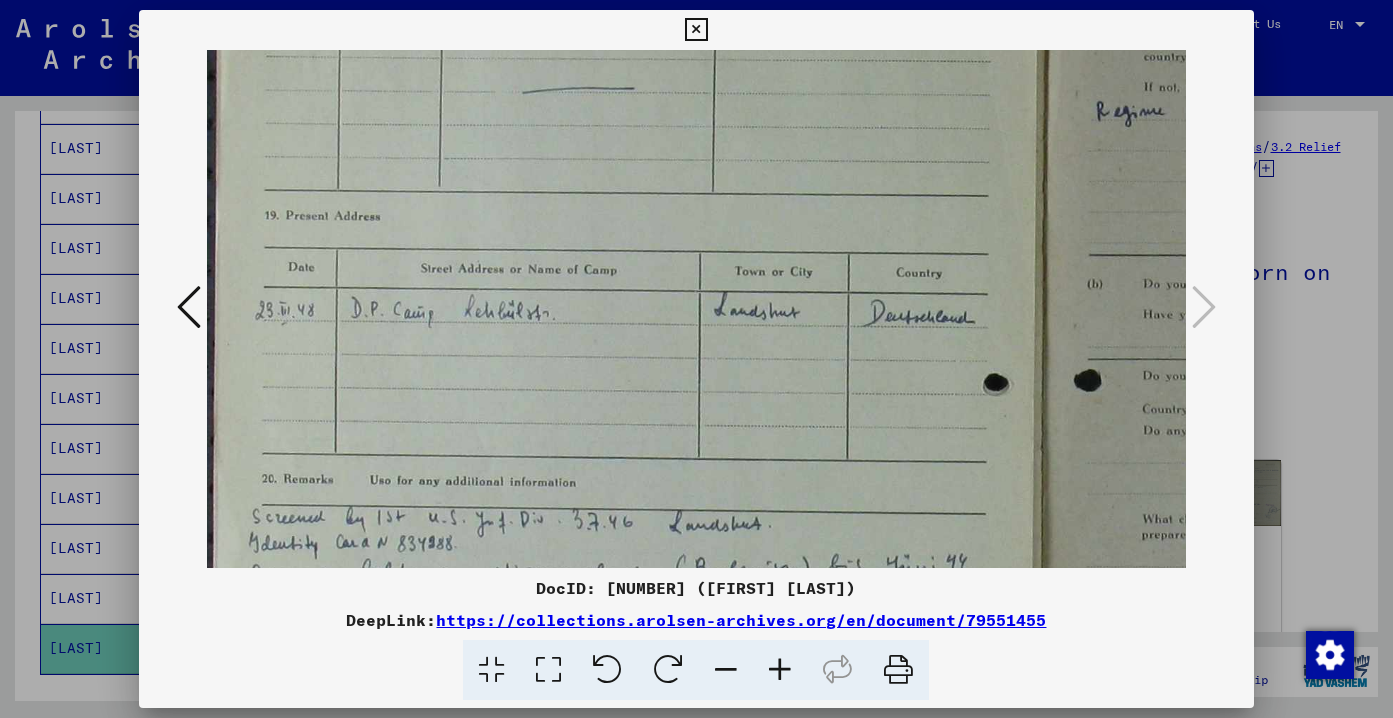 click at bounding box center [780, 670] 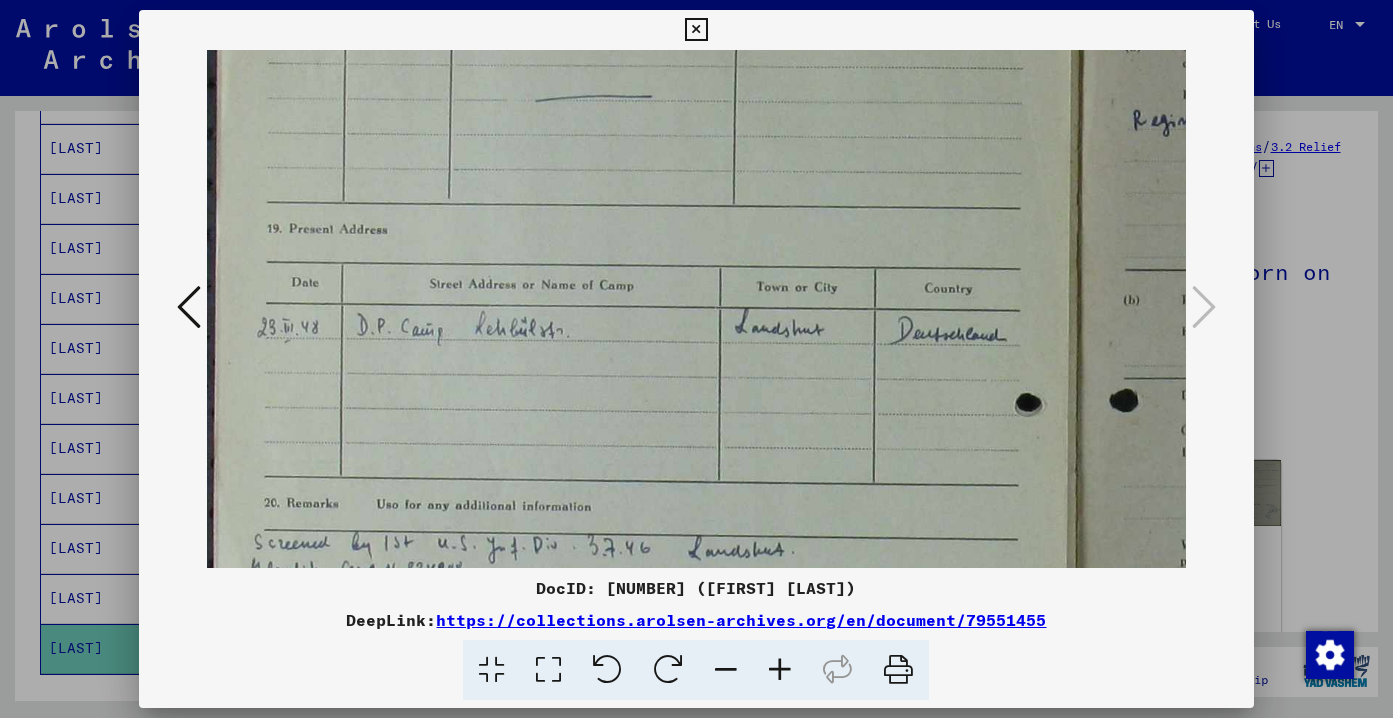 click at bounding box center (780, 670) 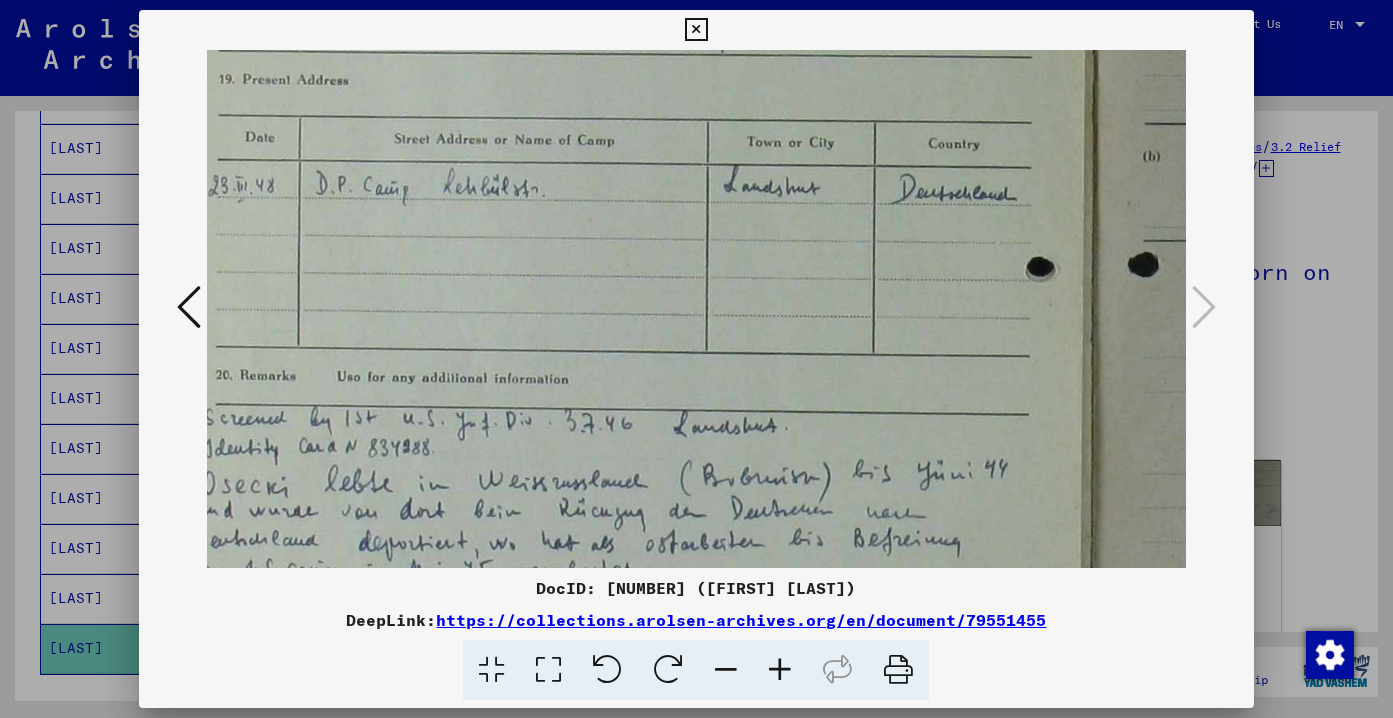 scroll, scrollTop: 335, scrollLeft: 28, axis: both 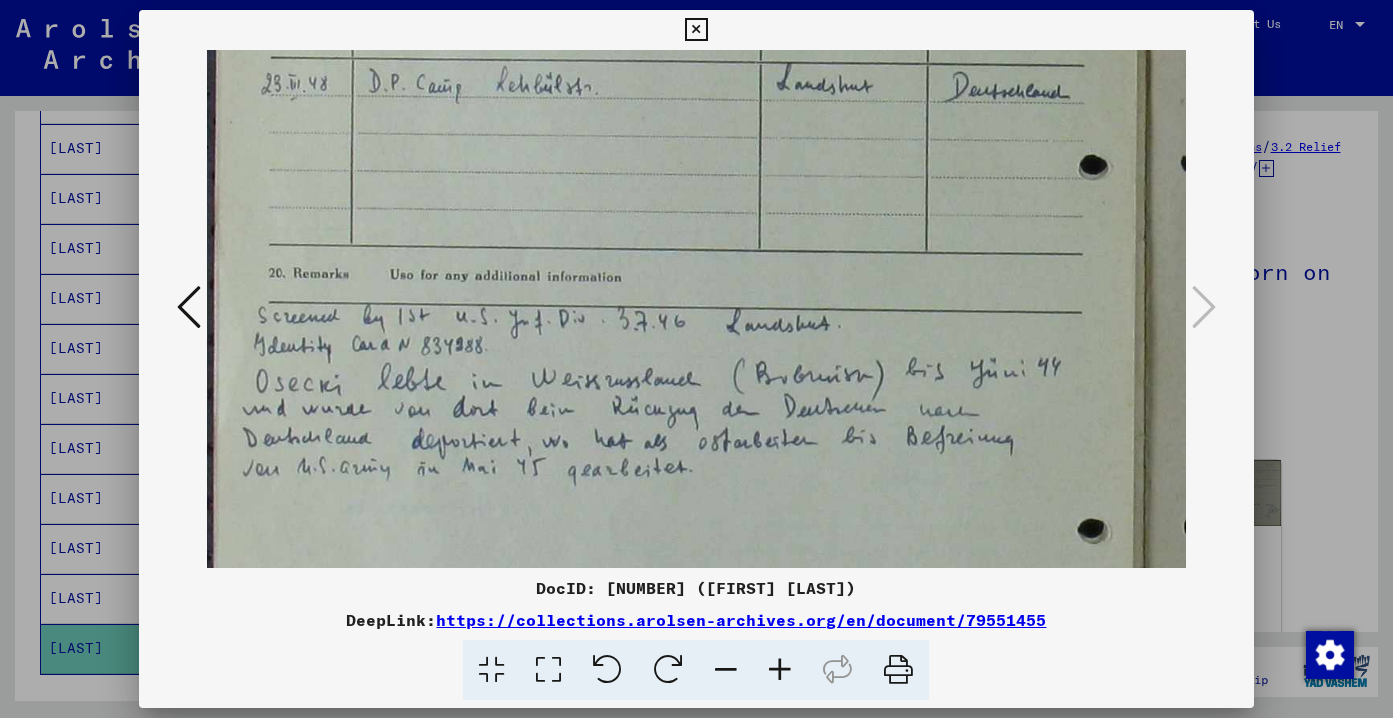 drag, startPoint x: 683, startPoint y: 341, endPoint x: 726, endPoint y: 63, distance: 281.30588 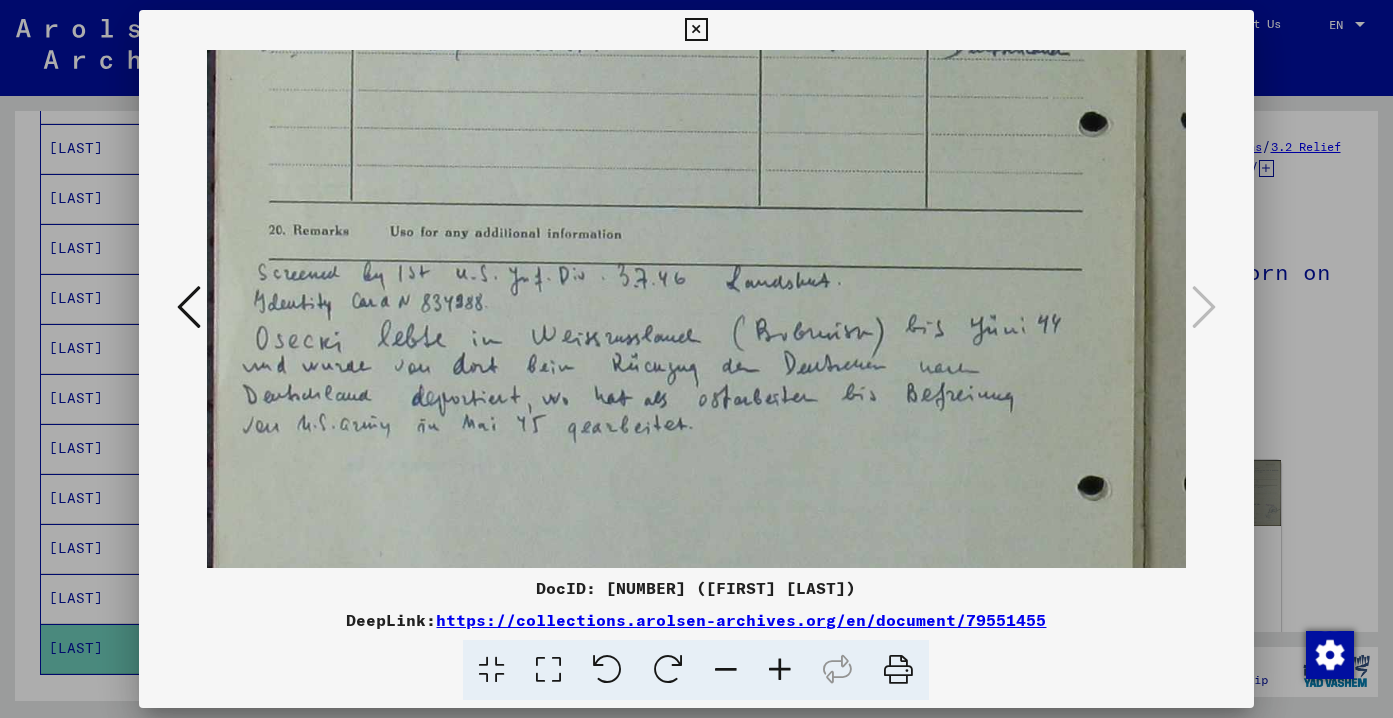 scroll, scrollTop: 512, scrollLeft: 0, axis: vertical 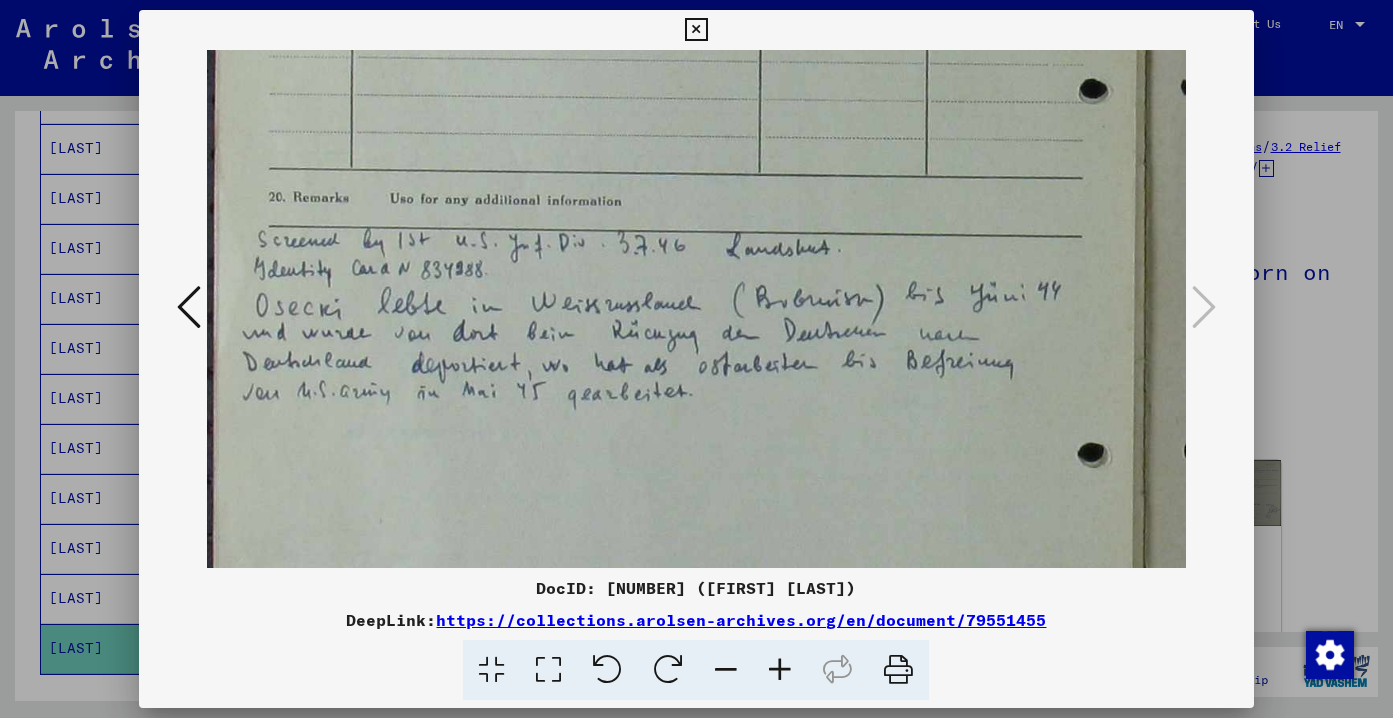 drag, startPoint x: 666, startPoint y: 255, endPoint x: 677, endPoint y: 179, distance: 76.79192 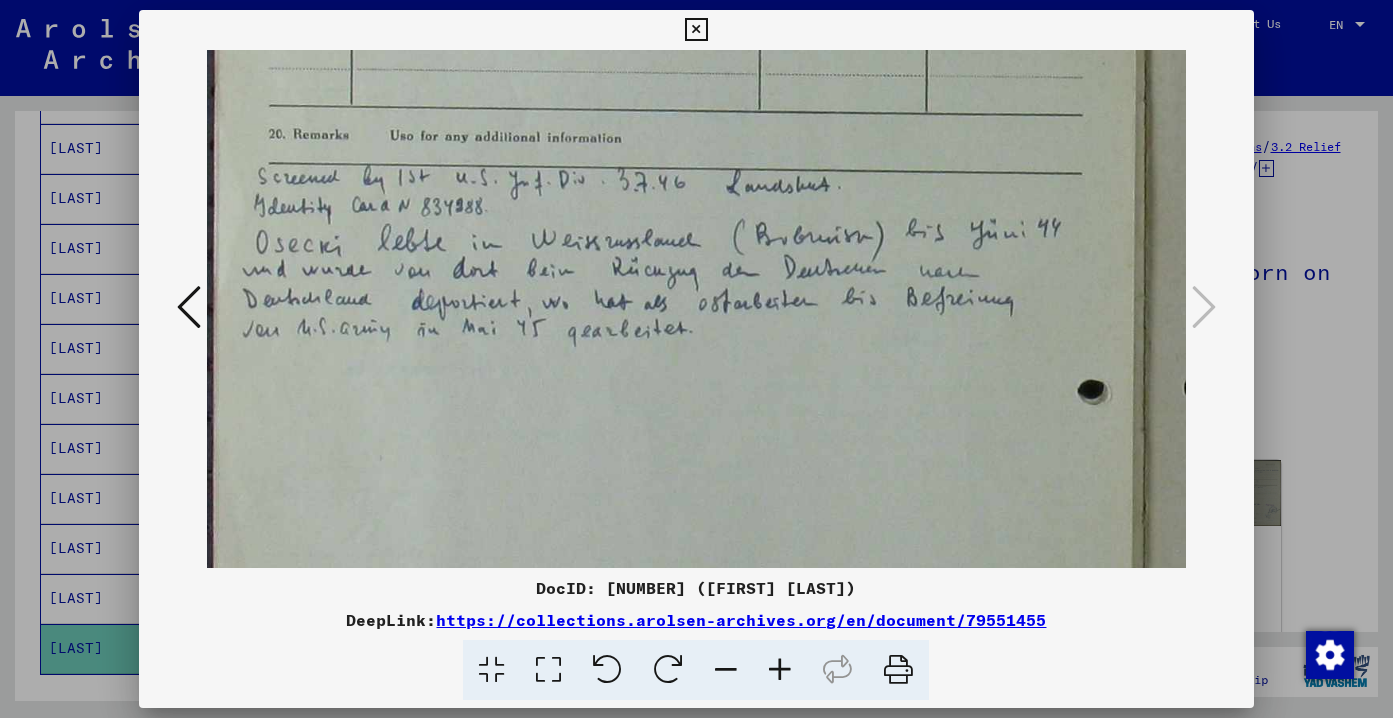 scroll, scrollTop: 582, scrollLeft: 0, axis: vertical 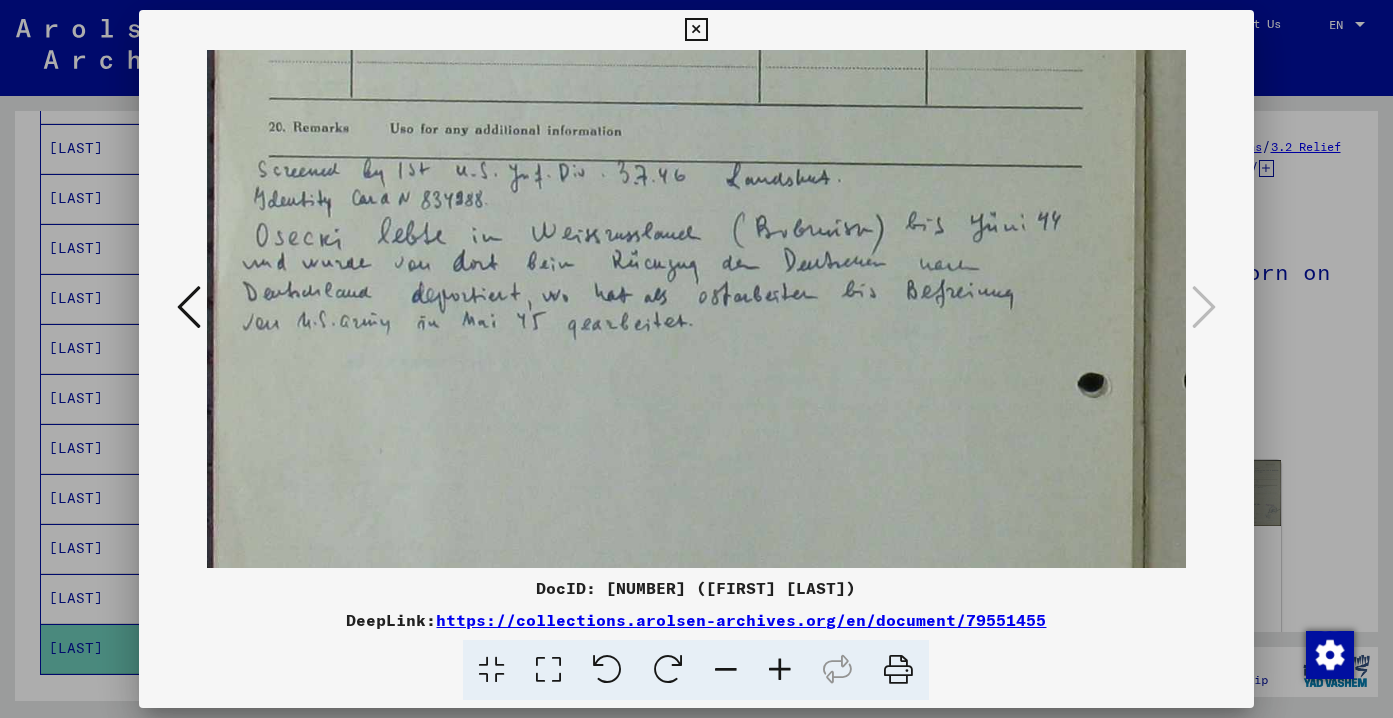 drag, startPoint x: 719, startPoint y: 324, endPoint x: 737, endPoint y: 254, distance: 72.277245 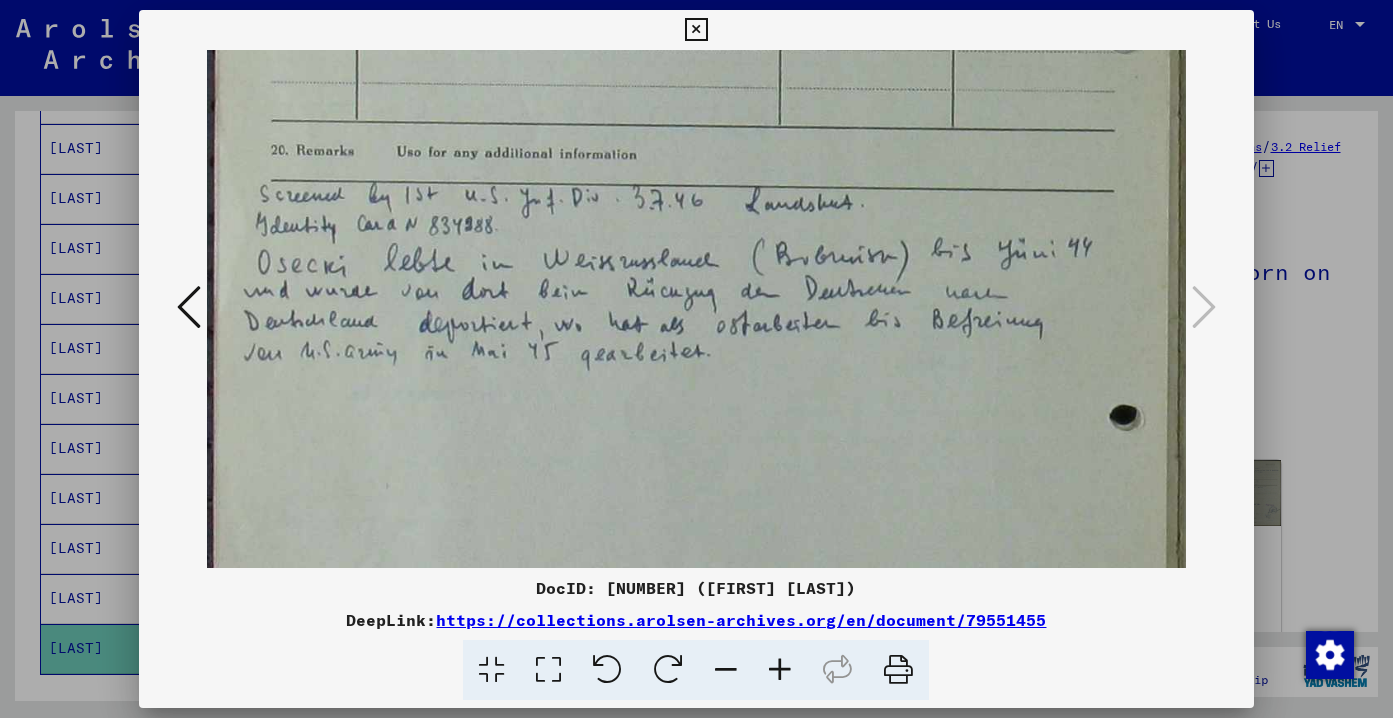 scroll, scrollTop: 586, scrollLeft: 0, axis: vertical 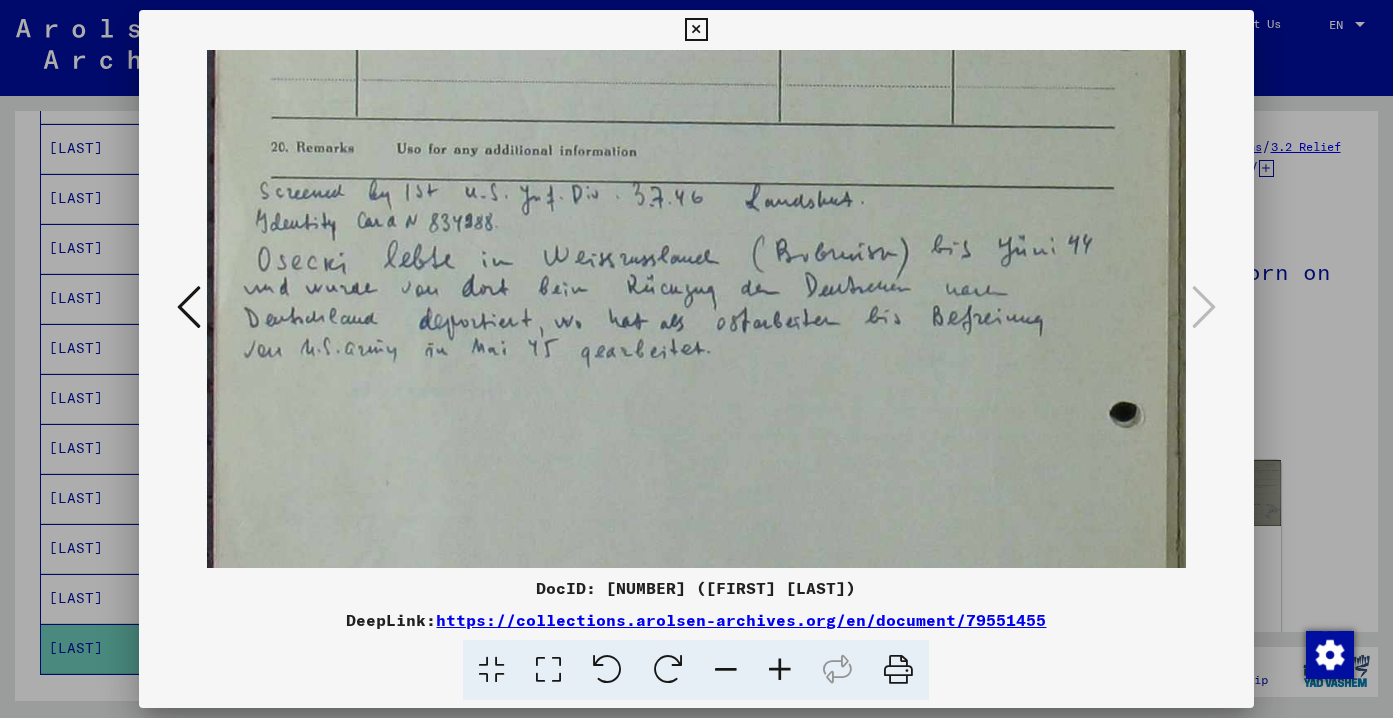 drag, startPoint x: 639, startPoint y: 442, endPoint x: 696, endPoint y: 438, distance: 57.14018 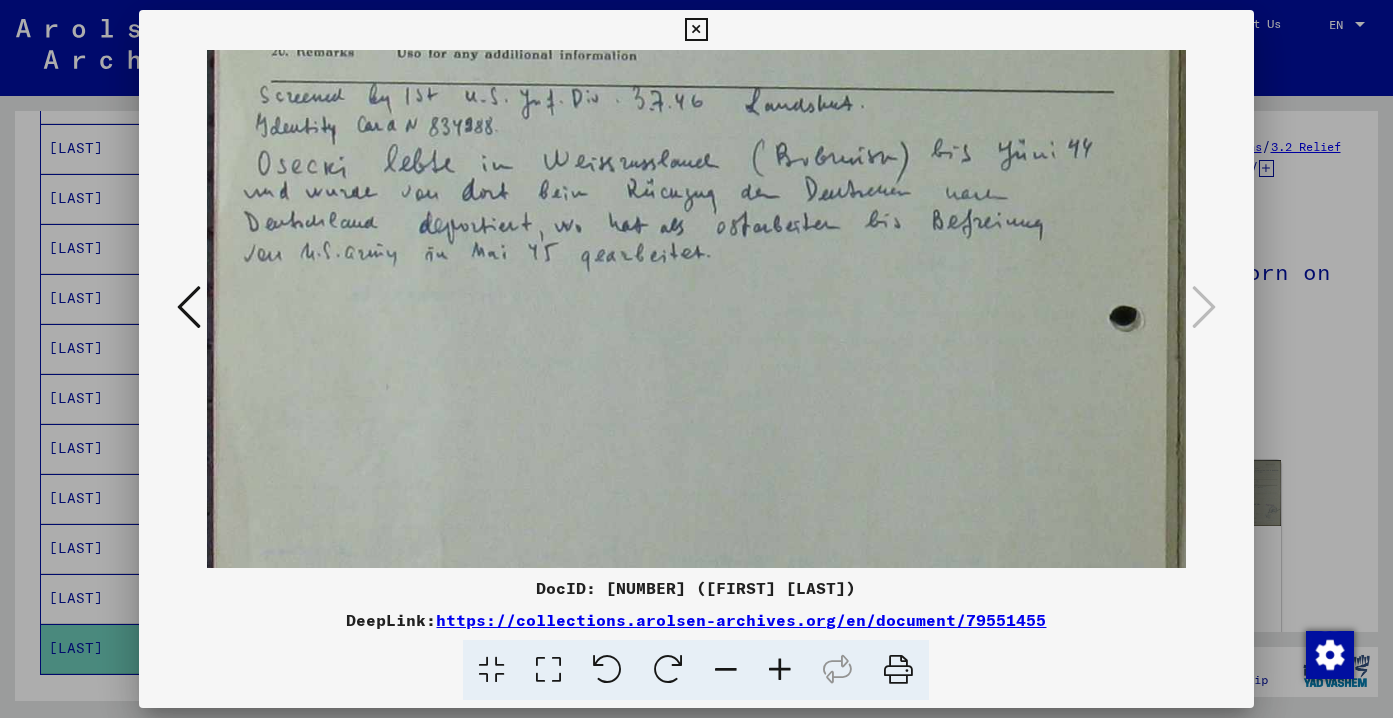 scroll, scrollTop: 683, scrollLeft: 0, axis: vertical 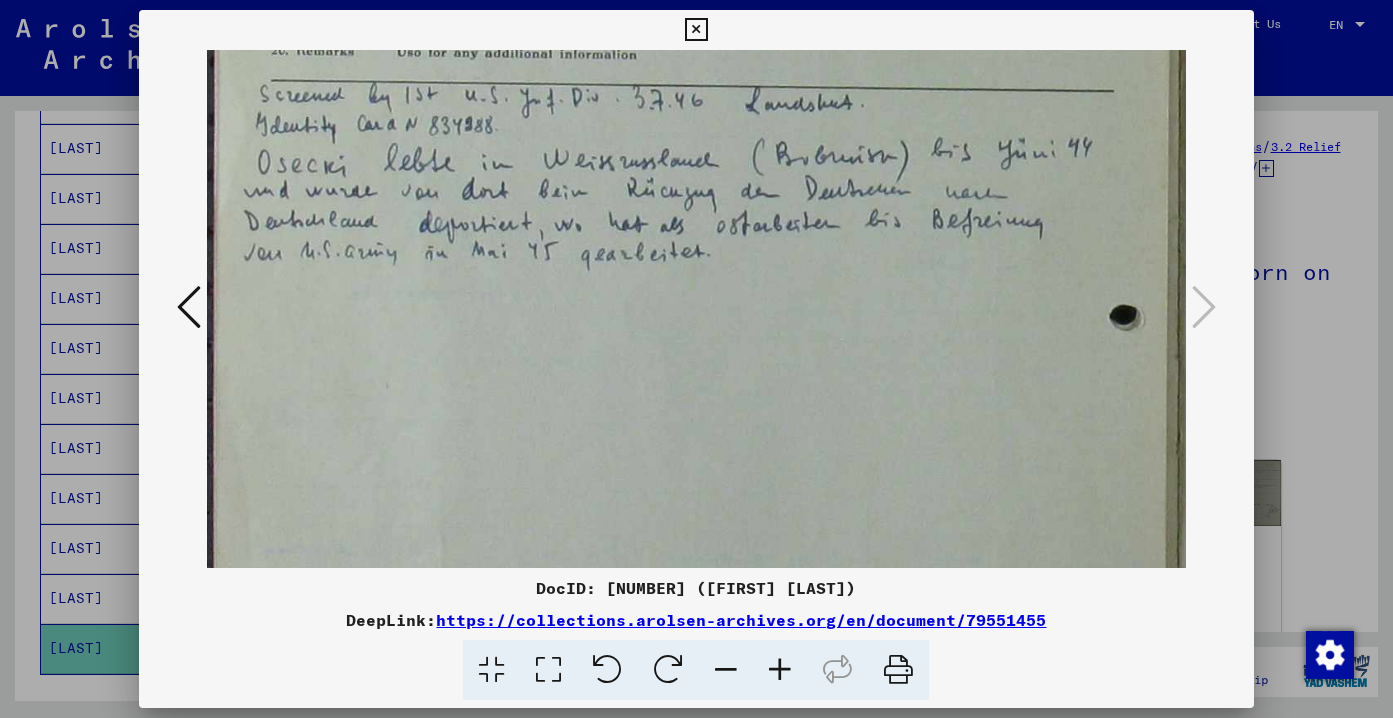 drag, startPoint x: 731, startPoint y: 420, endPoint x: 731, endPoint y: 323, distance: 97 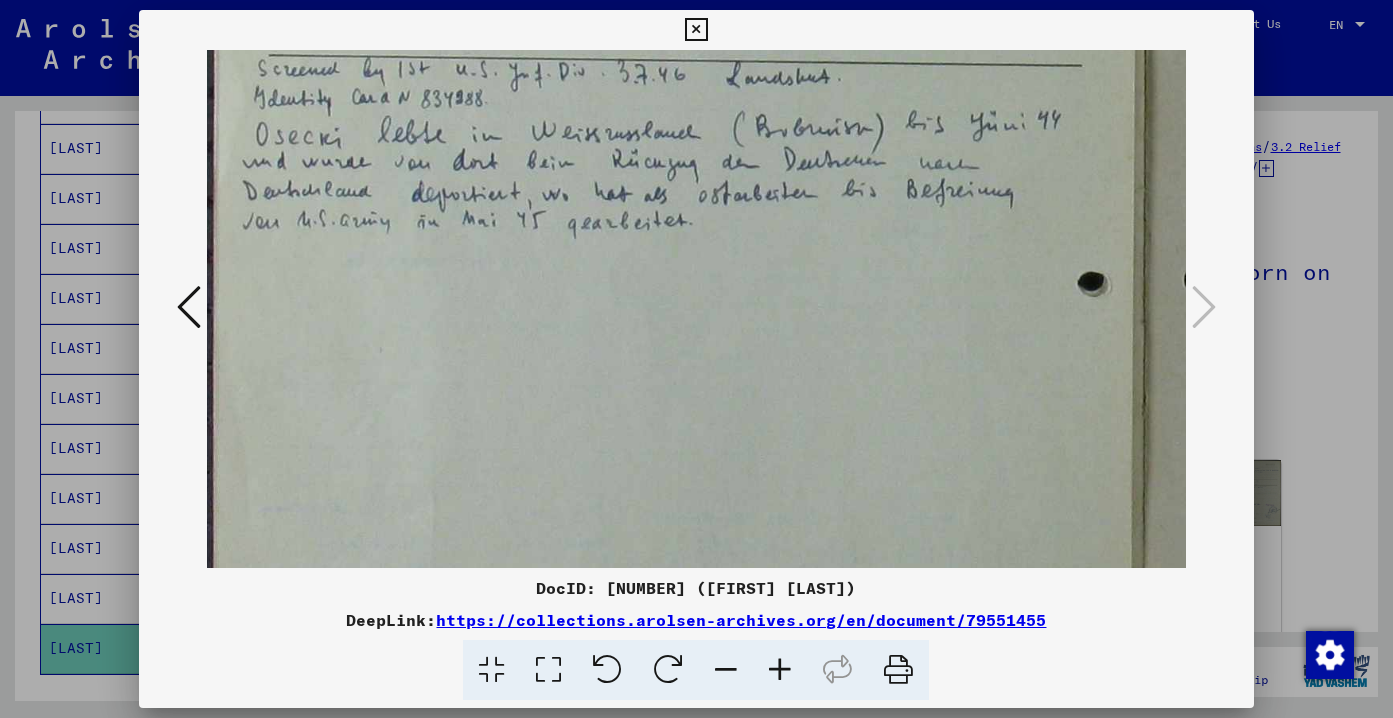 click at bounding box center [726, 670] 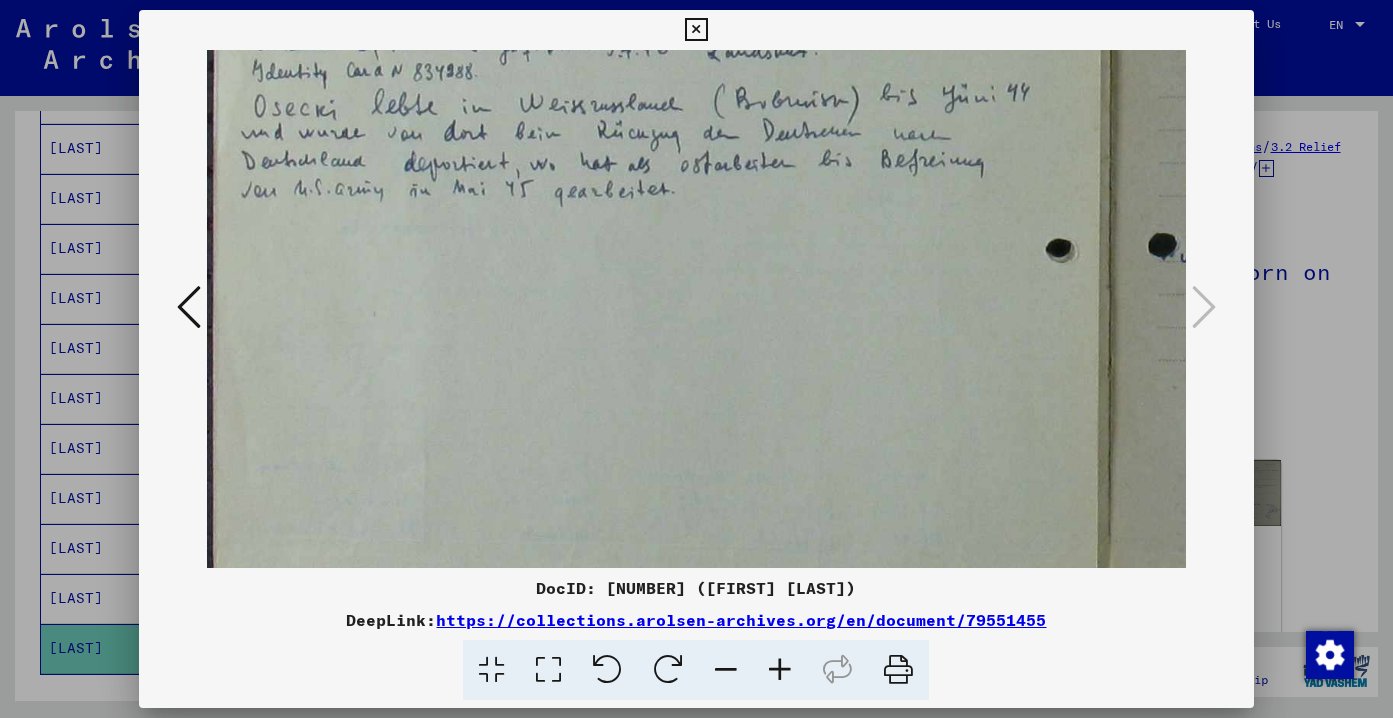 click at bounding box center [726, 670] 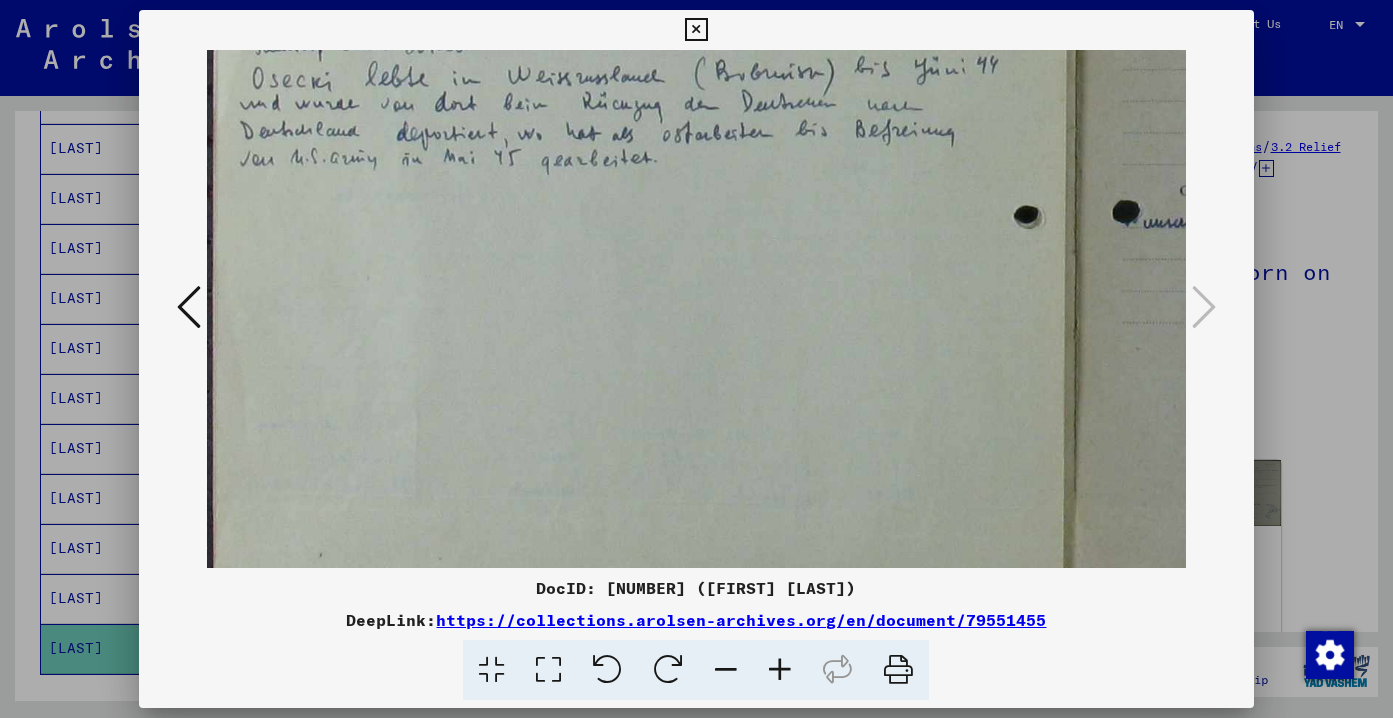 click at bounding box center [726, 670] 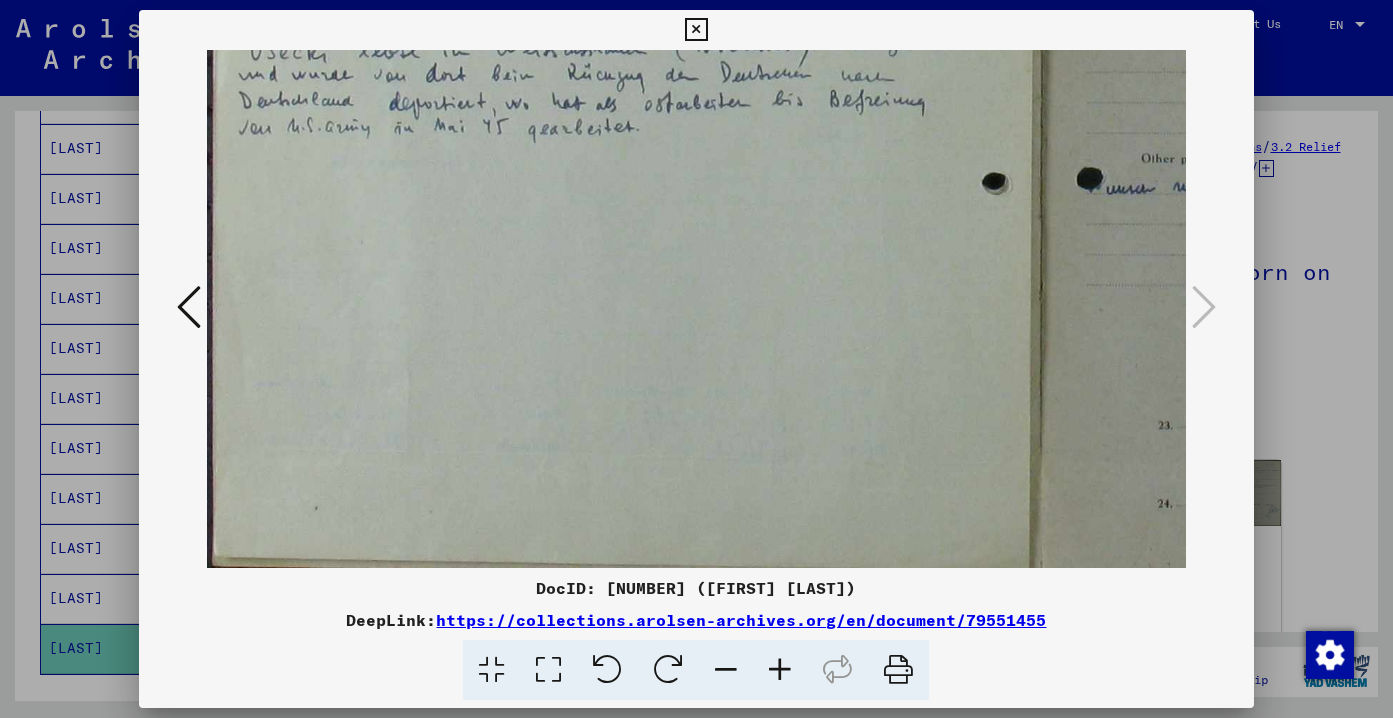 click at bounding box center [726, 670] 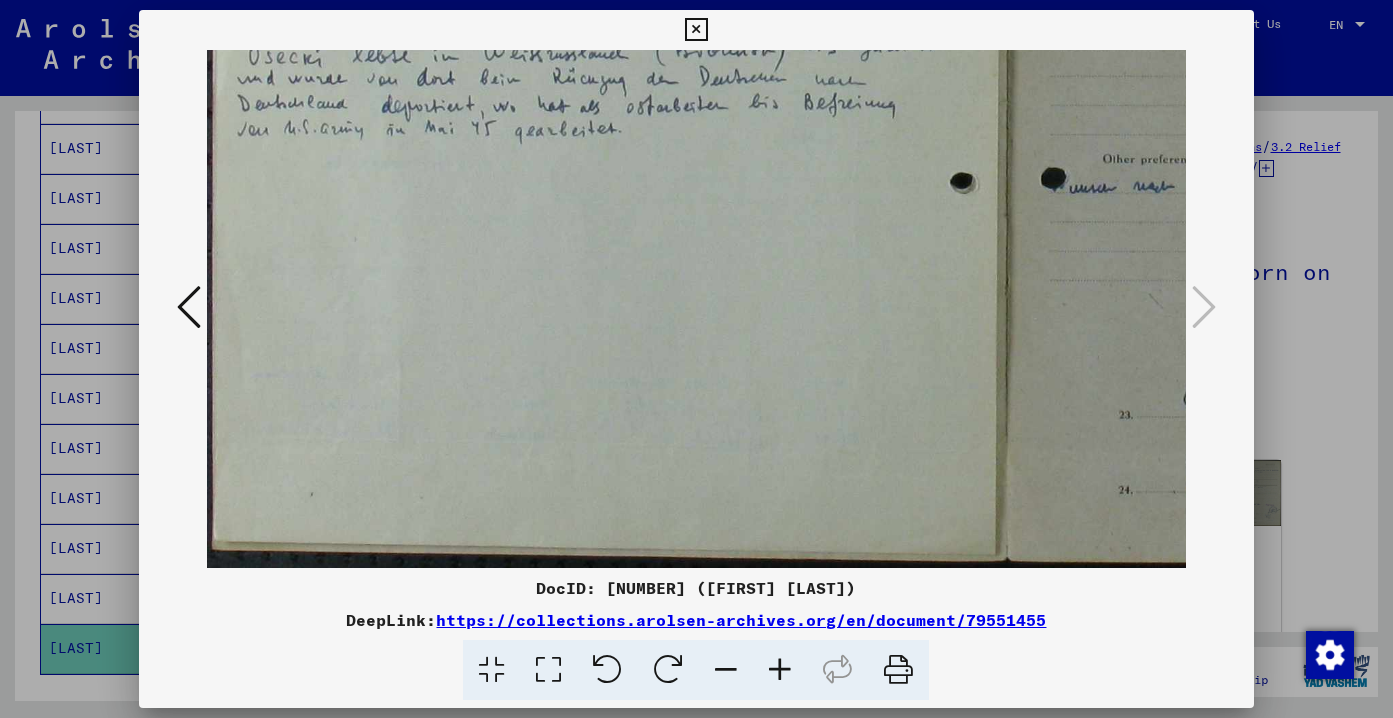 click at bounding box center (726, 670) 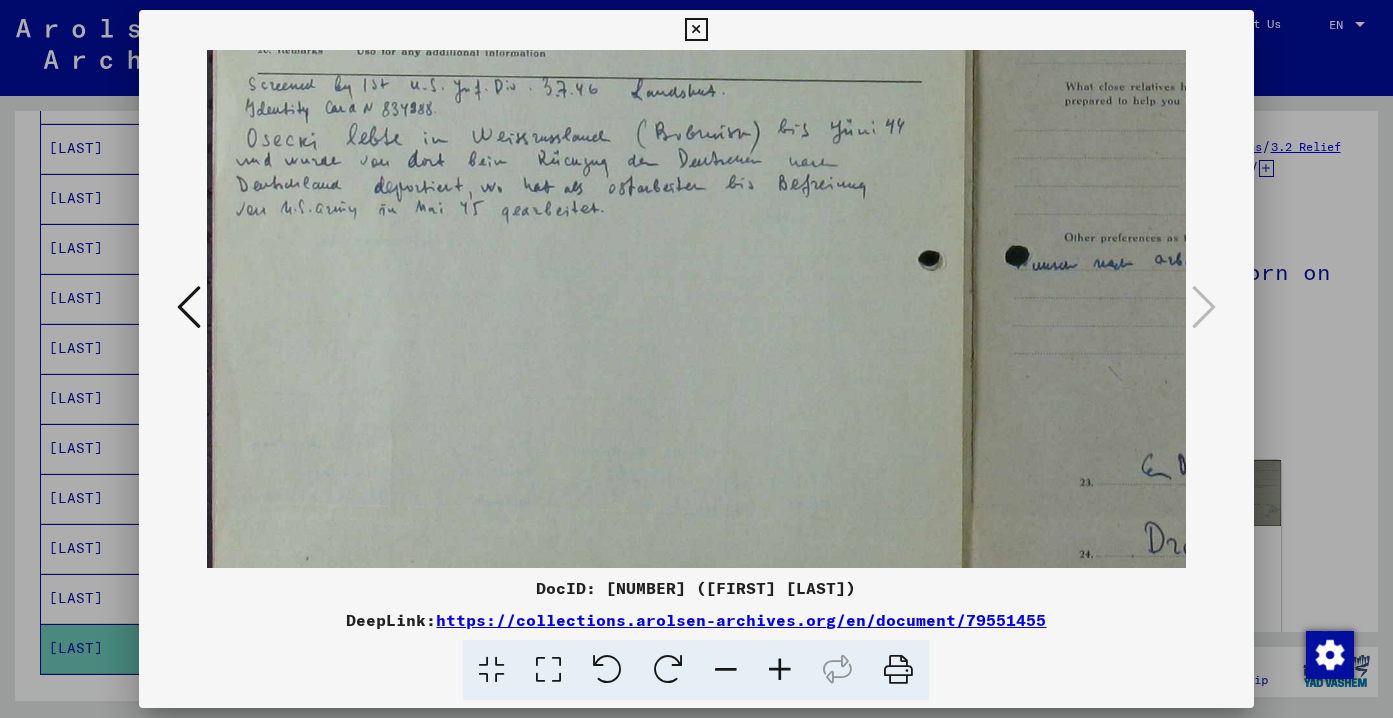 scroll, scrollTop: 469, scrollLeft: 0, axis: vertical 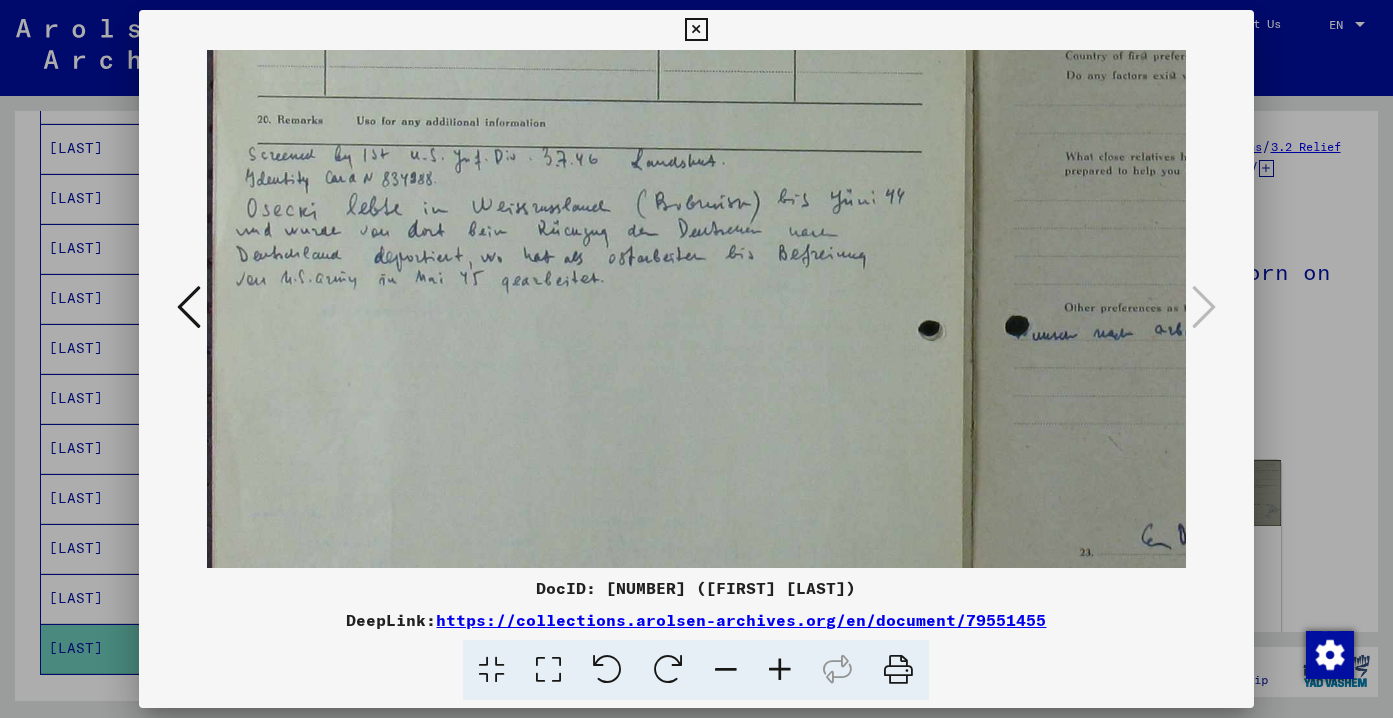 drag, startPoint x: 739, startPoint y: 191, endPoint x: 814, endPoint y: 319, distance: 148.35431 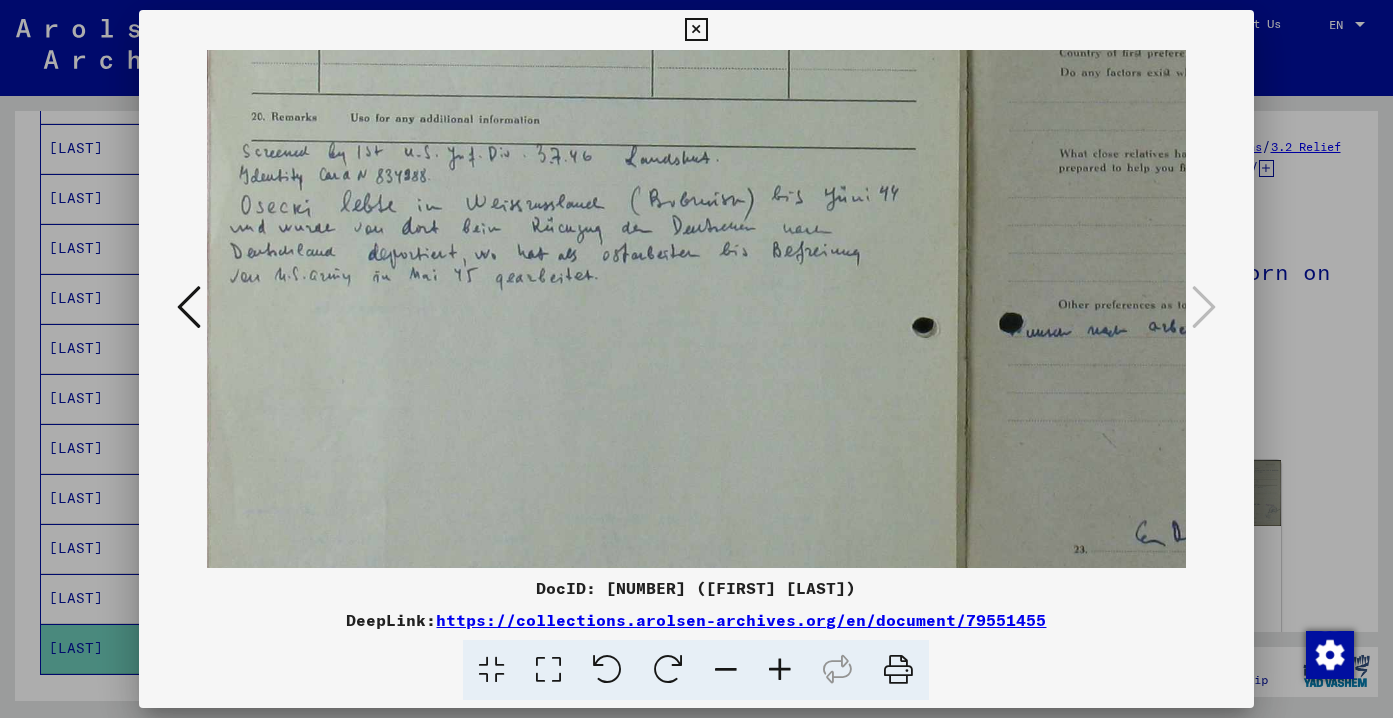 click at bounding box center [780, 670] 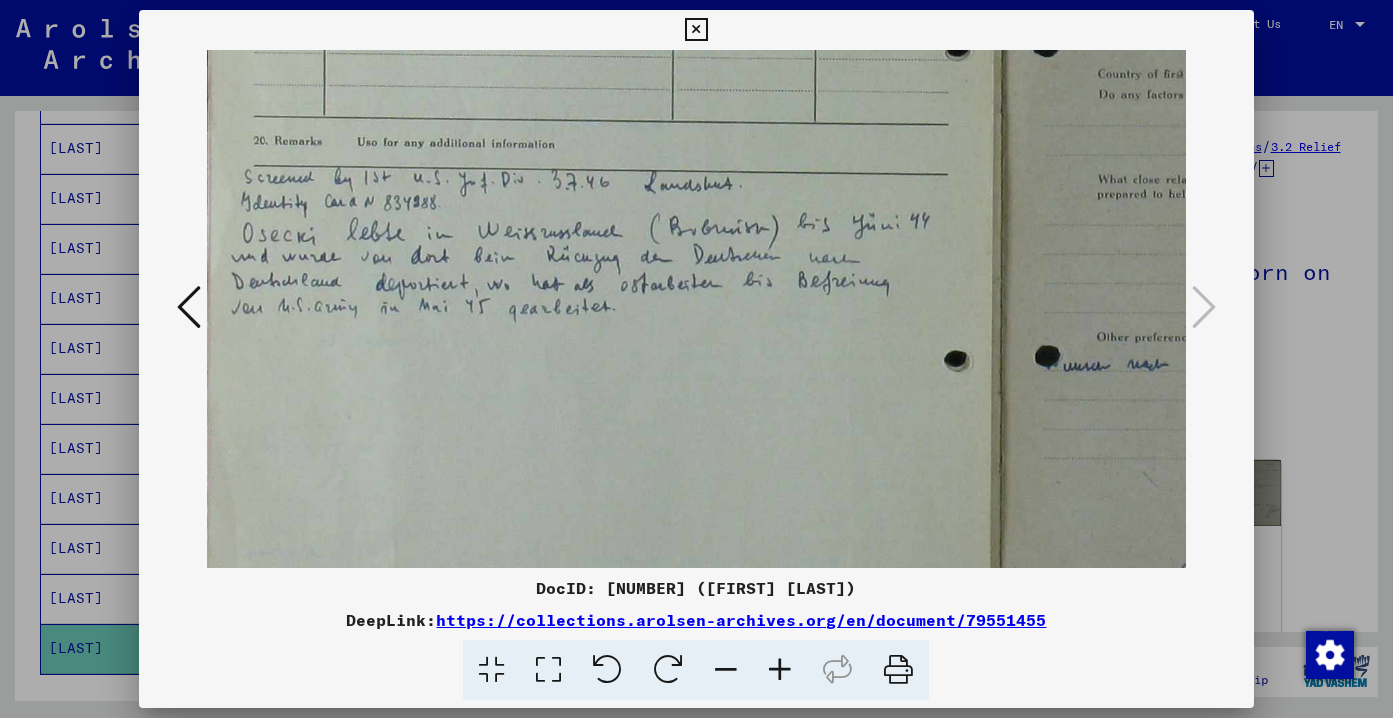 click at bounding box center [780, 670] 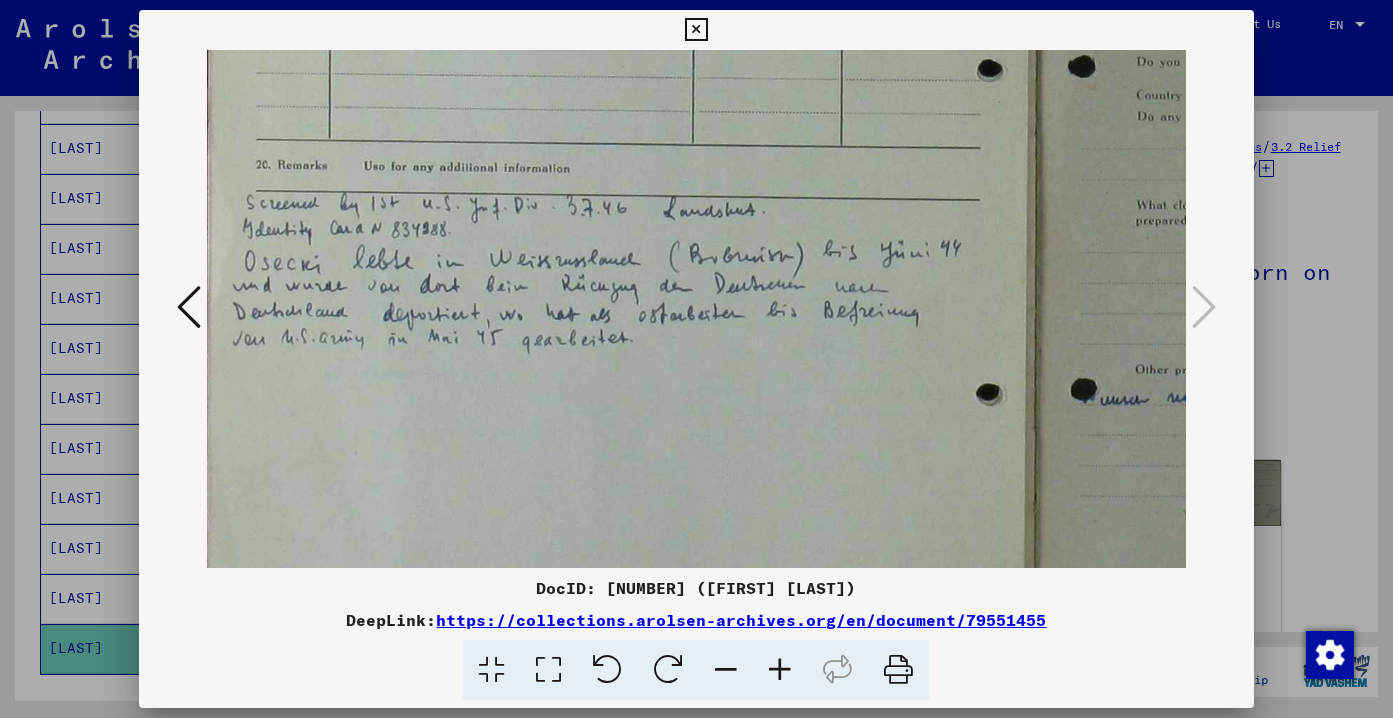 click at bounding box center [780, 670] 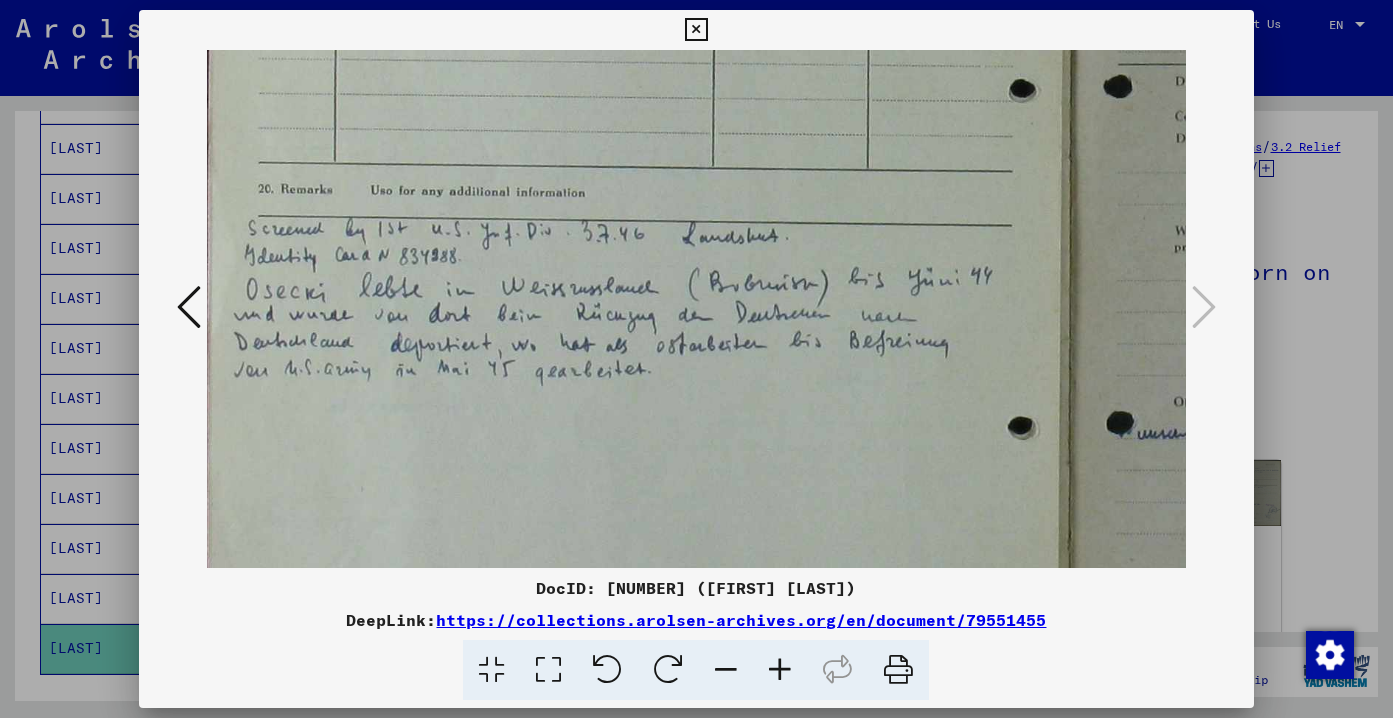 click at bounding box center [780, 670] 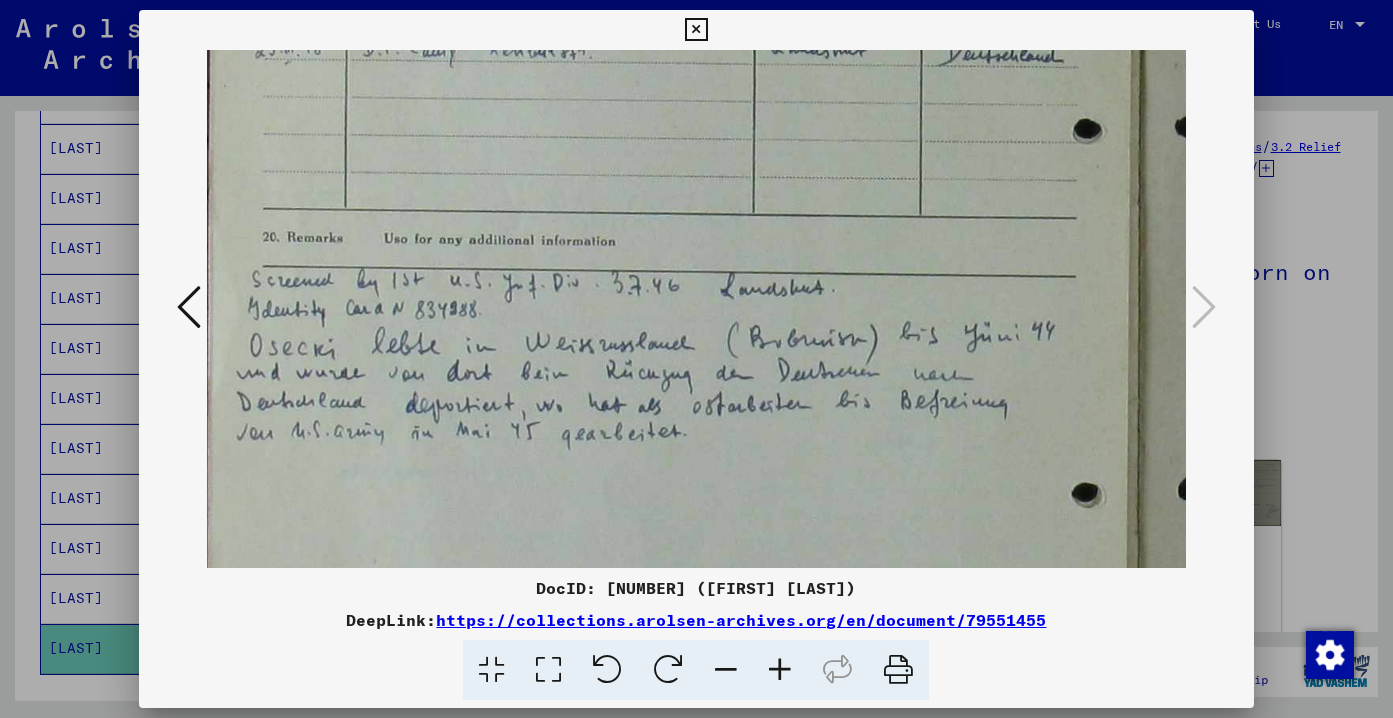 click at bounding box center (780, 670) 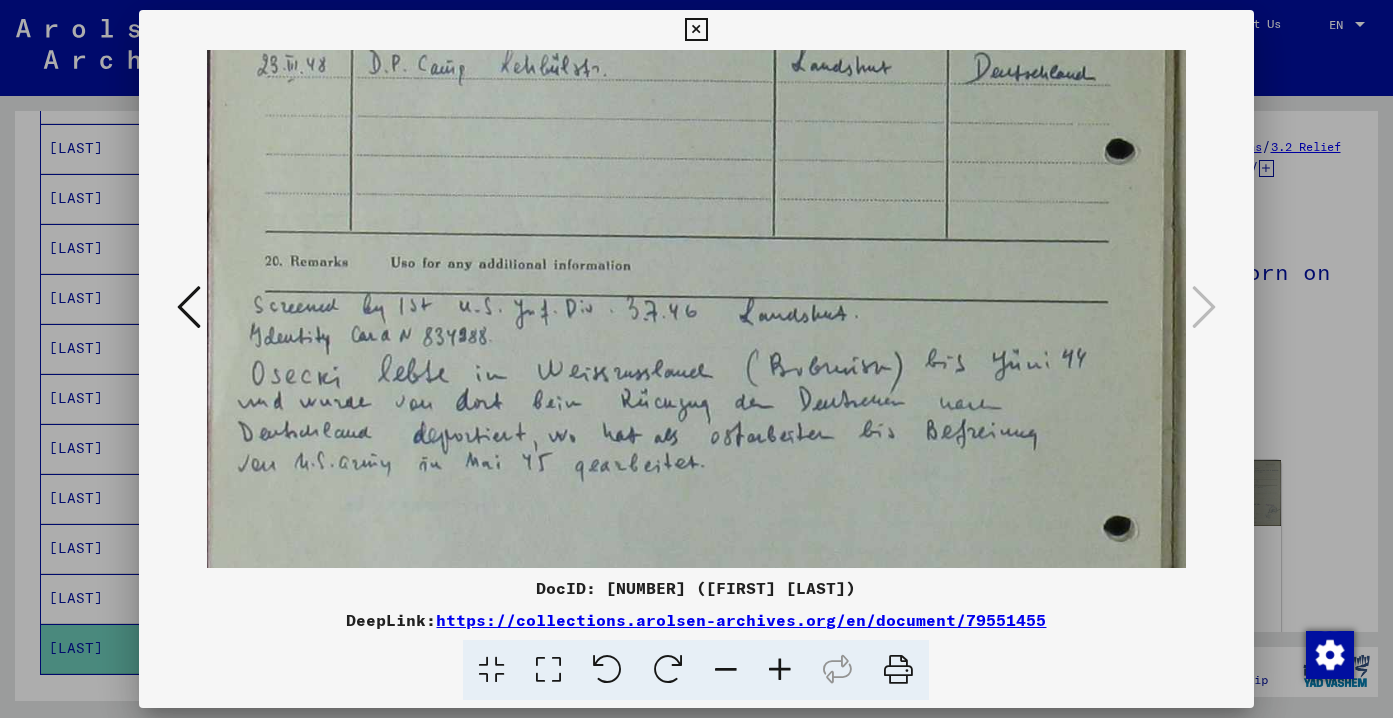 click at bounding box center [780, 670] 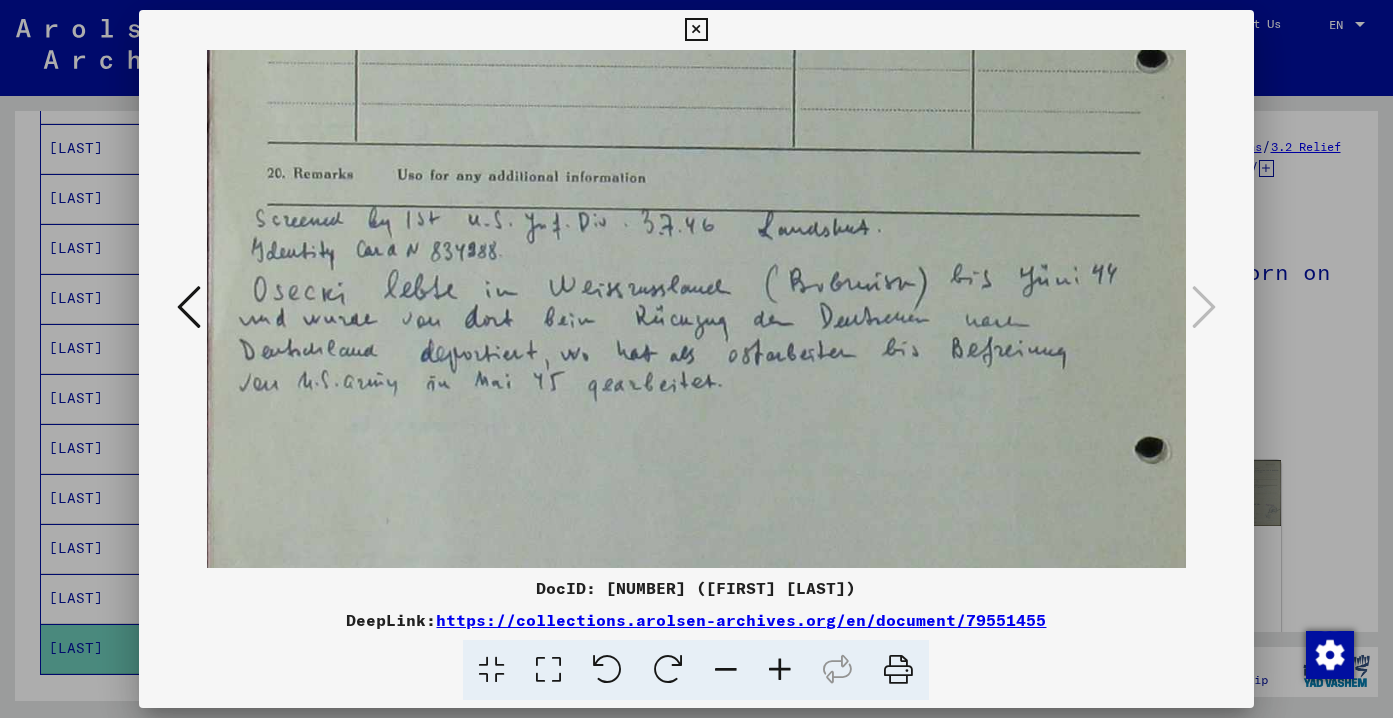 scroll, scrollTop: 598, scrollLeft: 5, axis: both 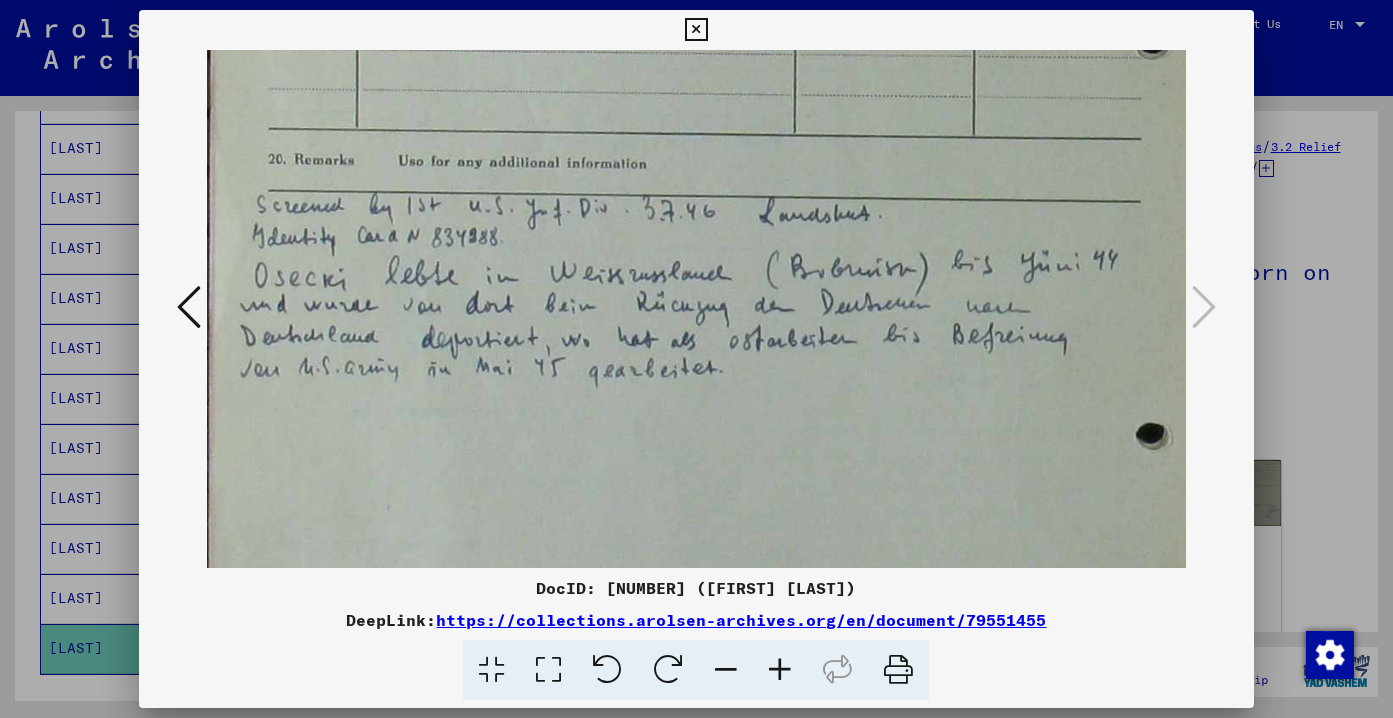 drag, startPoint x: 704, startPoint y: 490, endPoint x: 705, endPoint y: 364, distance: 126.00397 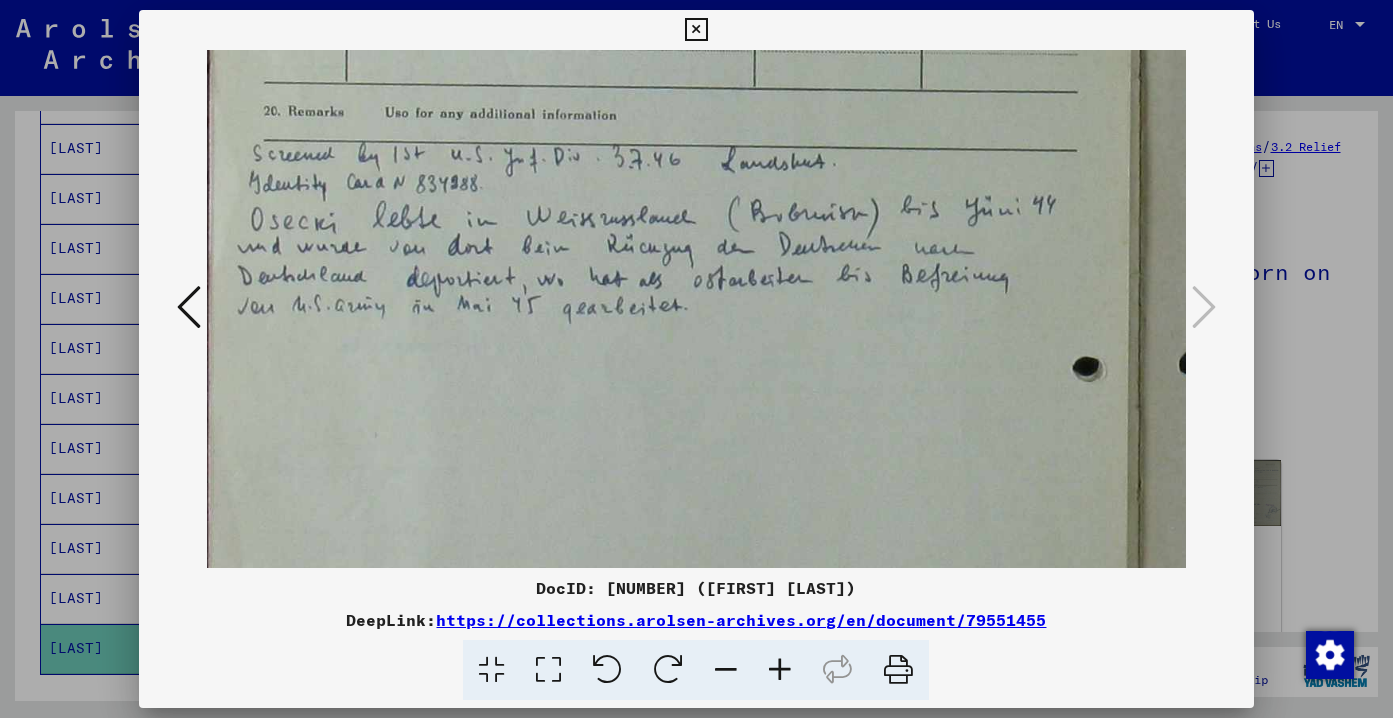 click at bounding box center (726, 670) 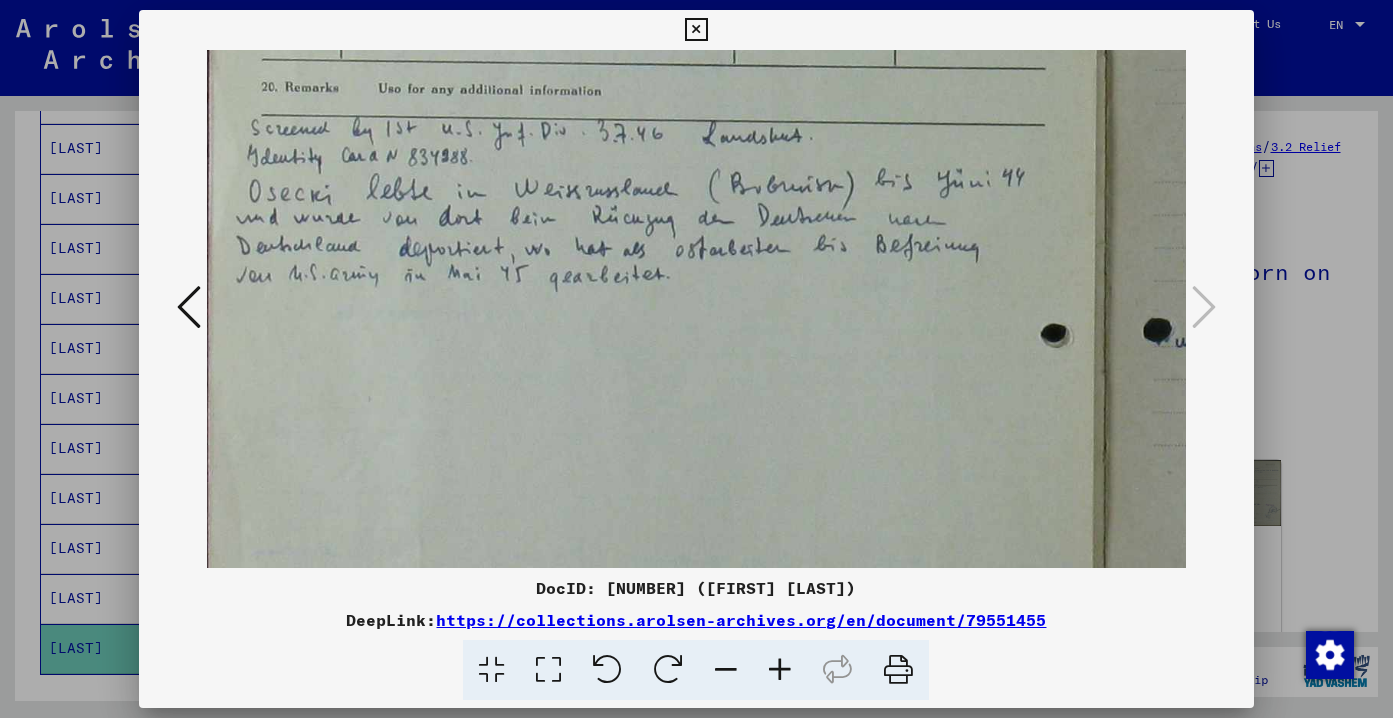 click at bounding box center [726, 670] 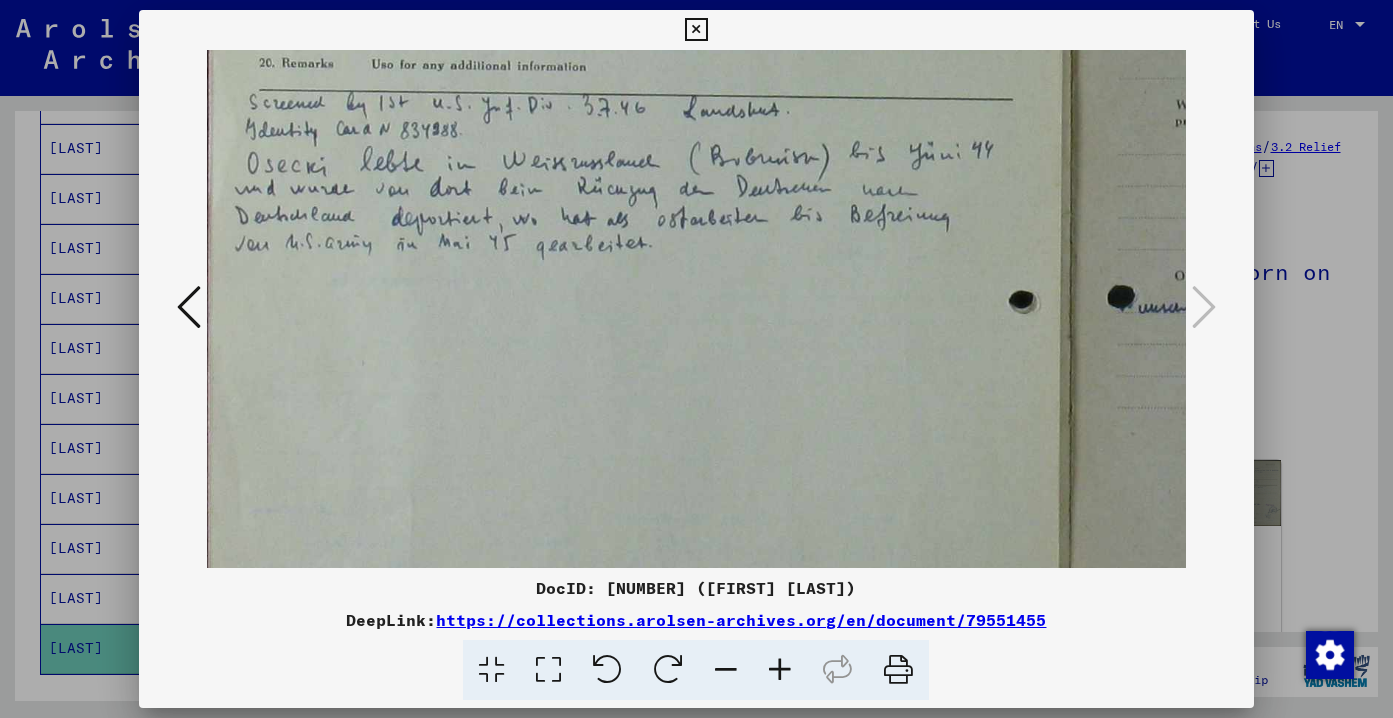click at bounding box center (726, 670) 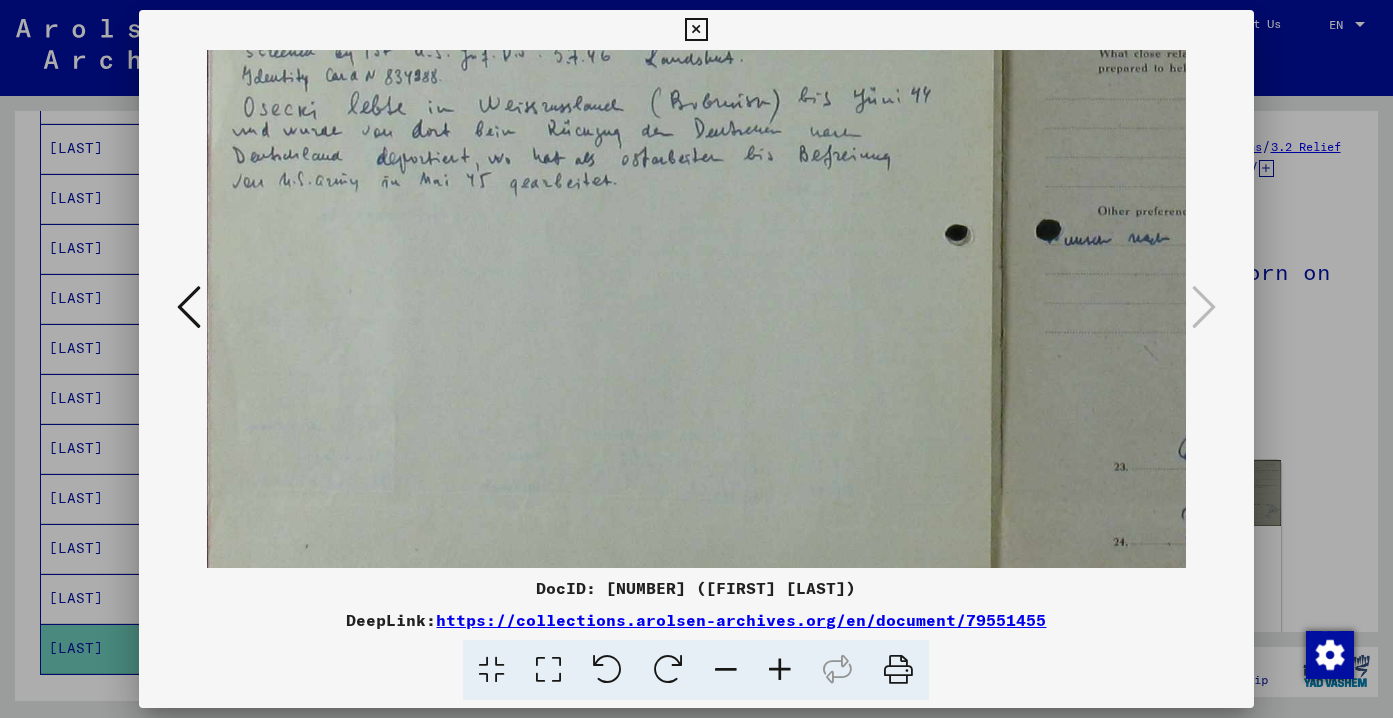 click at bounding box center (726, 670) 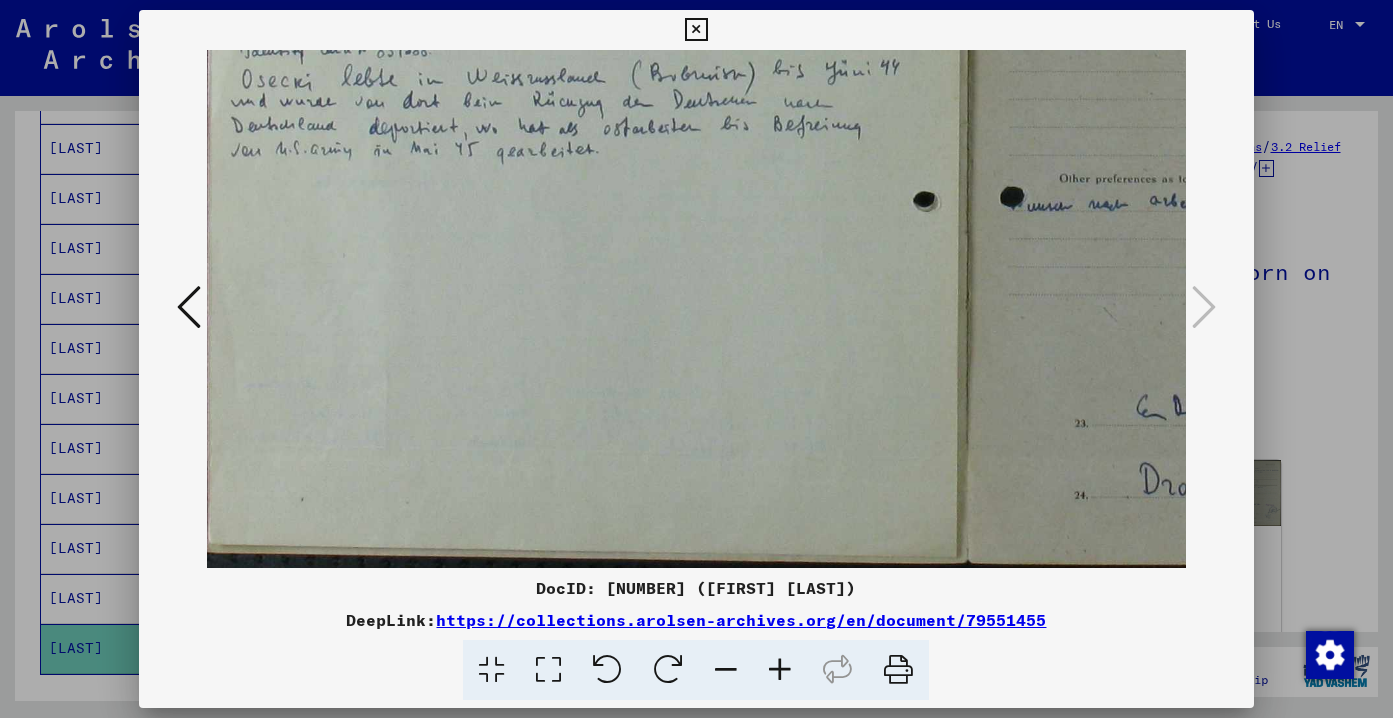 click at bounding box center [726, 670] 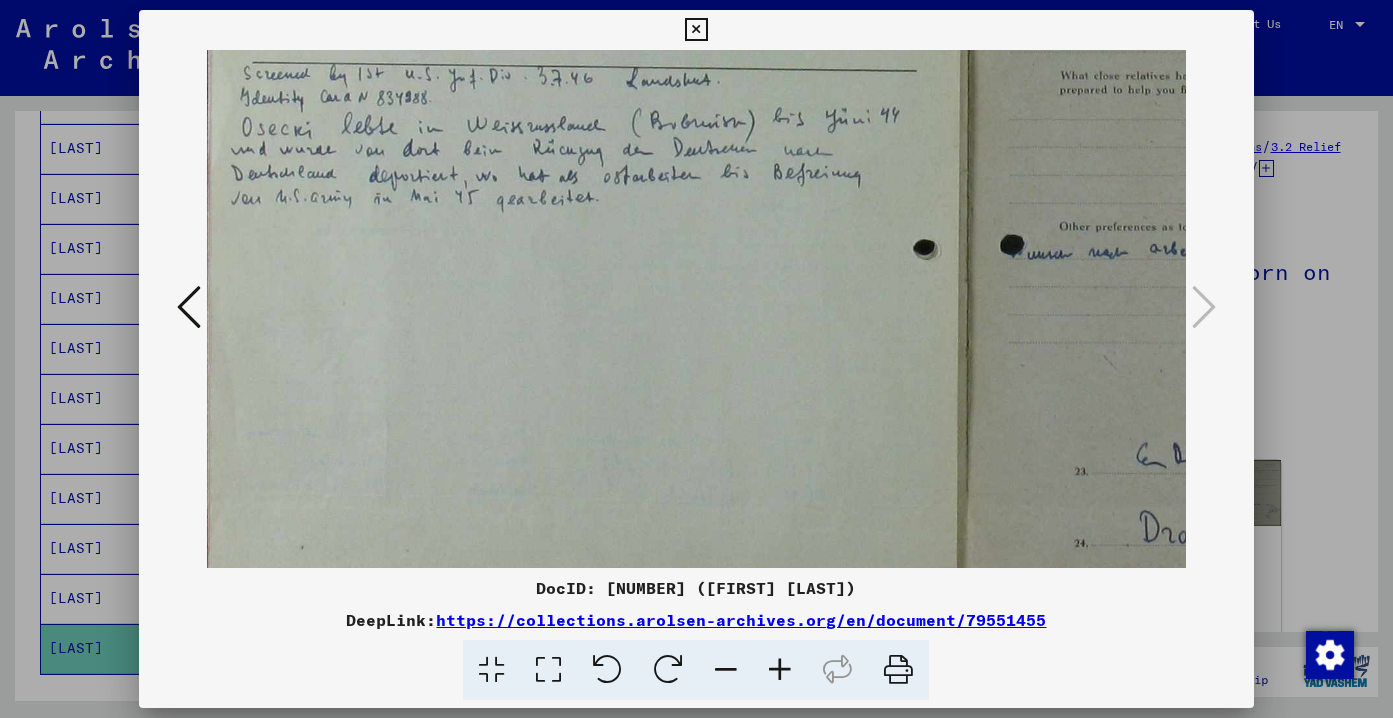 click at bounding box center [726, 670] 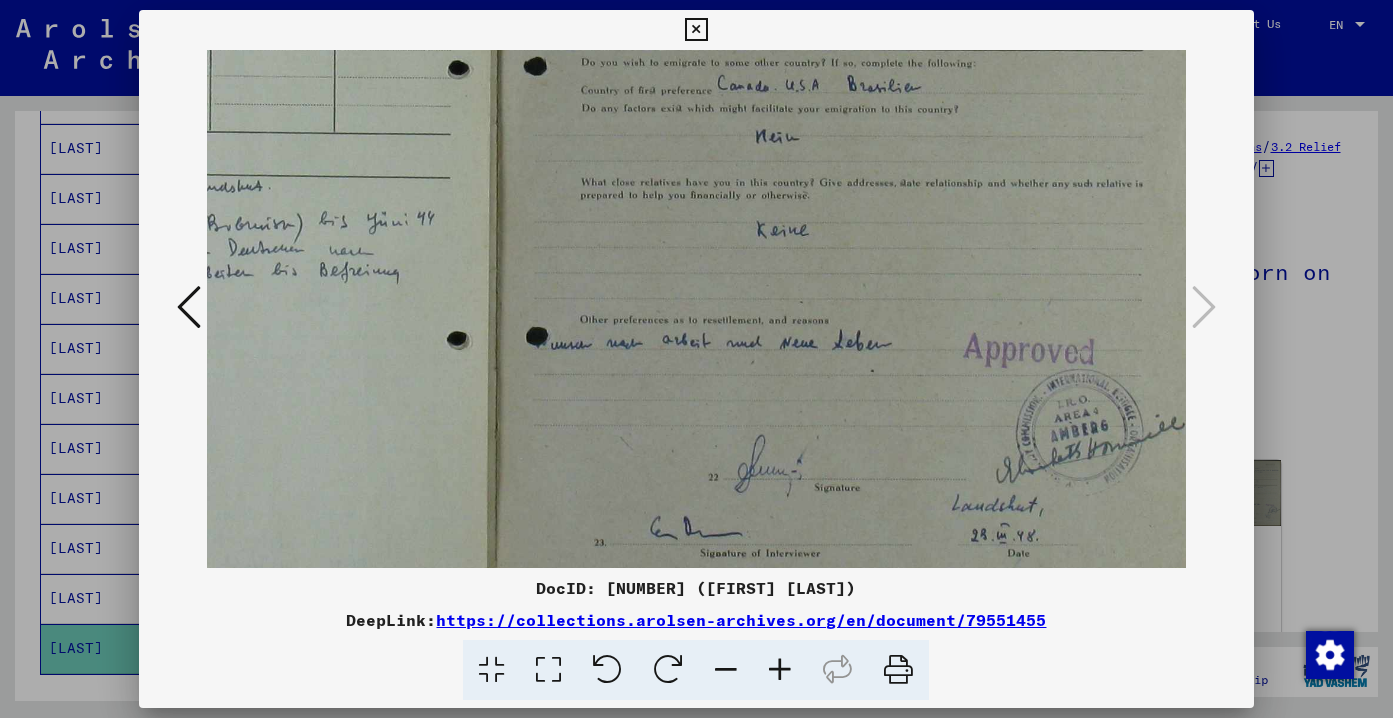 drag, startPoint x: 997, startPoint y: 332, endPoint x: 445, endPoint y: 473, distance: 569.72363 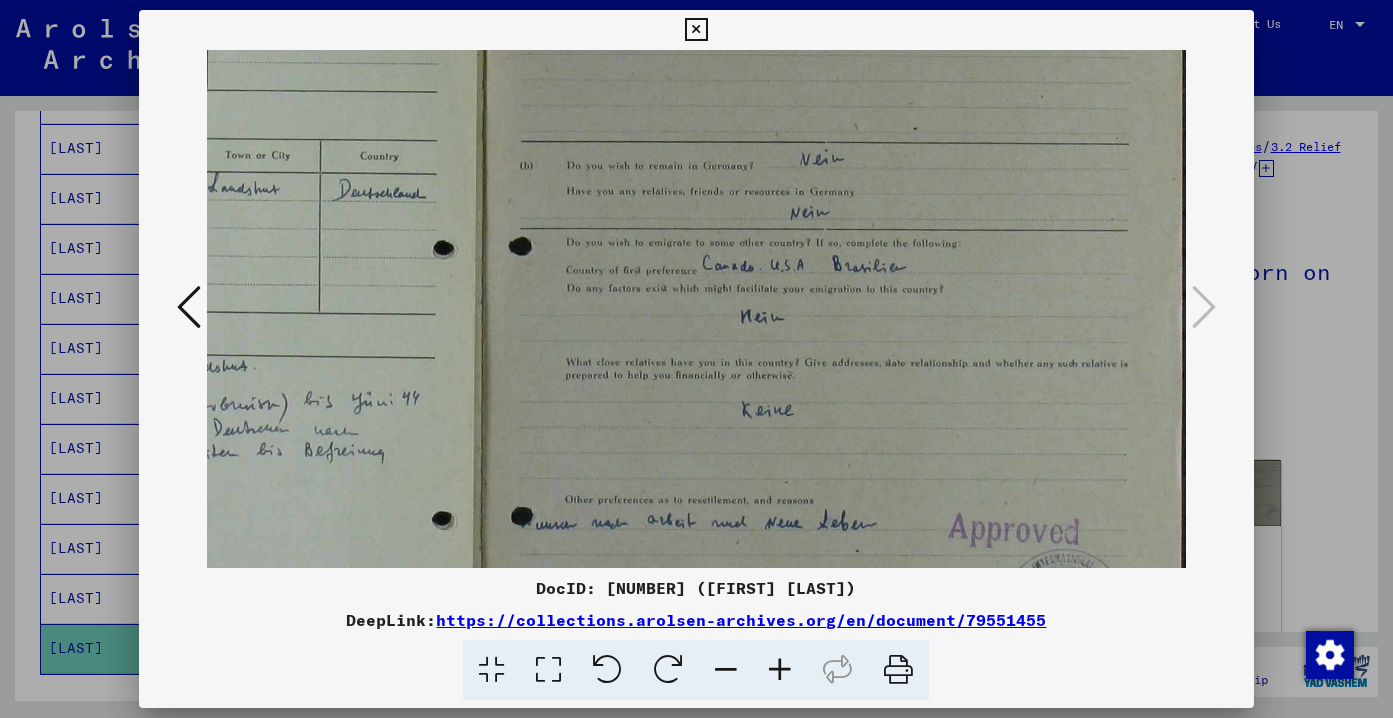 scroll, scrollTop: 175, scrollLeft: 423, axis: both 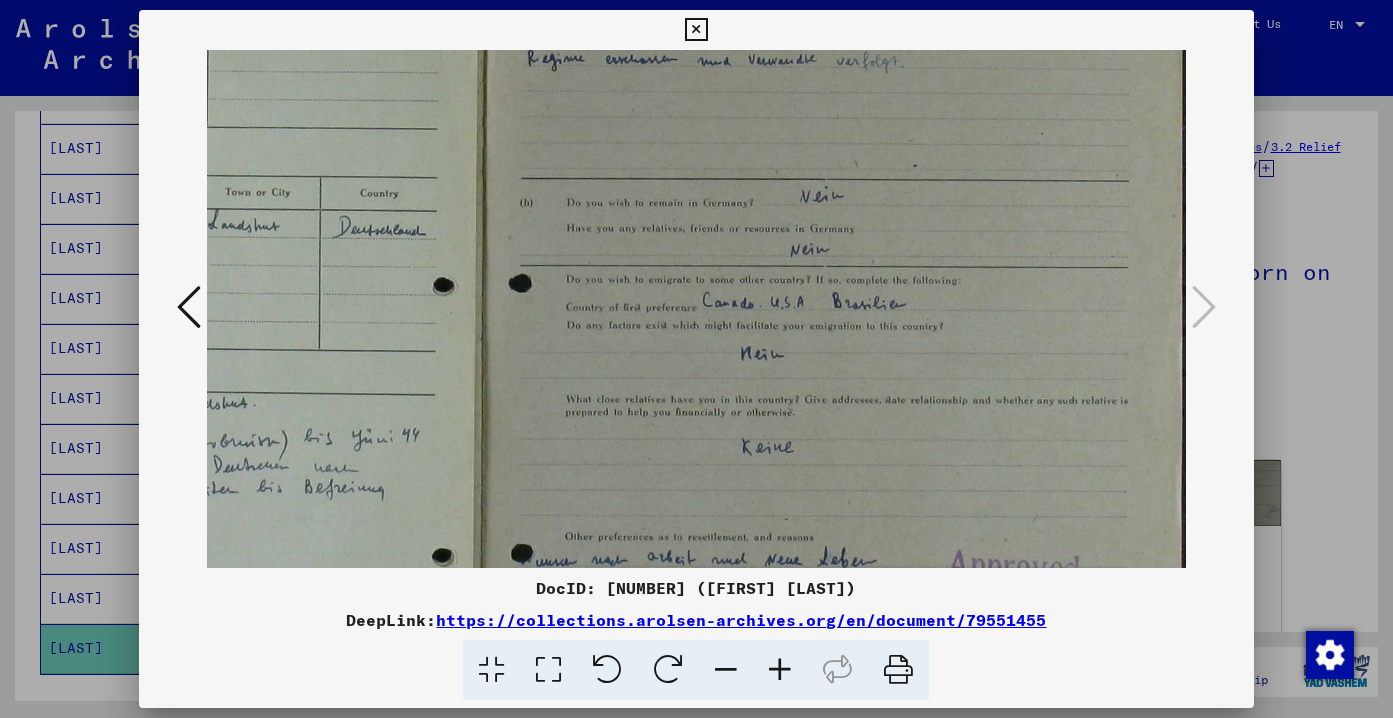 drag, startPoint x: 540, startPoint y: 297, endPoint x: 535, endPoint y: 480, distance: 183.0683 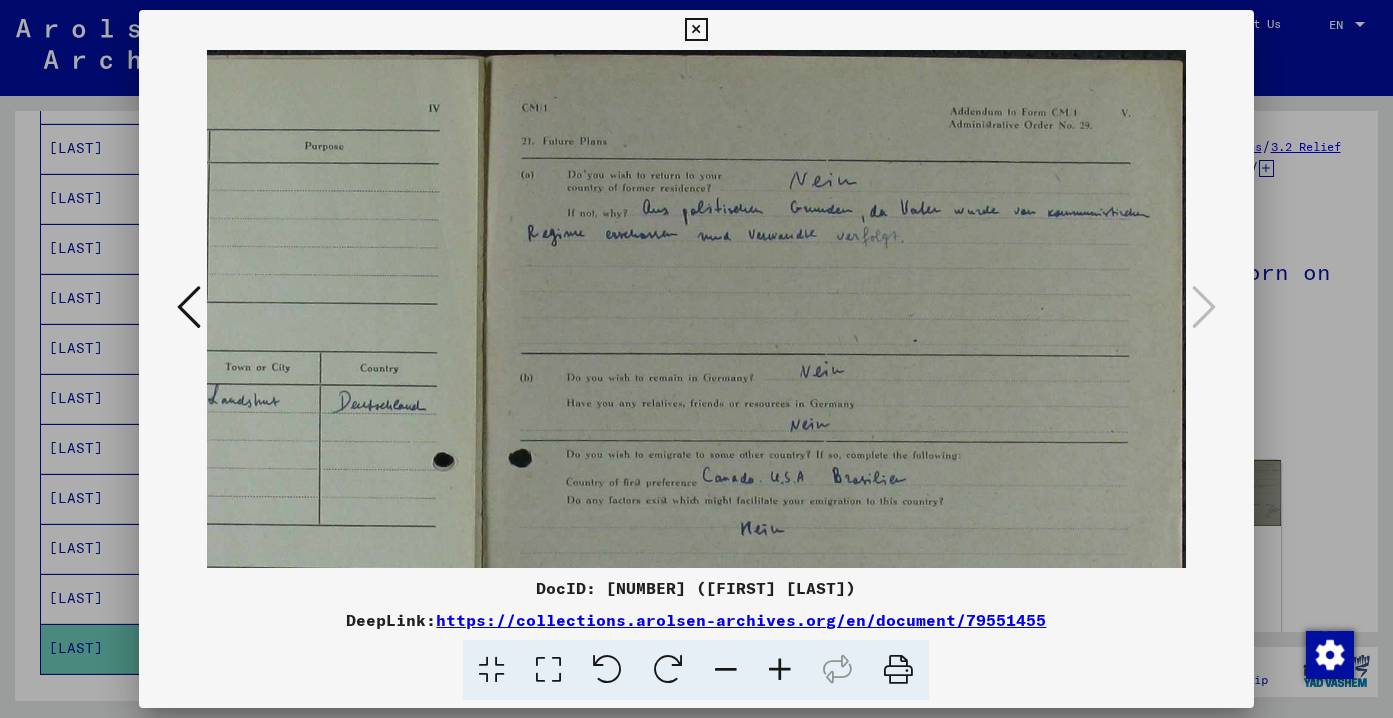drag, startPoint x: 617, startPoint y: 347, endPoint x: 588, endPoint y: 624, distance: 278.51392 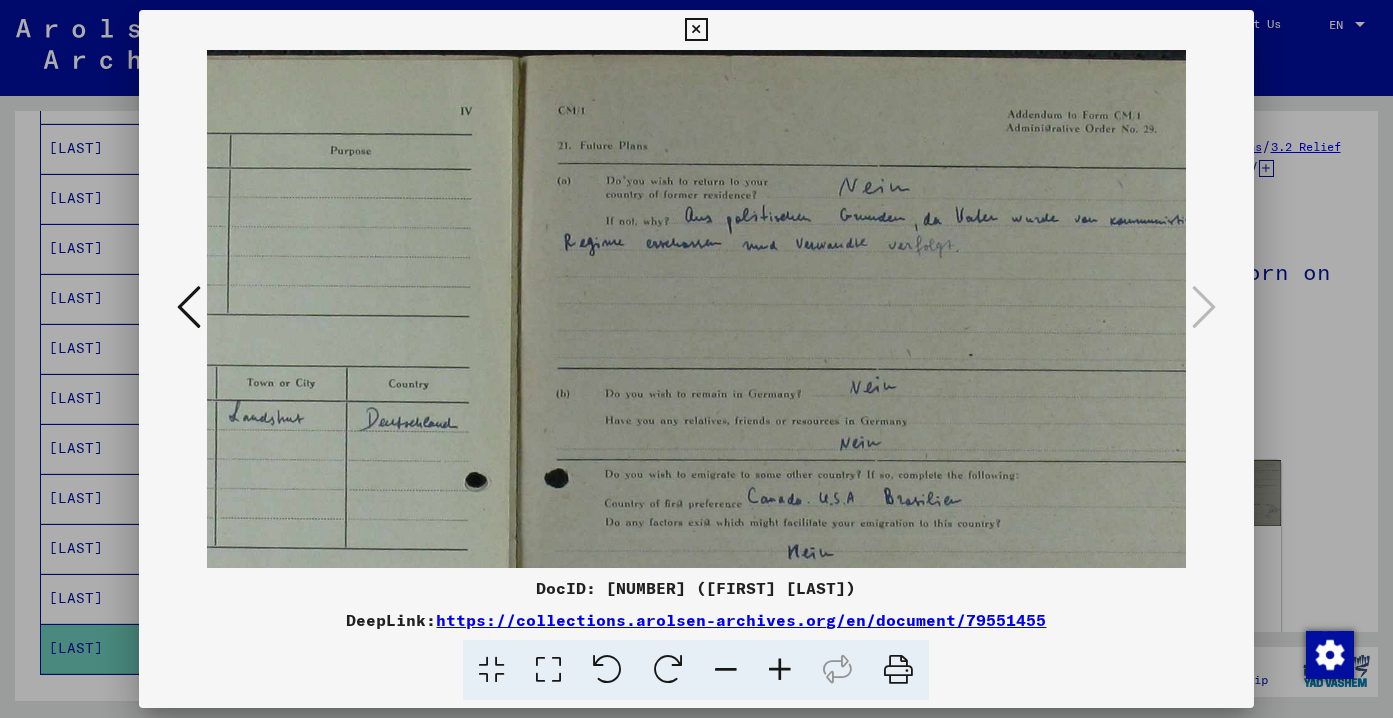 click at bounding box center (780, 670) 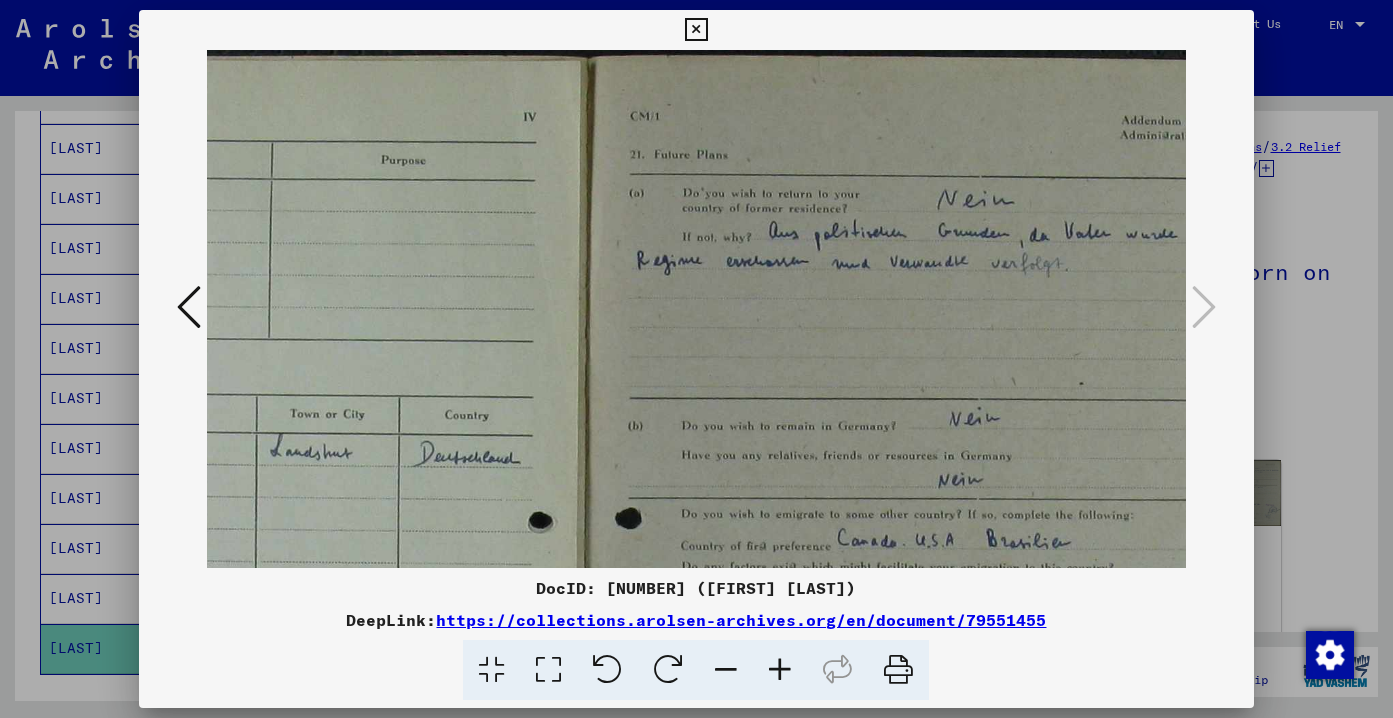 scroll, scrollTop: 0, scrollLeft: 629, axis: horizontal 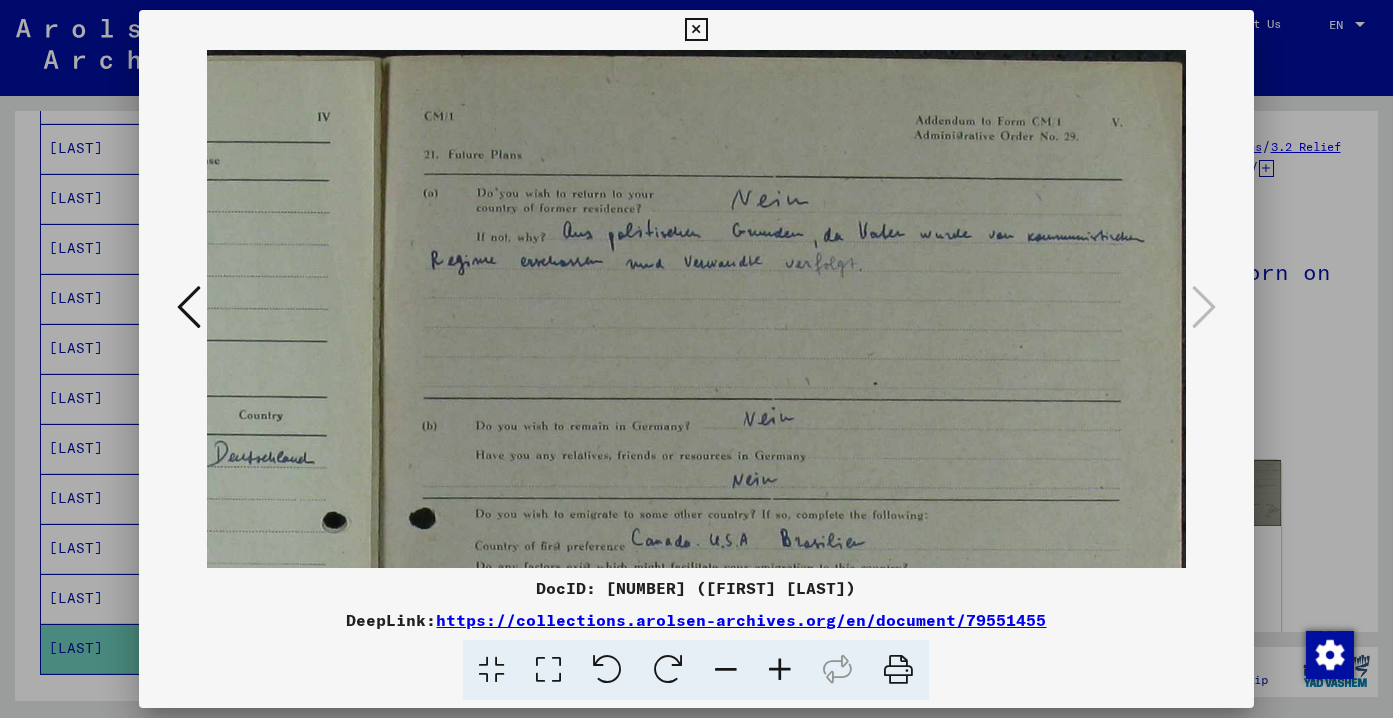 drag, startPoint x: 1015, startPoint y: 444, endPoint x: 724, endPoint y: 451, distance: 291.08417 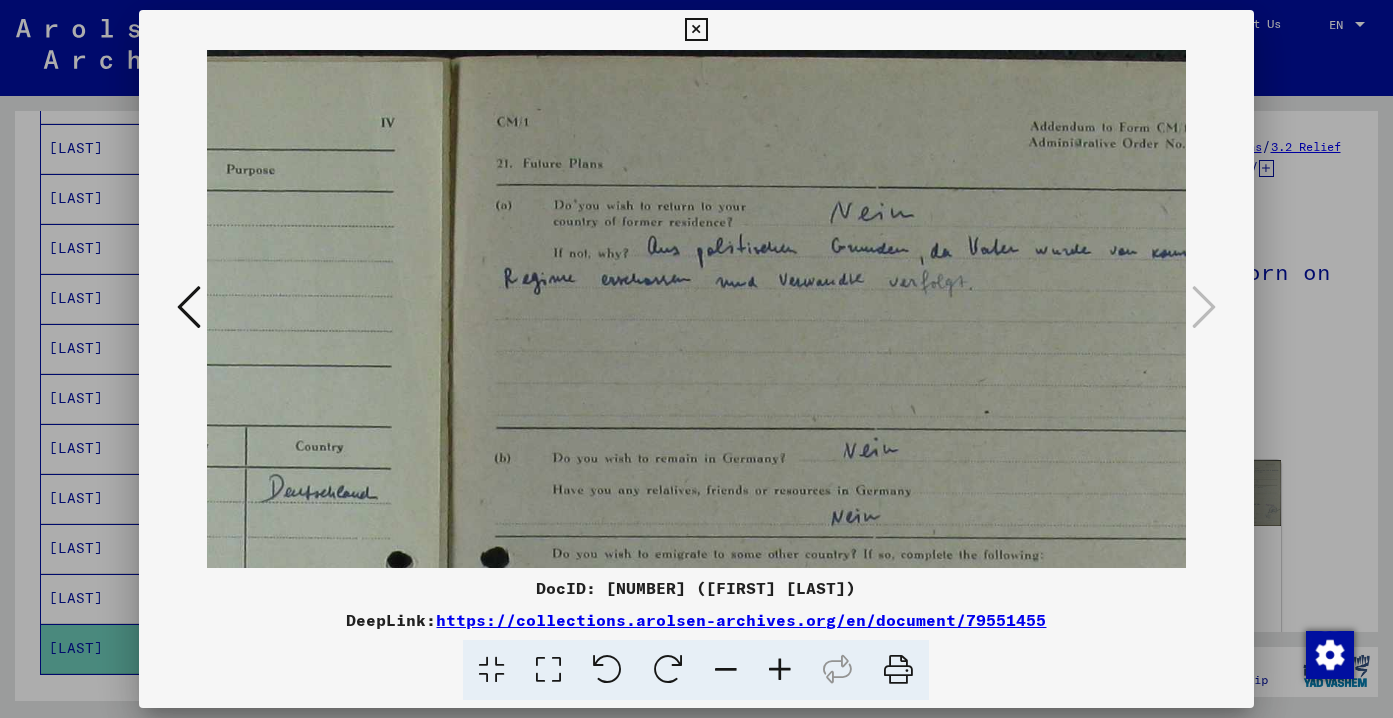 click at bounding box center [780, 670] 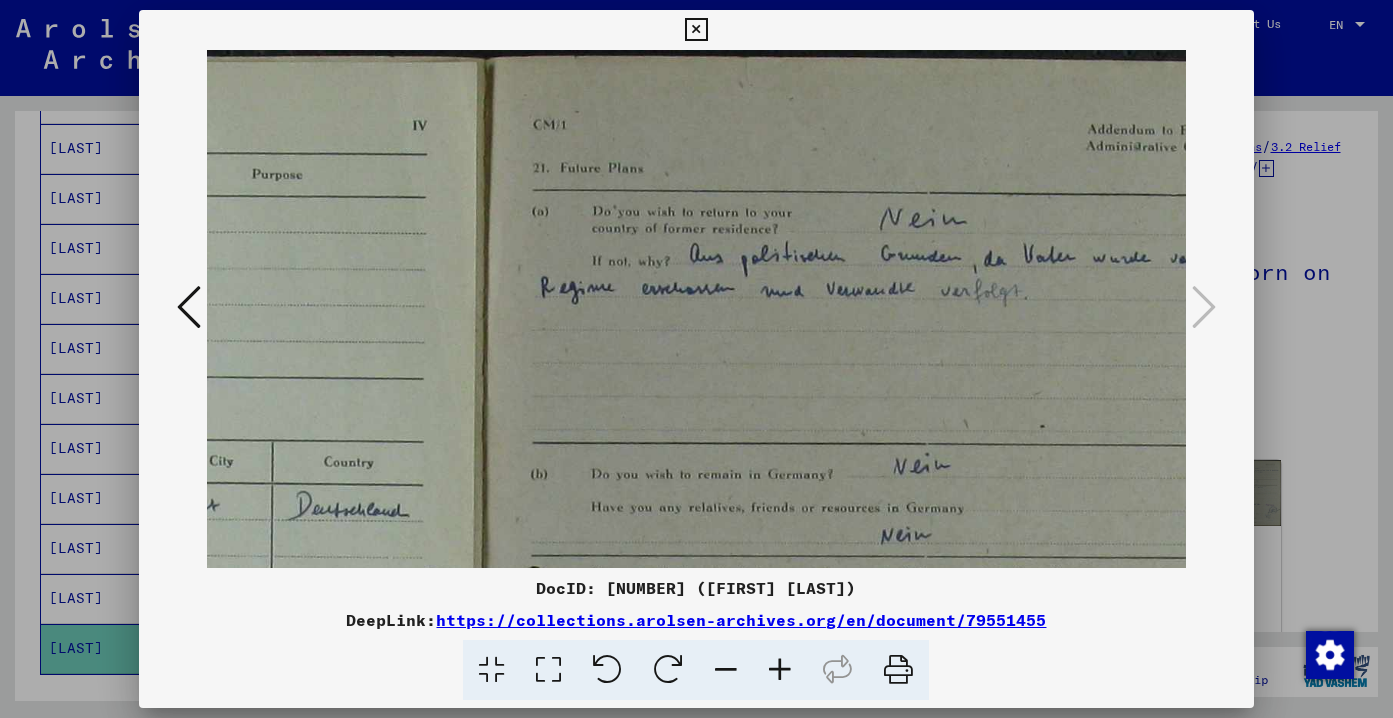 click at bounding box center (780, 670) 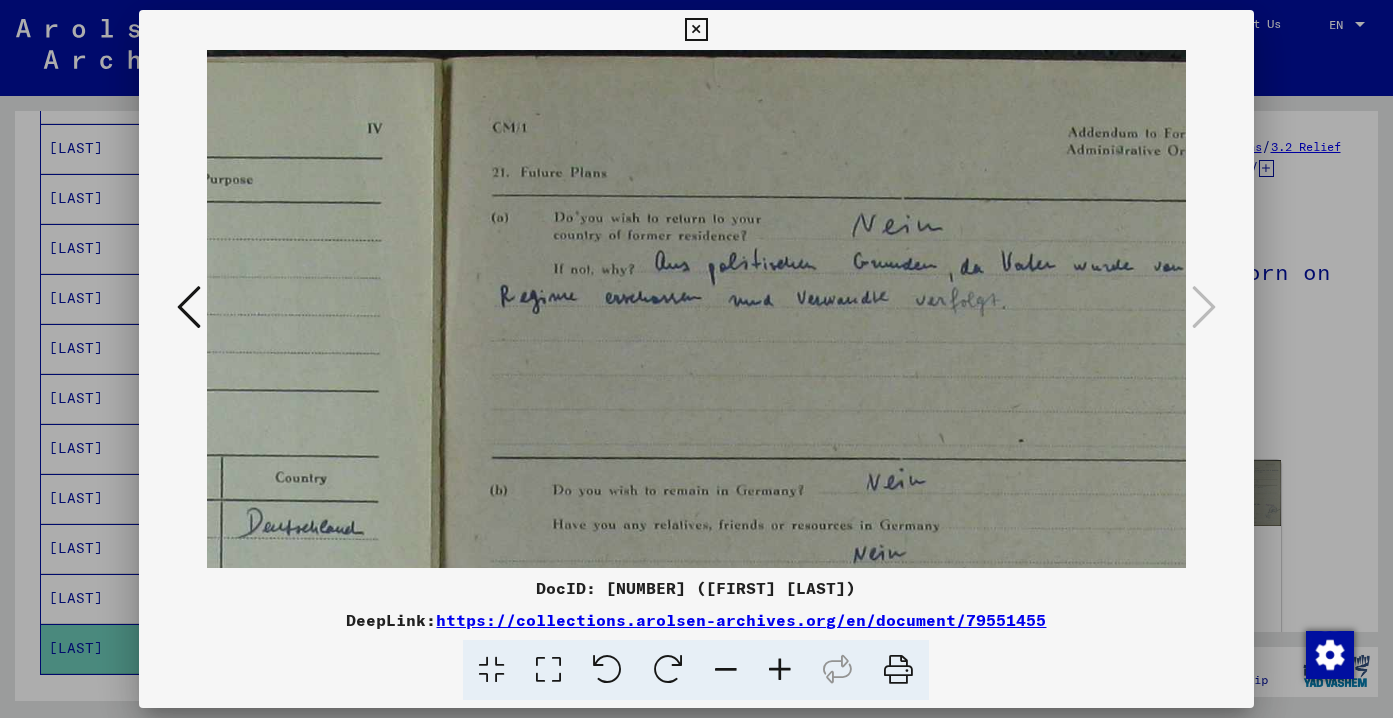 scroll, scrollTop: 0, scrollLeft: 905, axis: horizontal 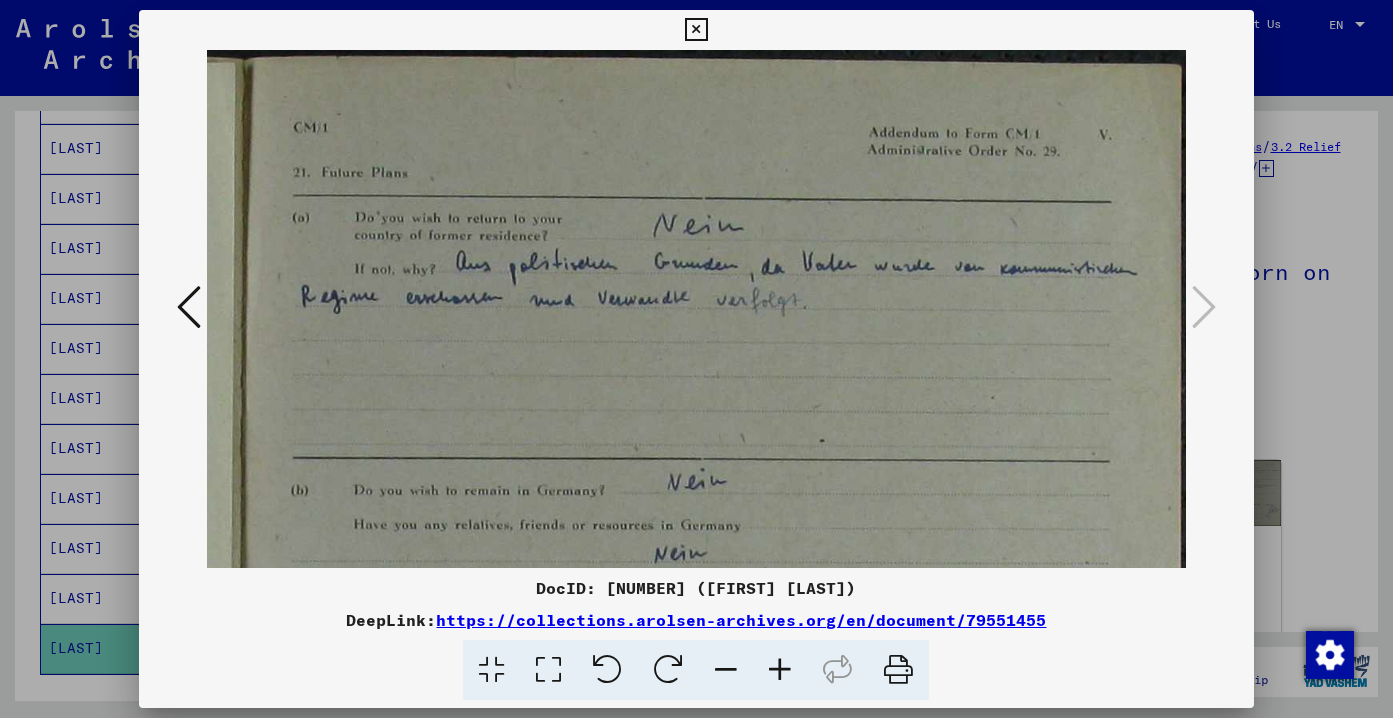 drag, startPoint x: 928, startPoint y: 394, endPoint x: 532, endPoint y: 396, distance: 396.00504 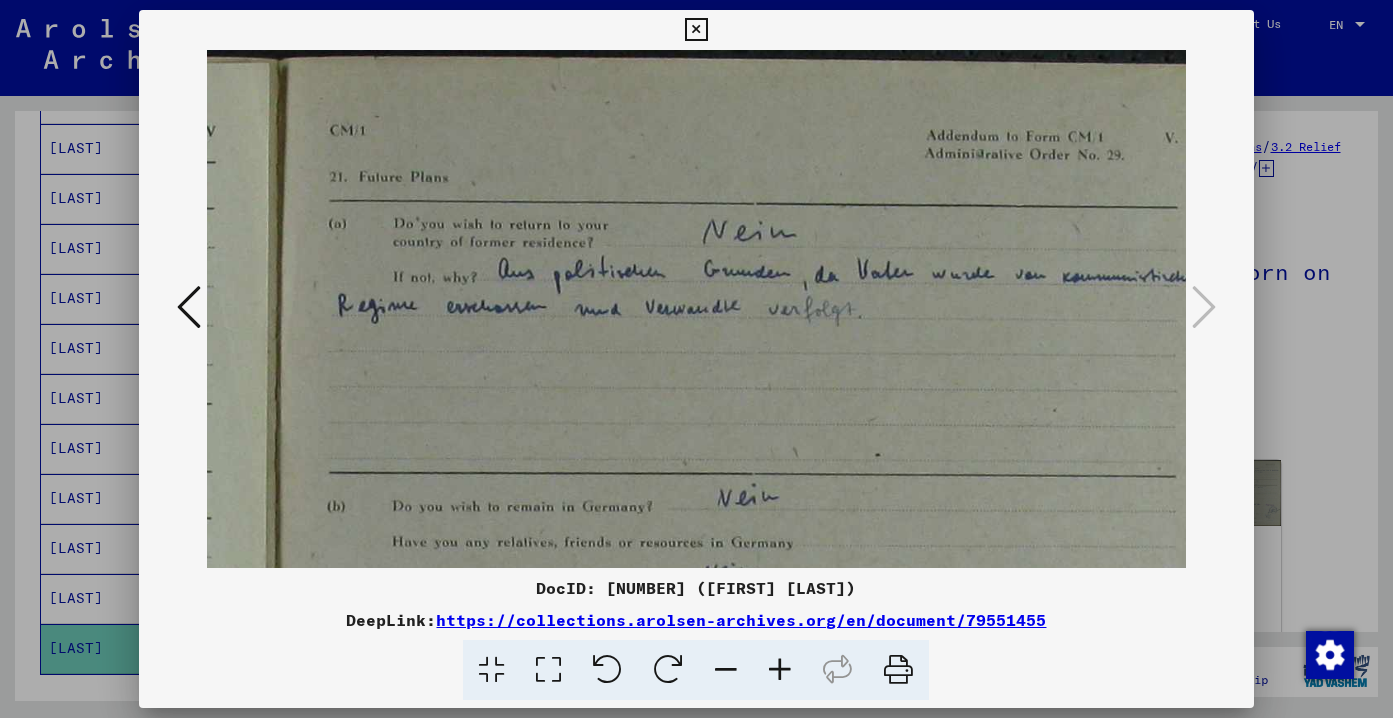 click at bounding box center [780, 670] 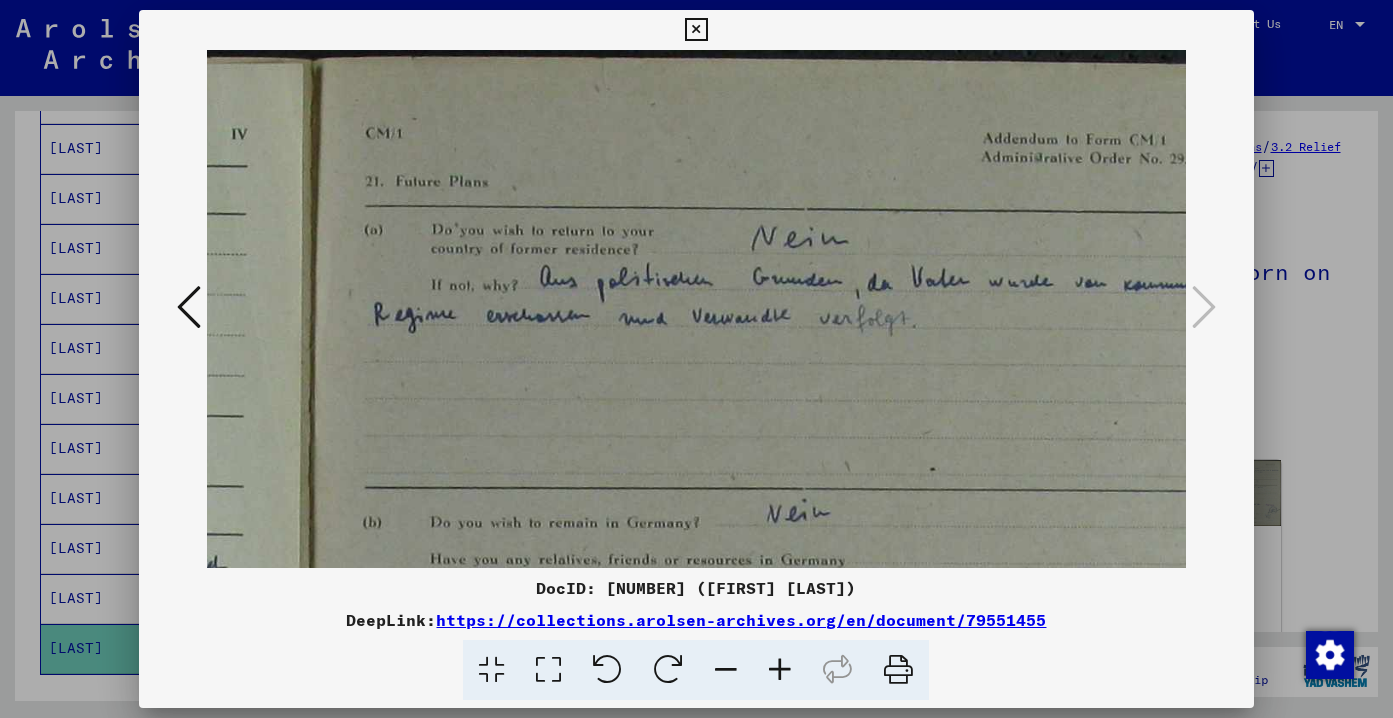 click at bounding box center (780, 670) 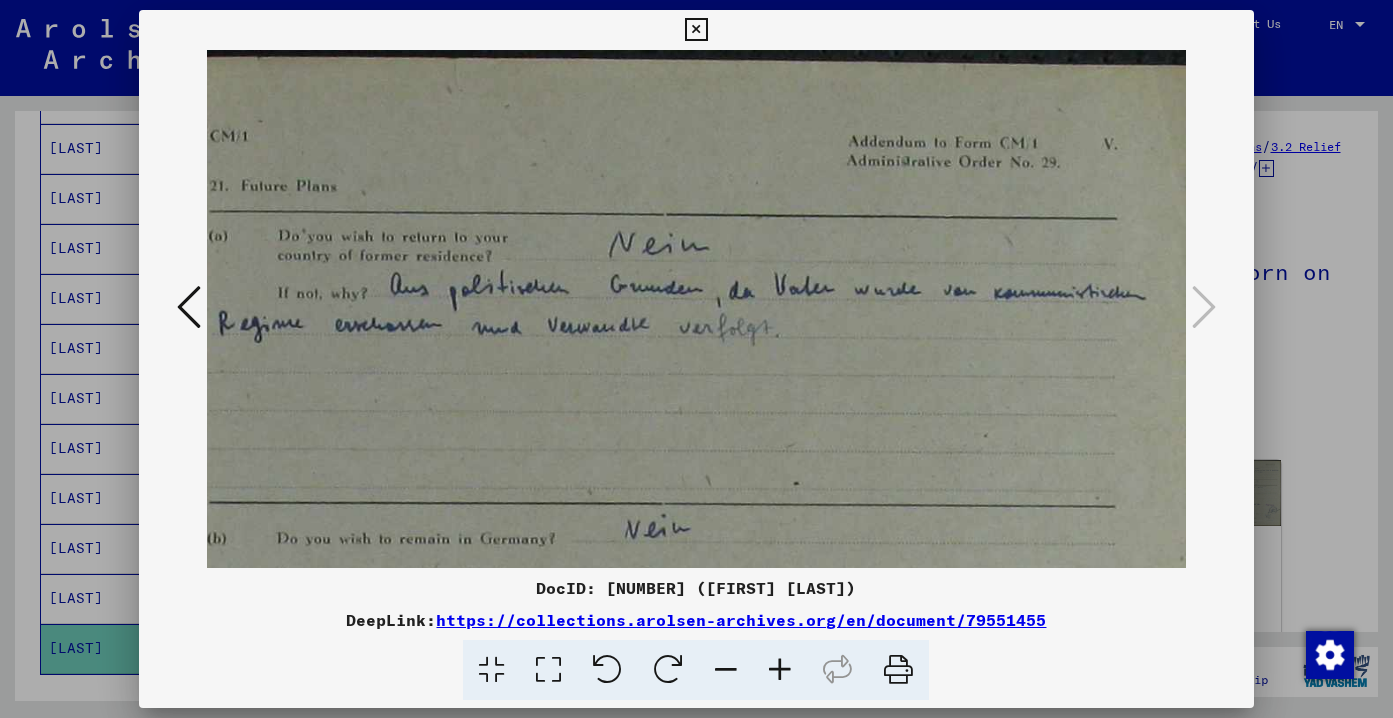 drag, startPoint x: 897, startPoint y: 338, endPoint x: 705, endPoint y: 339, distance: 192.00261 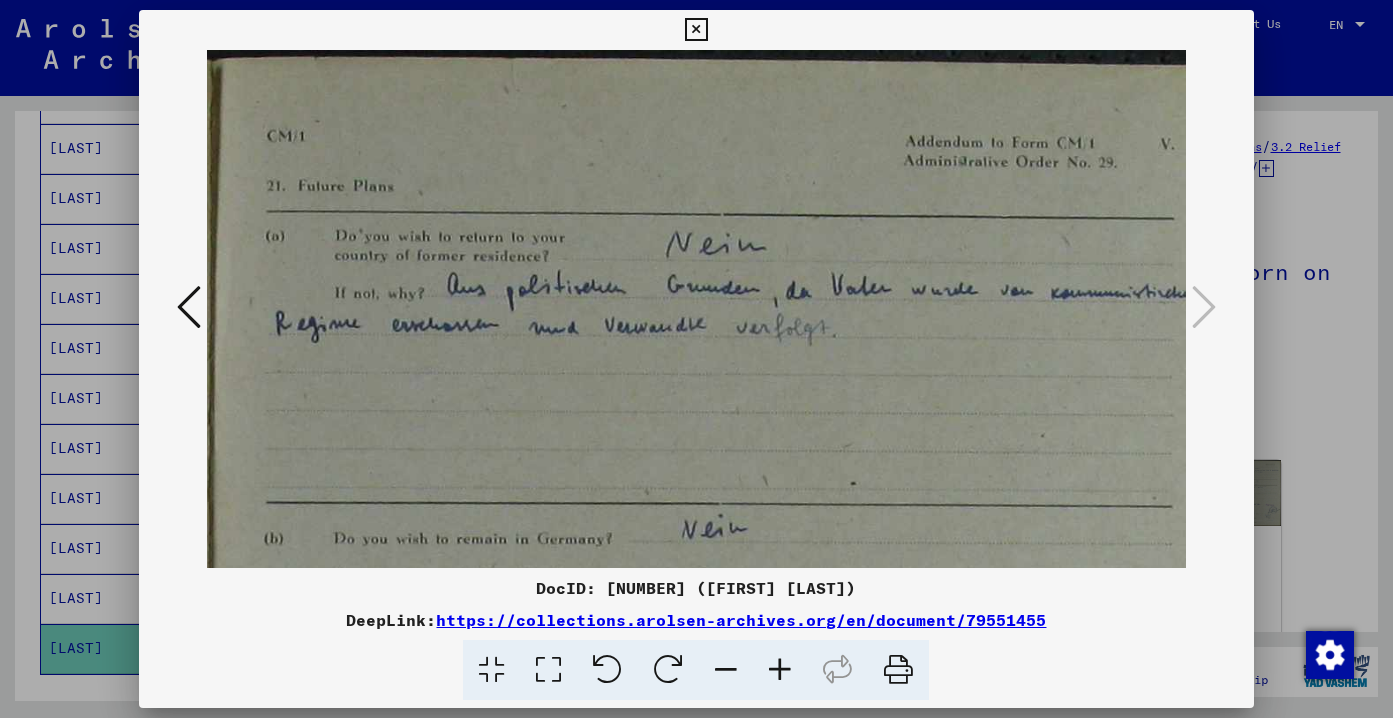 scroll, scrollTop: 0, scrollLeft: 1039, axis: horizontal 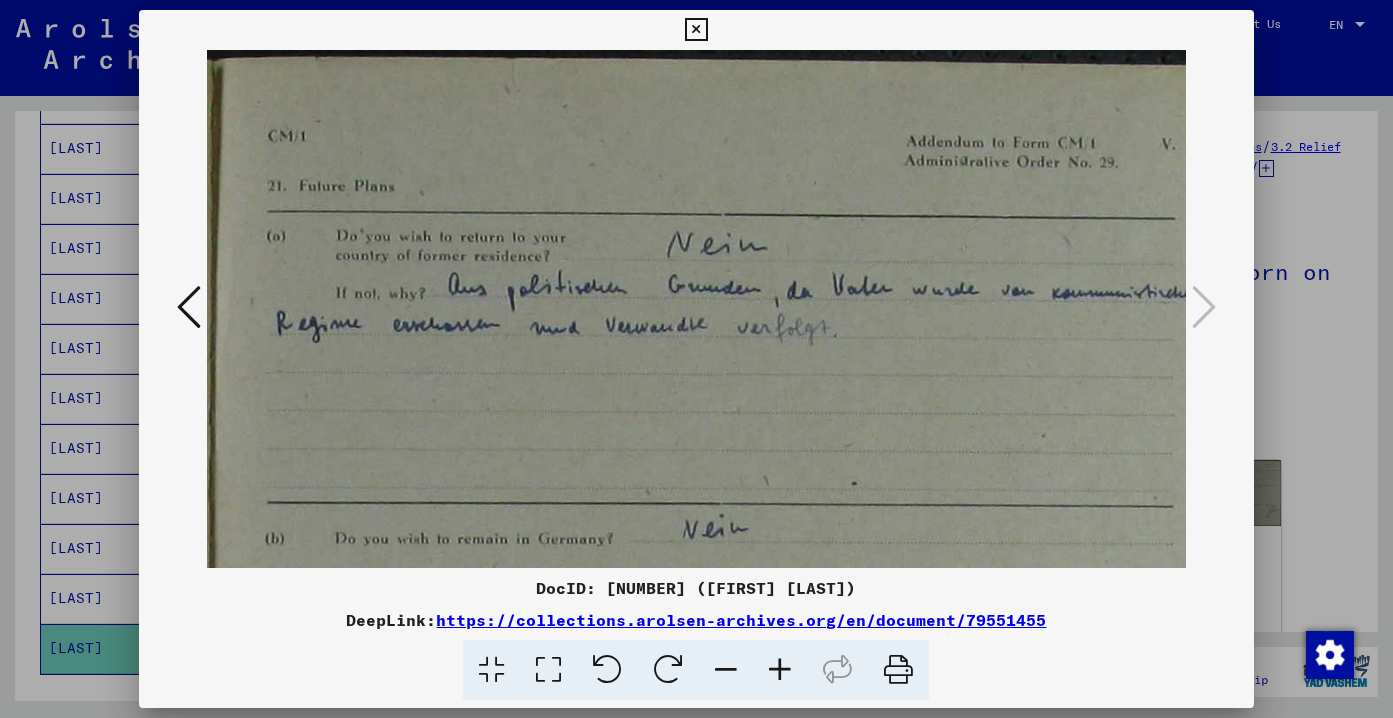 drag, startPoint x: 659, startPoint y: 404, endPoint x: 717, endPoint y: 404, distance: 58 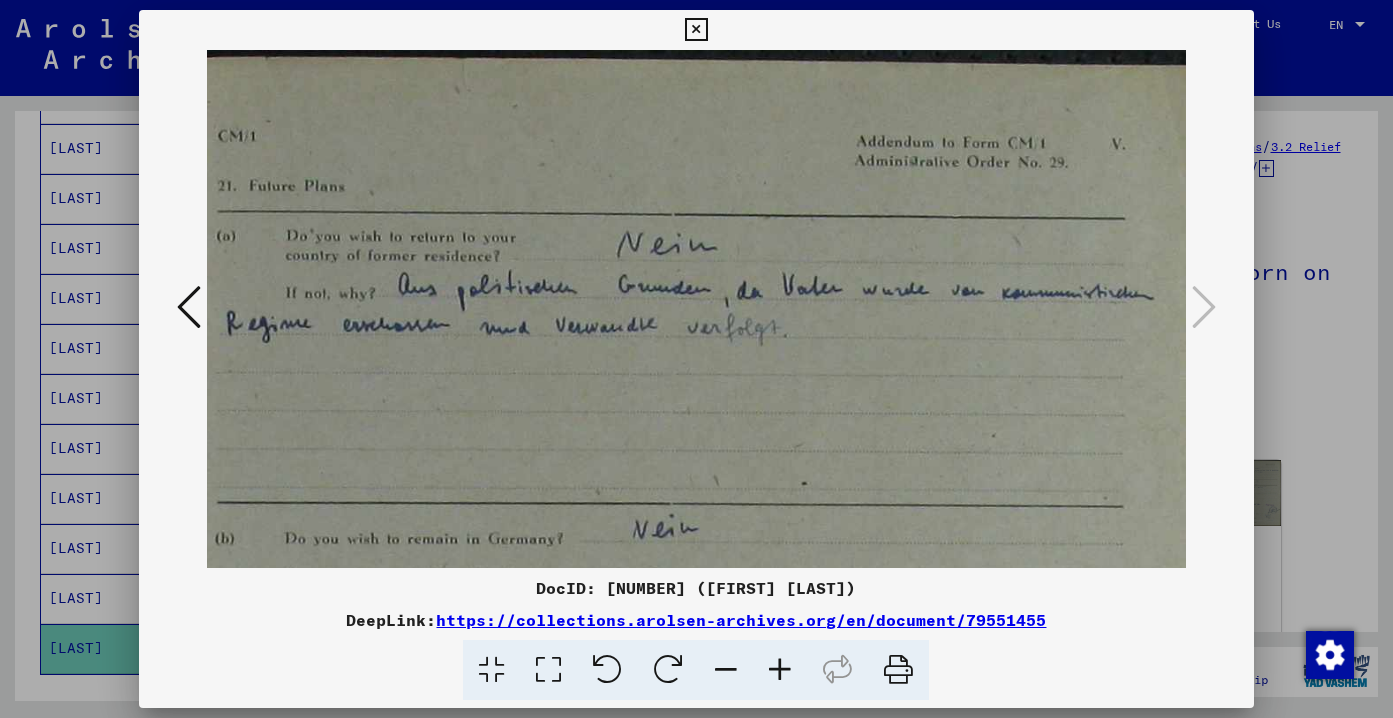 scroll, scrollTop: 0, scrollLeft: 1111, axis: horizontal 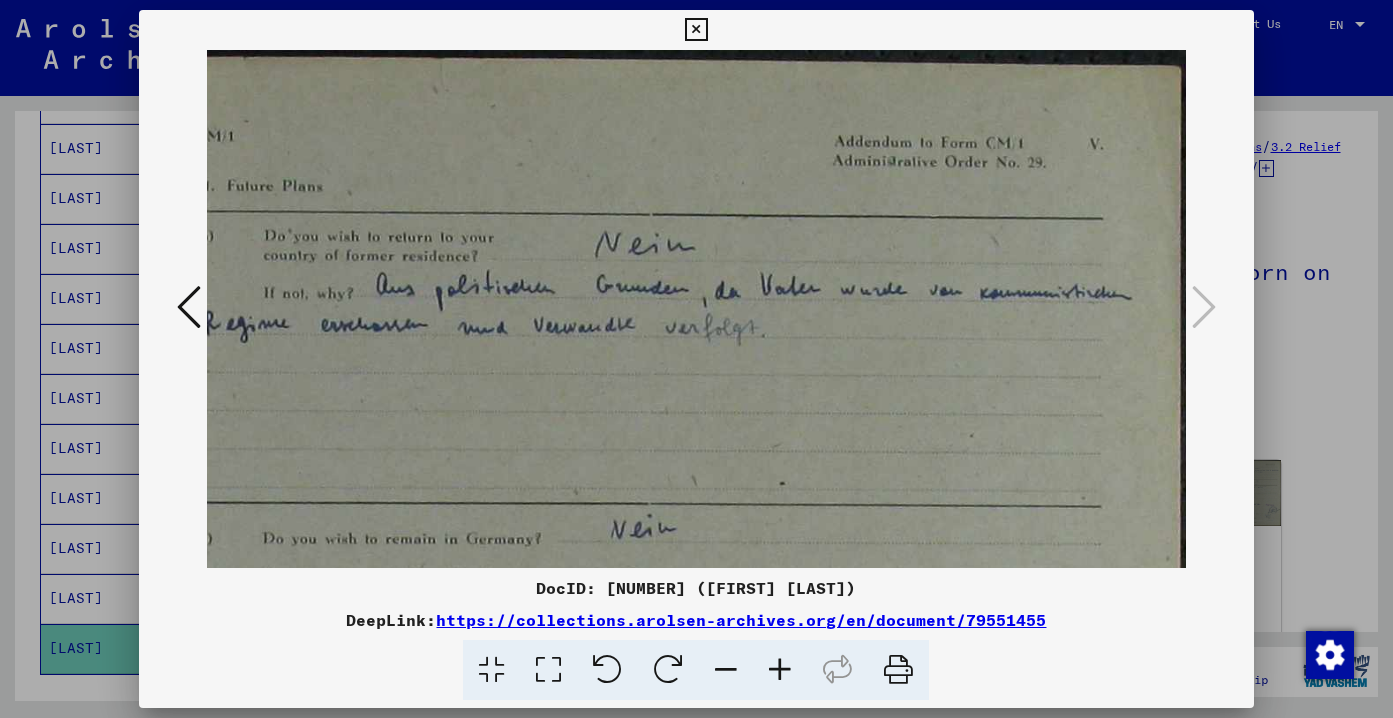 drag, startPoint x: 892, startPoint y: 326, endPoint x: 709, endPoint y: 326, distance: 183 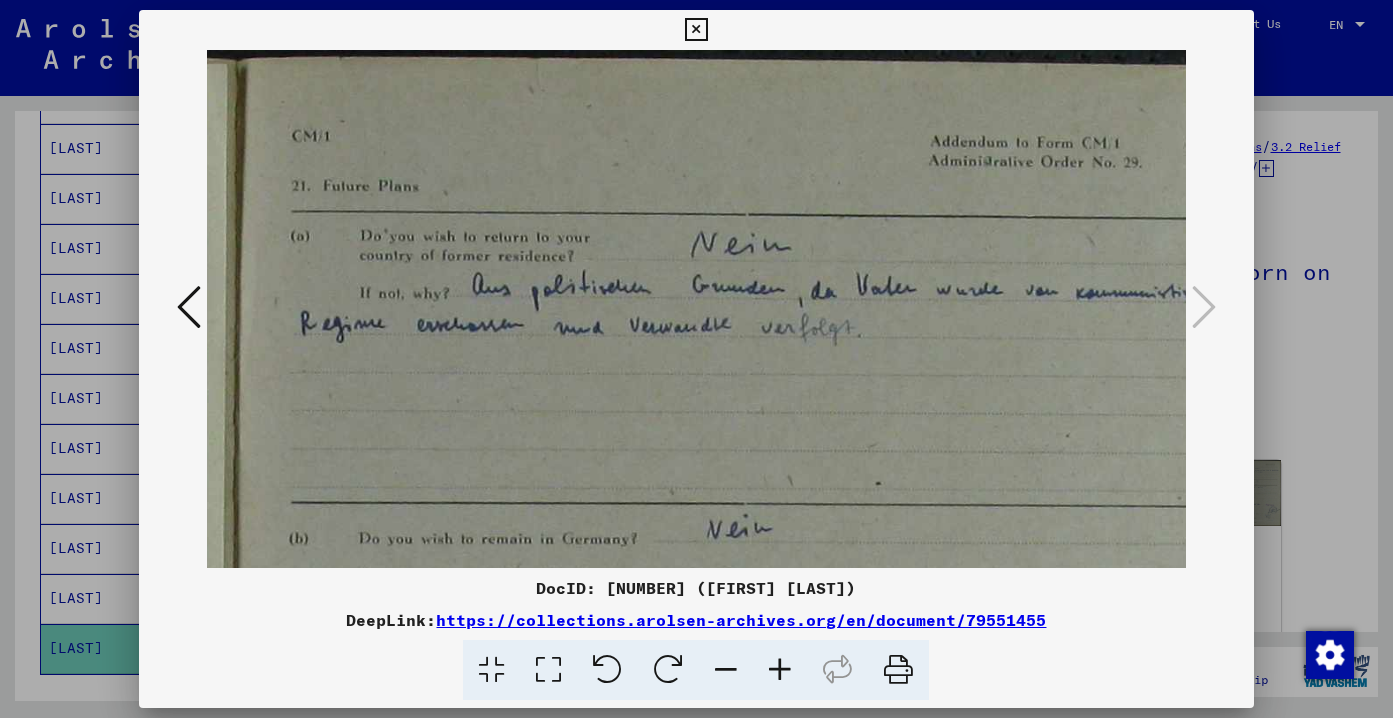 scroll, scrollTop: 0, scrollLeft: 1016, axis: horizontal 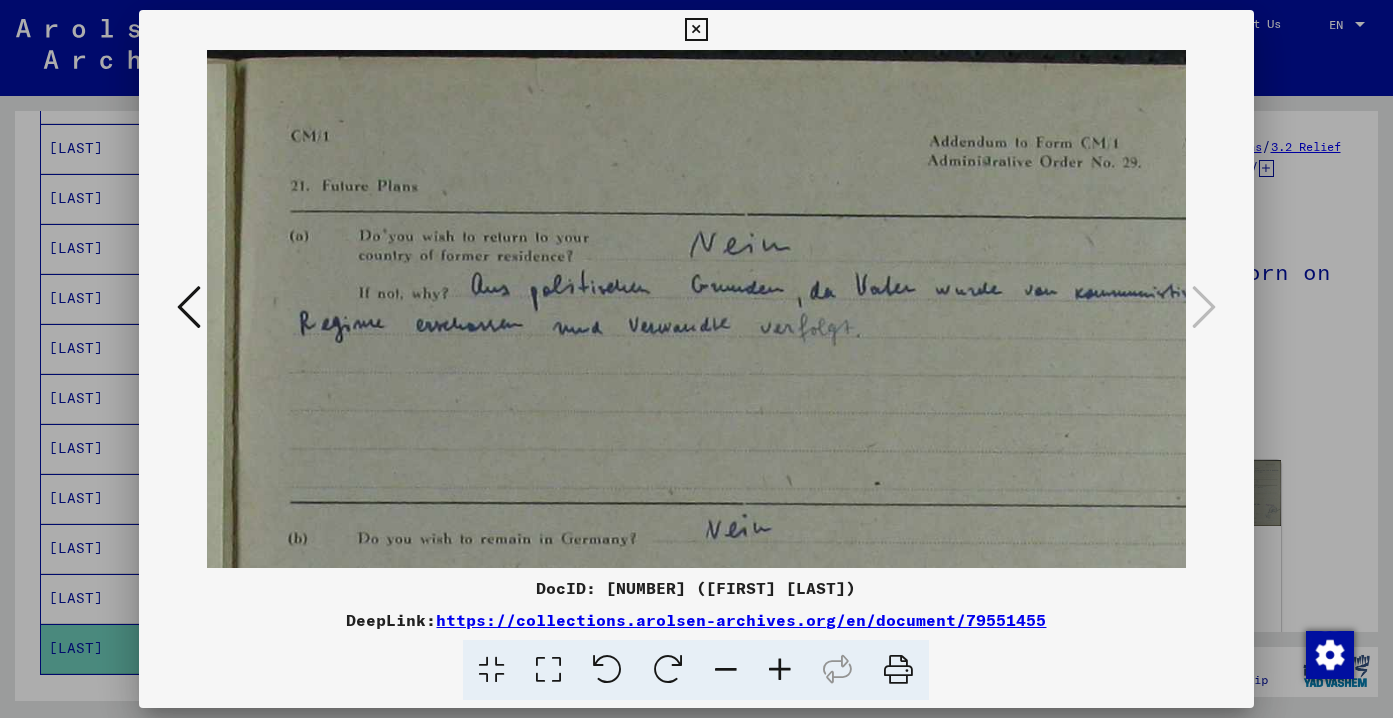 drag, startPoint x: 707, startPoint y: 422, endPoint x: 802, endPoint y: 438, distance: 96.337944 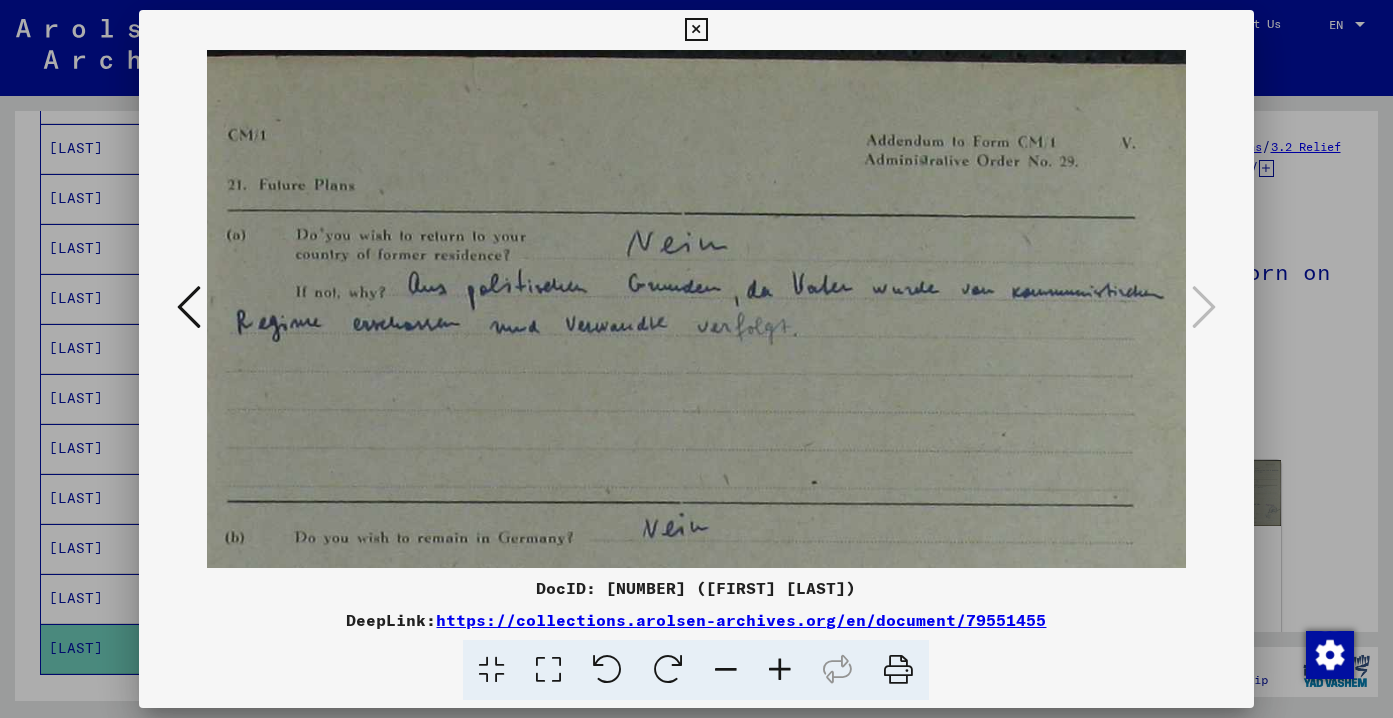 scroll, scrollTop: 1, scrollLeft: 1044, axis: both 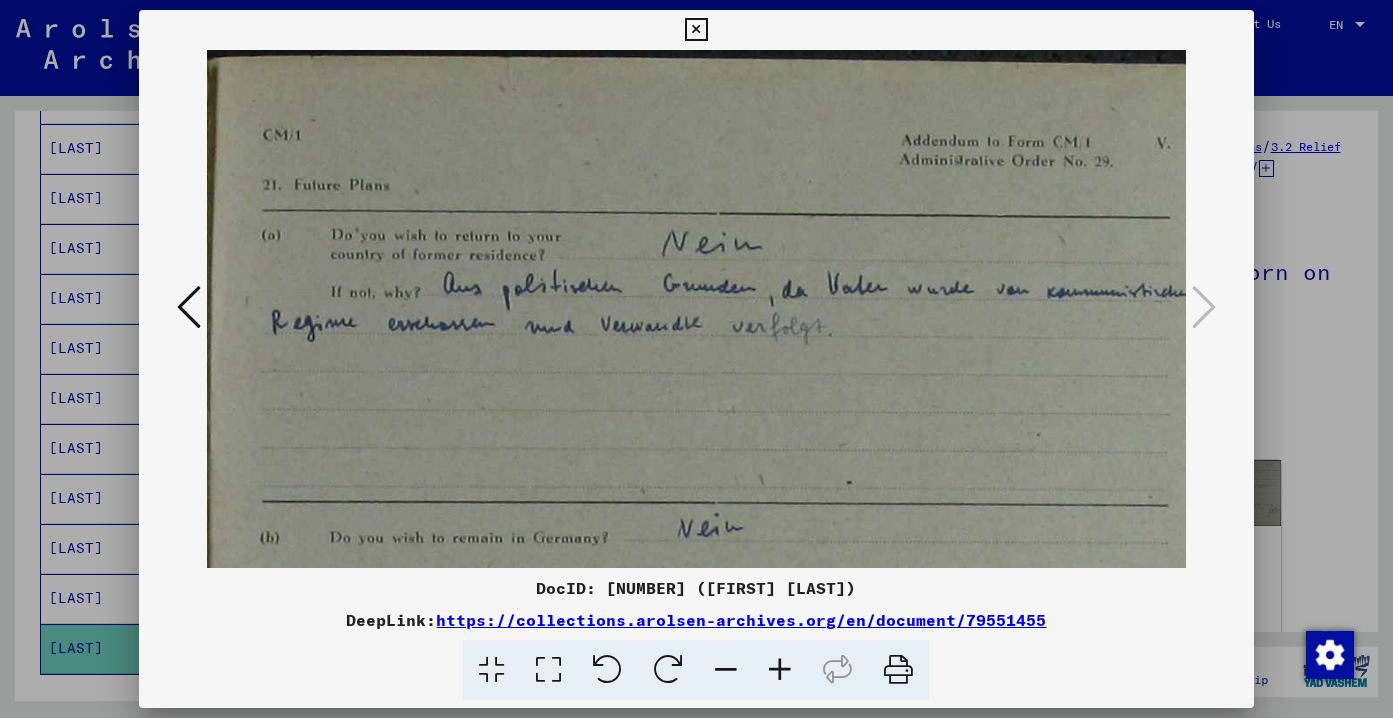 drag, startPoint x: 884, startPoint y: 360, endPoint x: 740, endPoint y: 398, distance: 148.92952 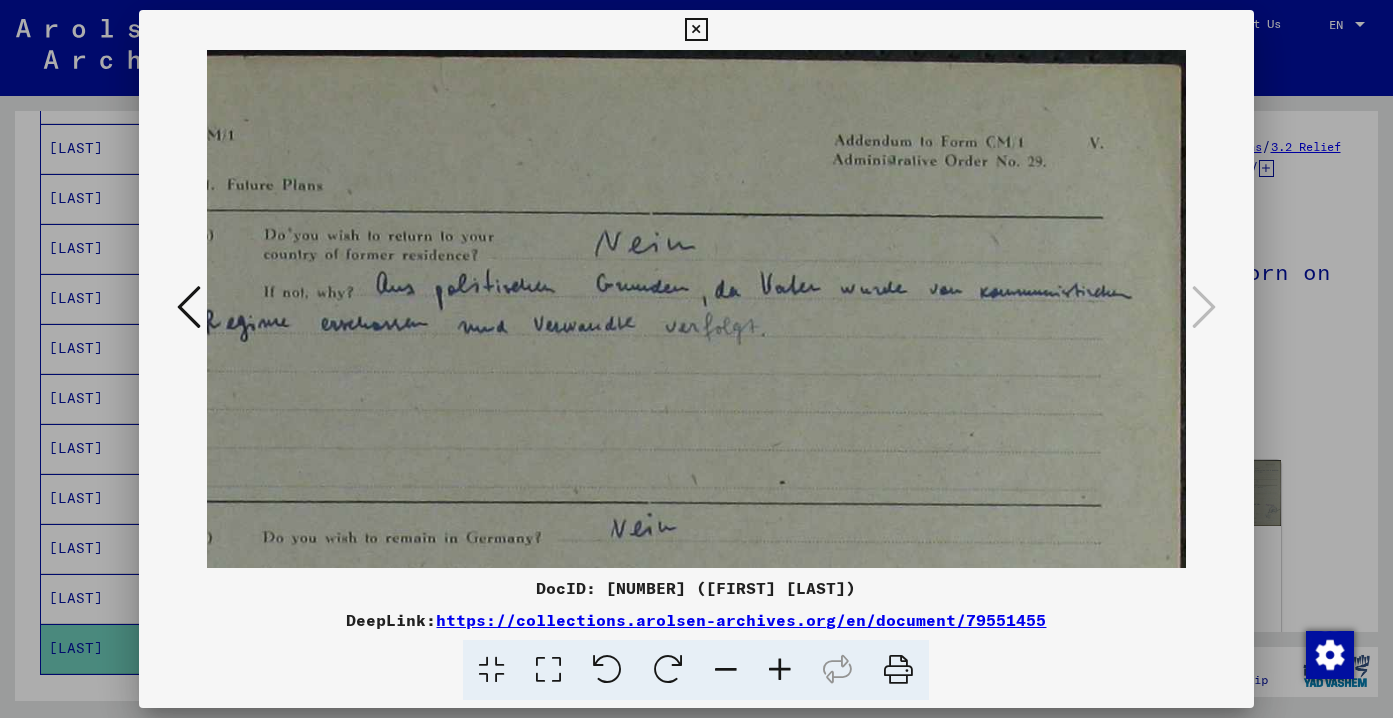 drag, startPoint x: 955, startPoint y: 310, endPoint x: 799, endPoint y: 310, distance: 156 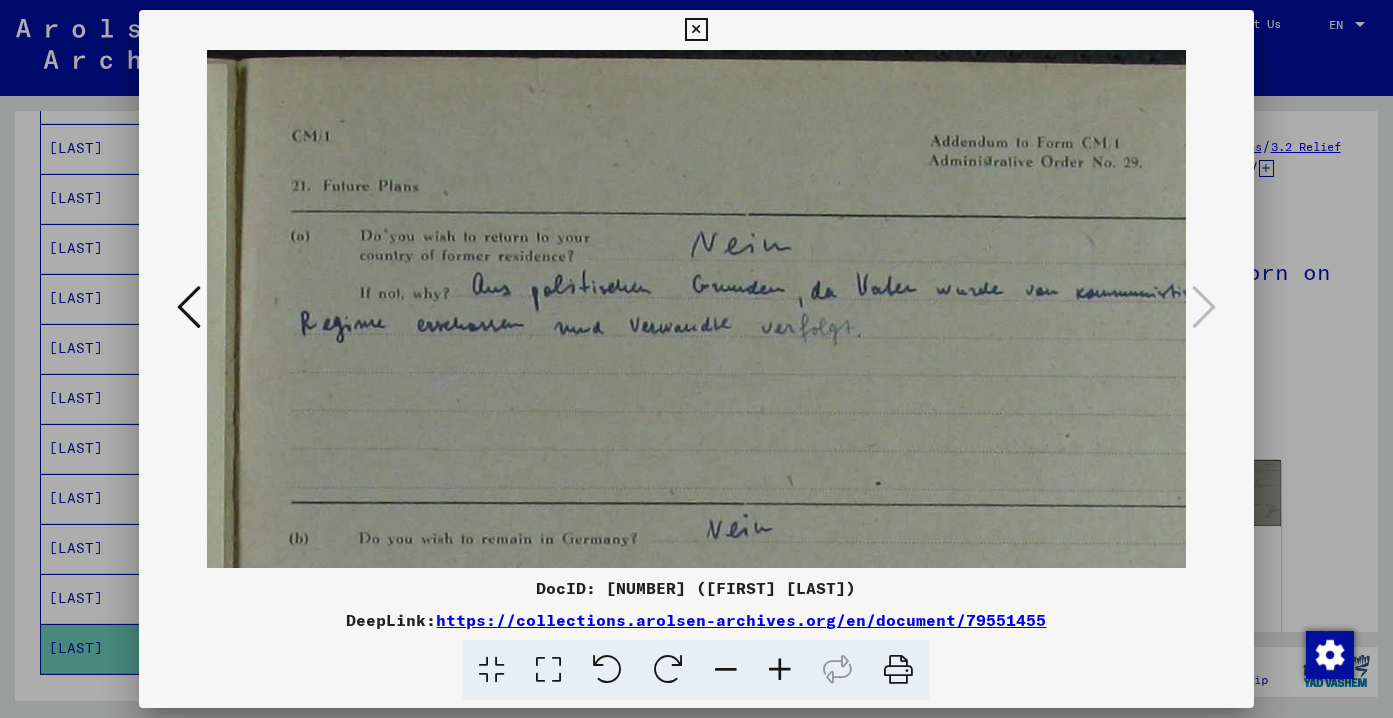 scroll, scrollTop: 0, scrollLeft: 1013, axis: horizontal 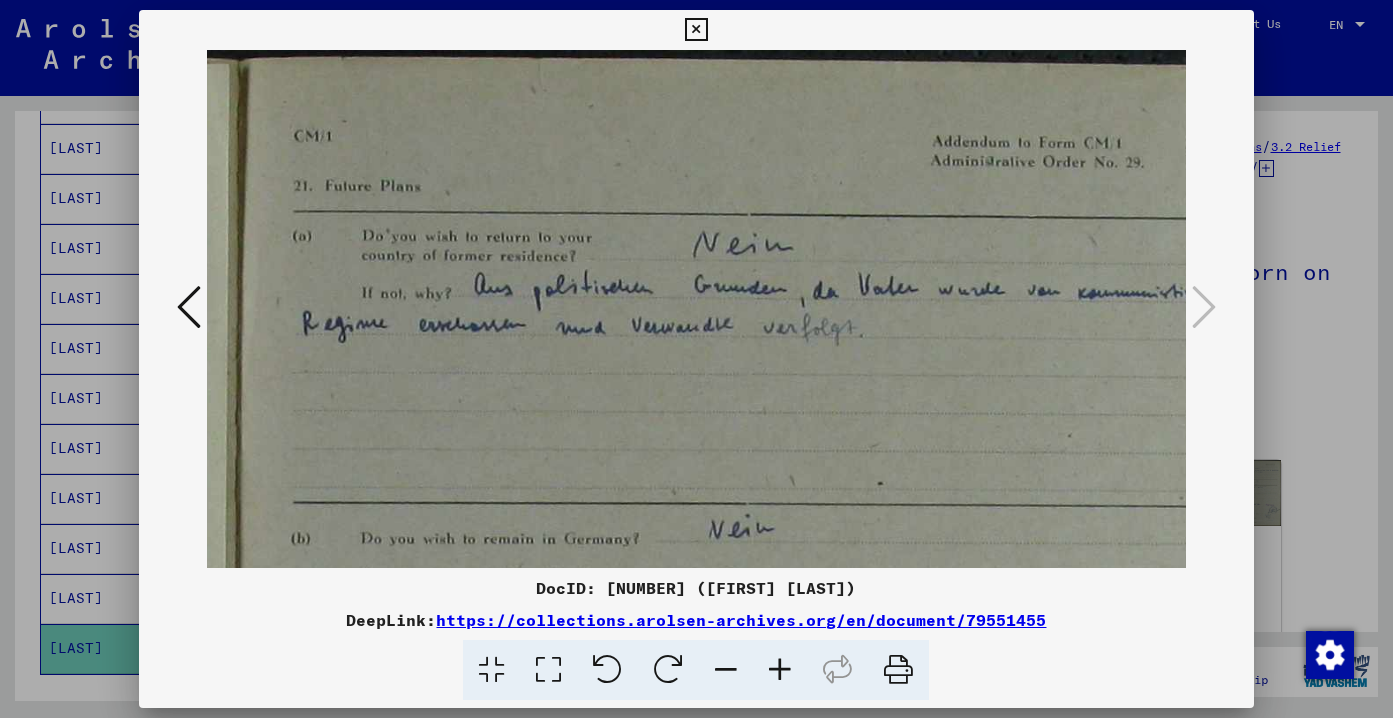 drag, startPoint x: 633, startPoint y: 356, endPoint x: 731, endPoint y: 359, distance: 98.045906 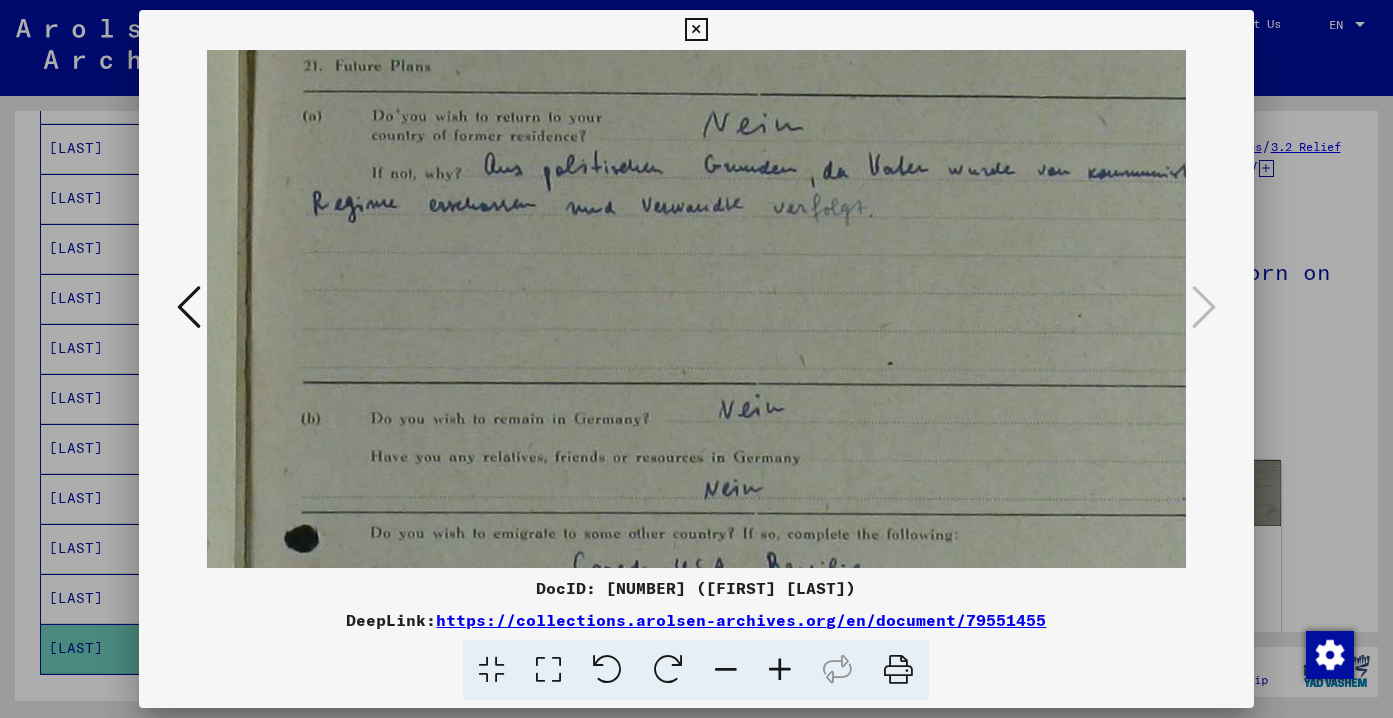 drag, startPoint x: 789, startPoint y: 361, endPoint x: 799, endPoint y: 241, distance: 120.41595 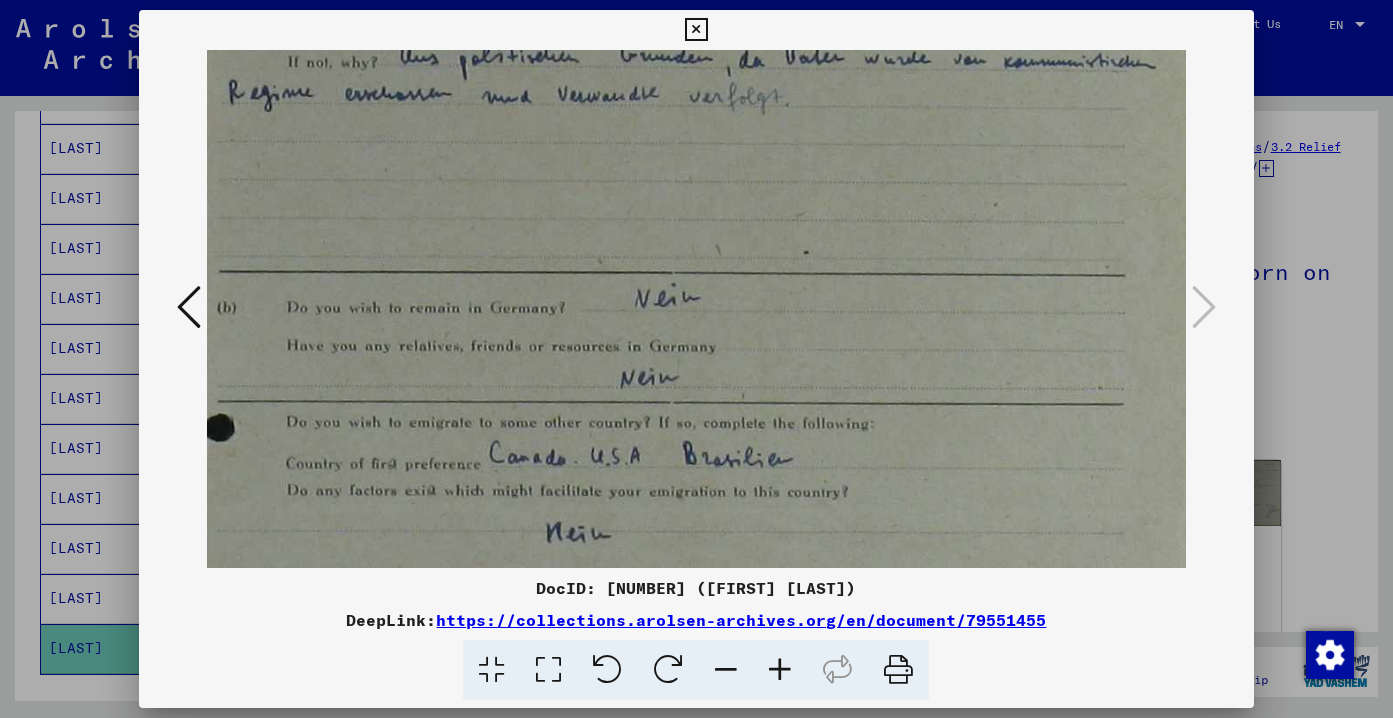 drag, startPoint x: 882, startPoint y: 298, endPoint x: 798, endPoint y: 186, distance: 140 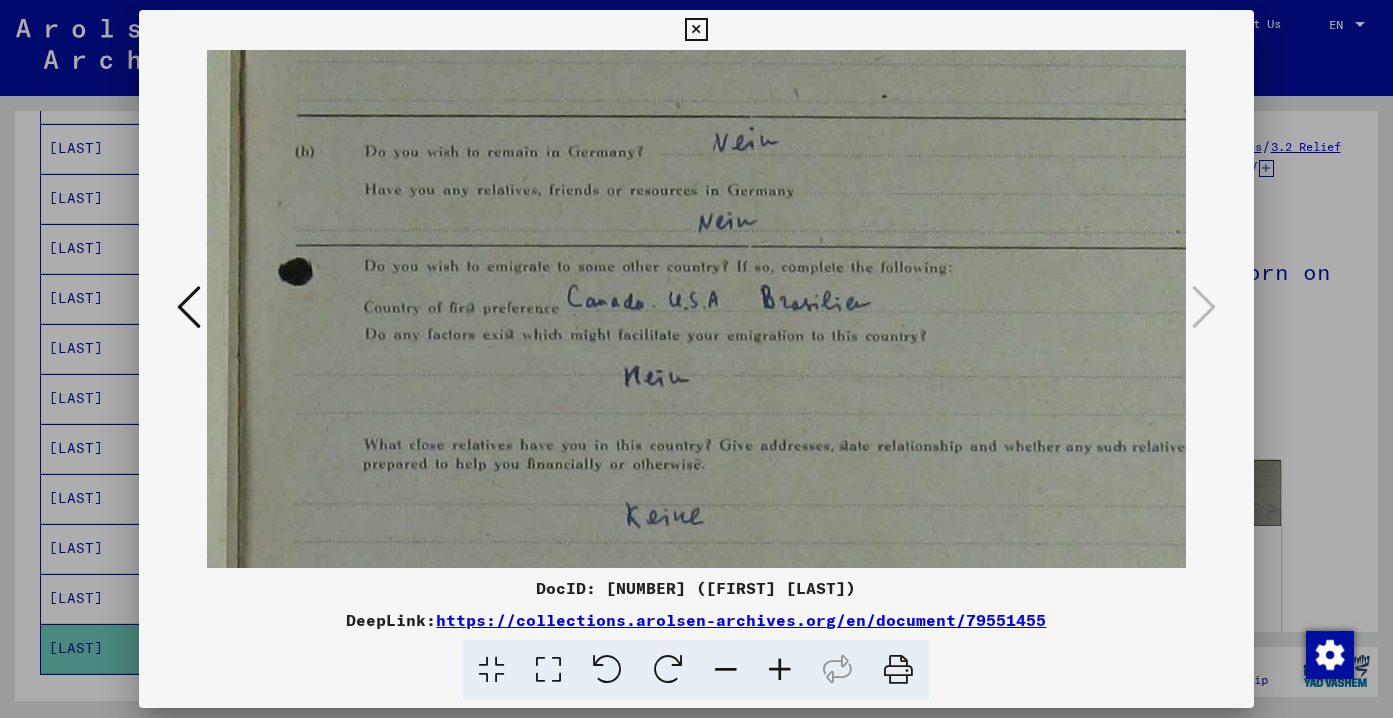 drag, startPoint x: 788, startPoint y: 374, endPoint x: 866, endPoint y: 211, distance: 180.70142 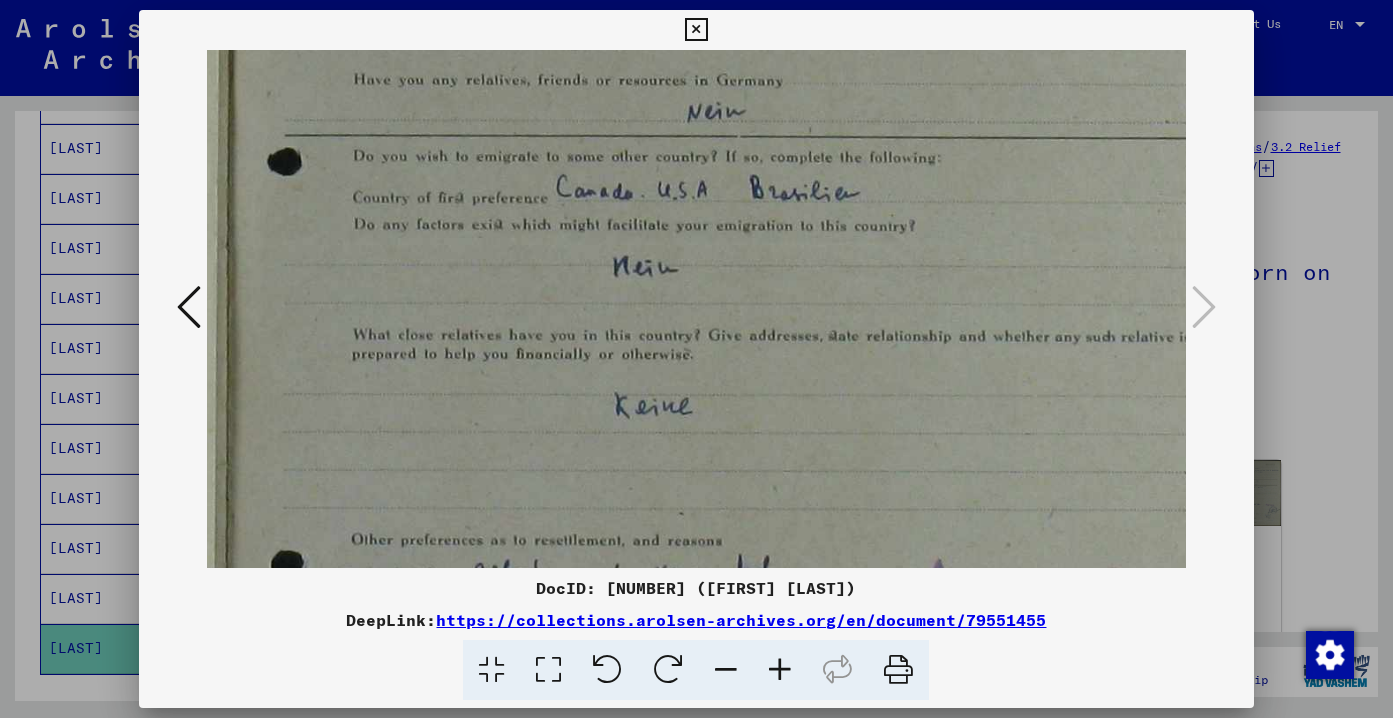 drag, startPoint x: 841, startPoint y: 327, endPoint x: 833, endPoint y: 169, distance: 158.20241 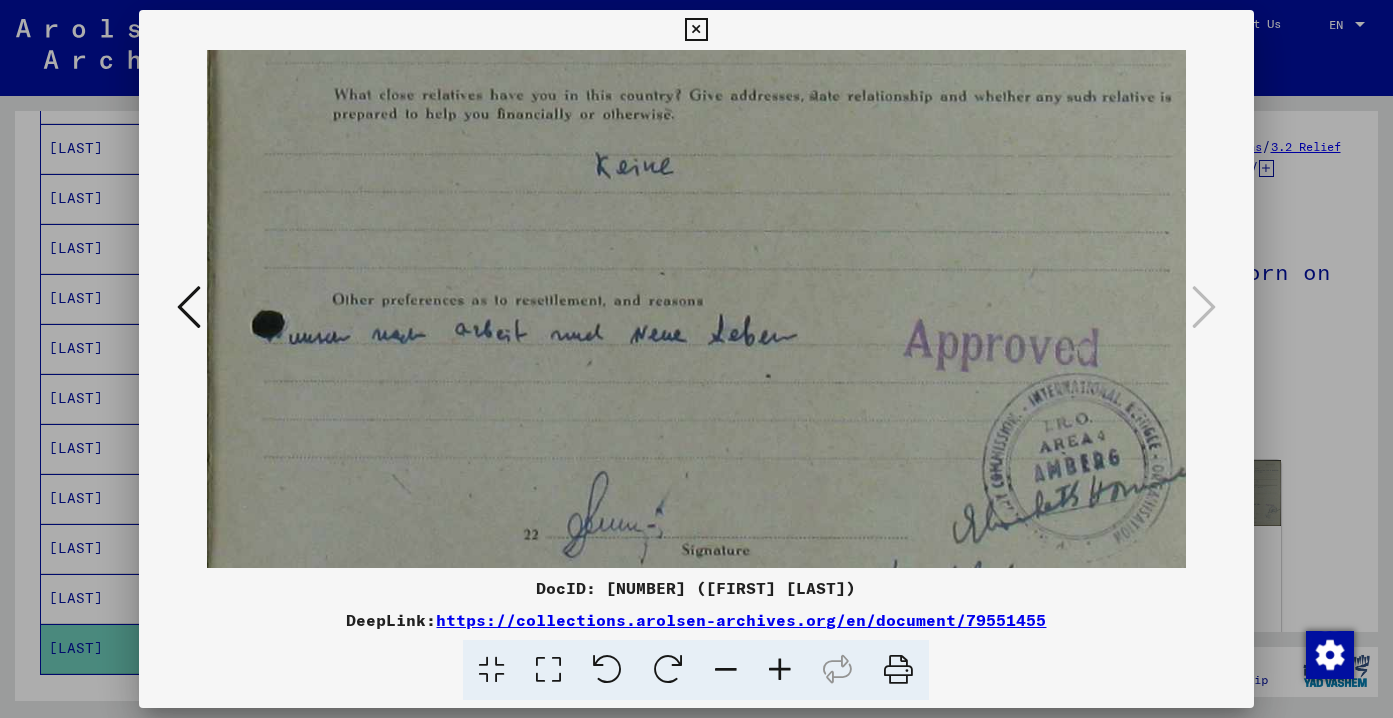scroll, scrollTop: 793, scrollLeft: 1040, axis: both 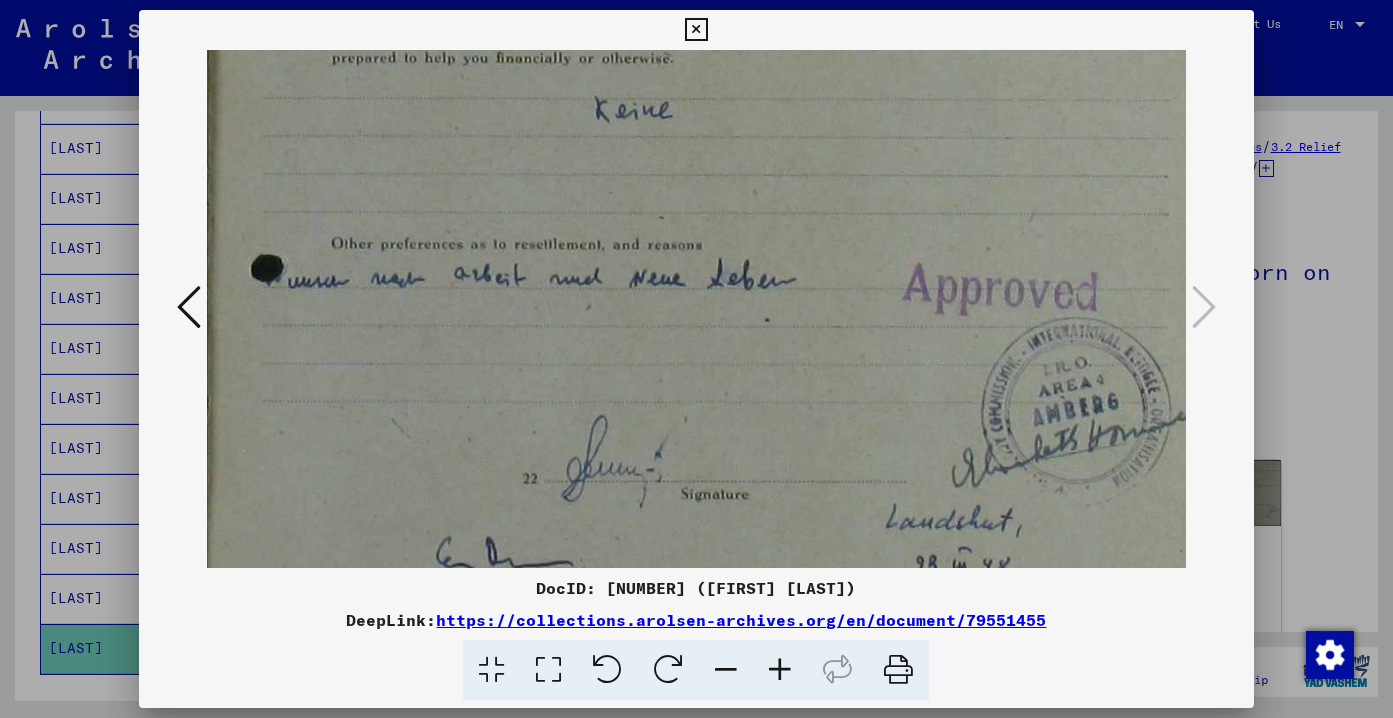 drag, startPoint x: 817, startPoint y: 355, endPoint x: 795, endPoint y: 115, distance: 241.00623 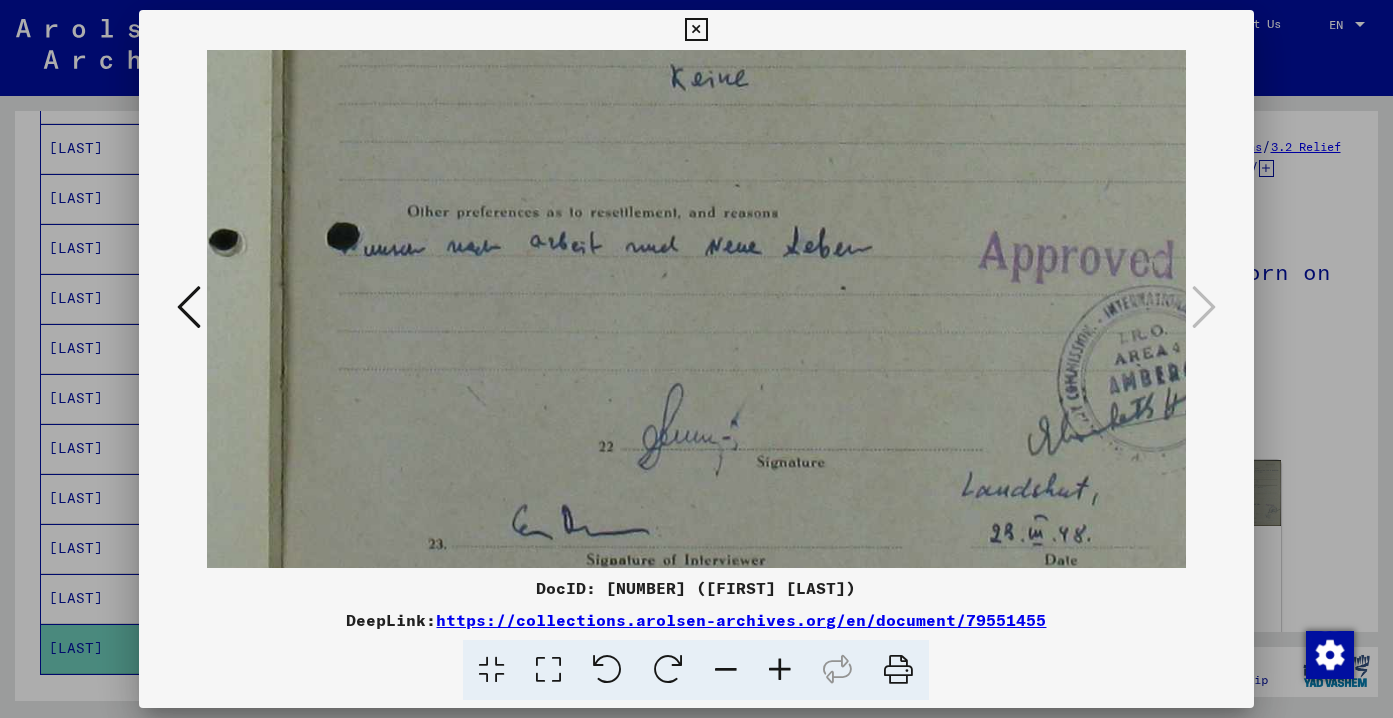 scroll, scrollTop: 839, scrollLeft: 923, axis: both 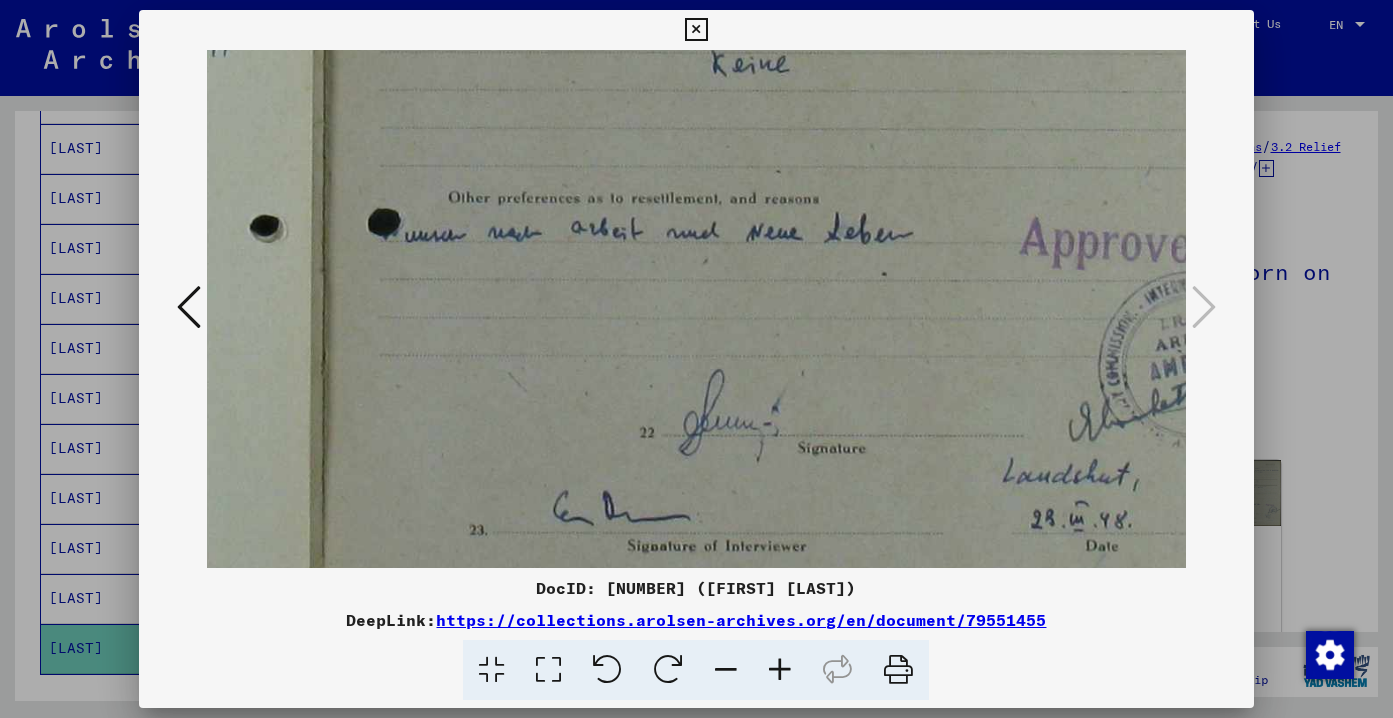 drag, startPoint x: 691, startPoint y: 320, endPoint x: 808, endPoint y: 274, distance: 125.71794 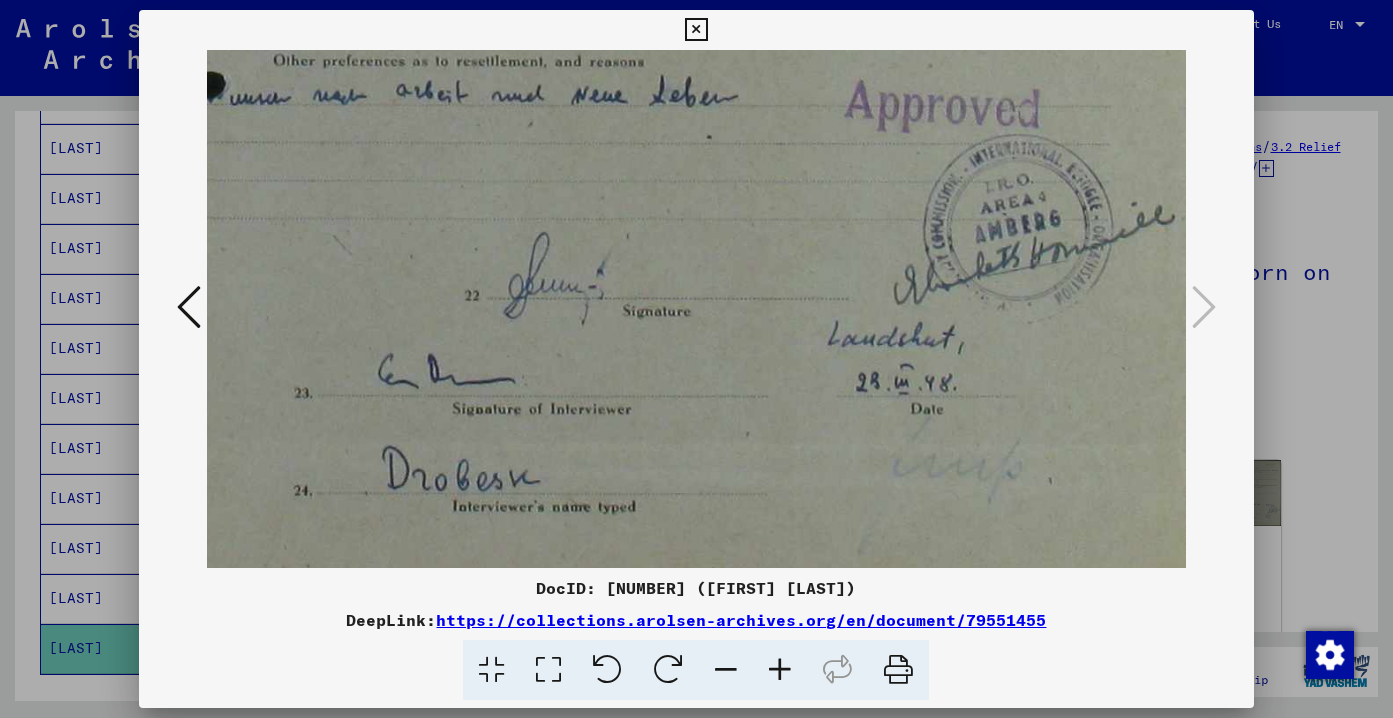 drag, startPoint x: 886, startPoint y: 304, endPoint x: 695, endPoint y: 132, distance: 257.03113 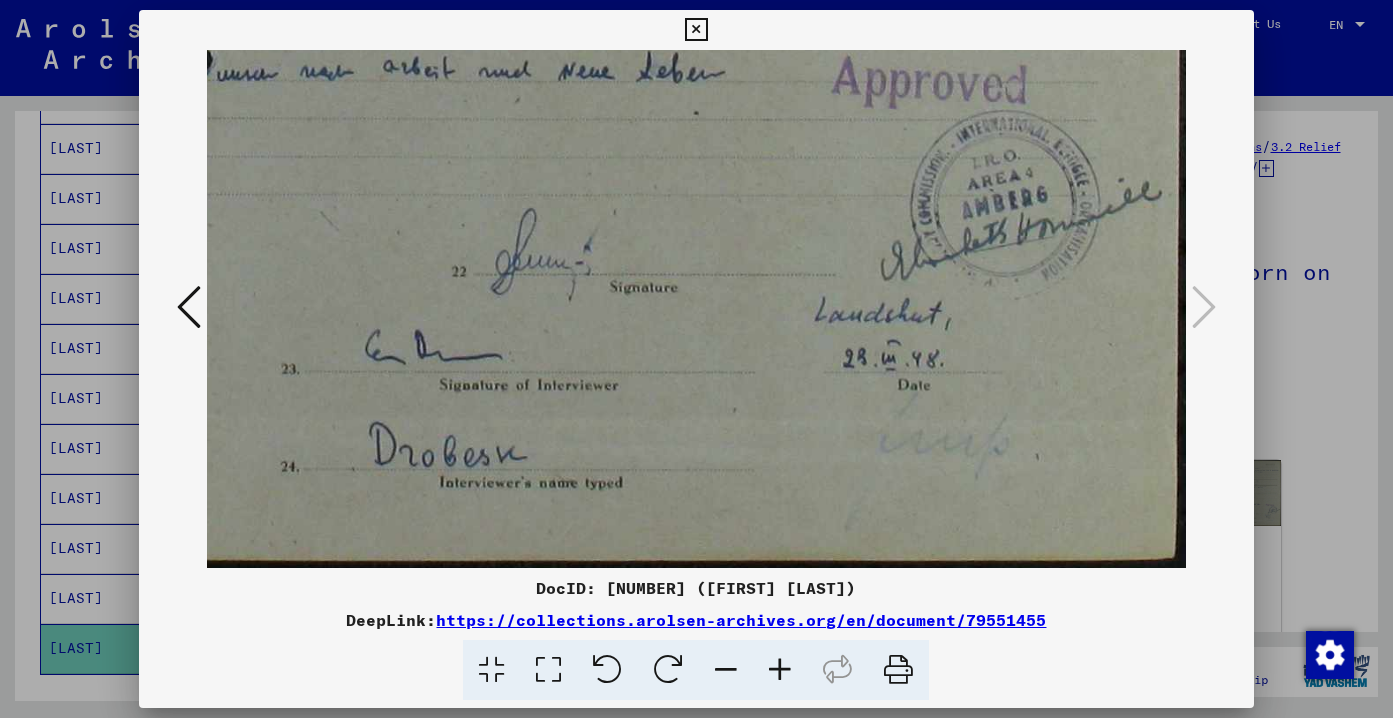 click at bounding box center (726, 670) 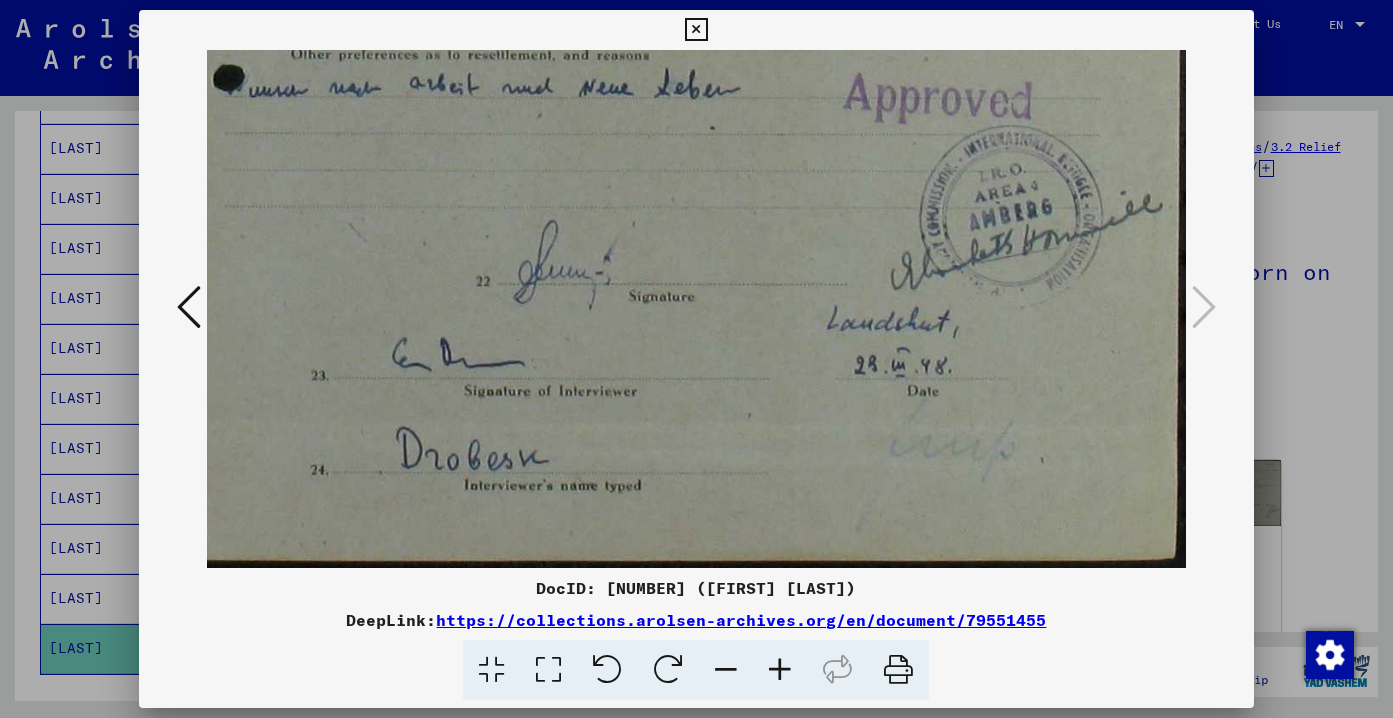 click at bounding box center (726, 670) 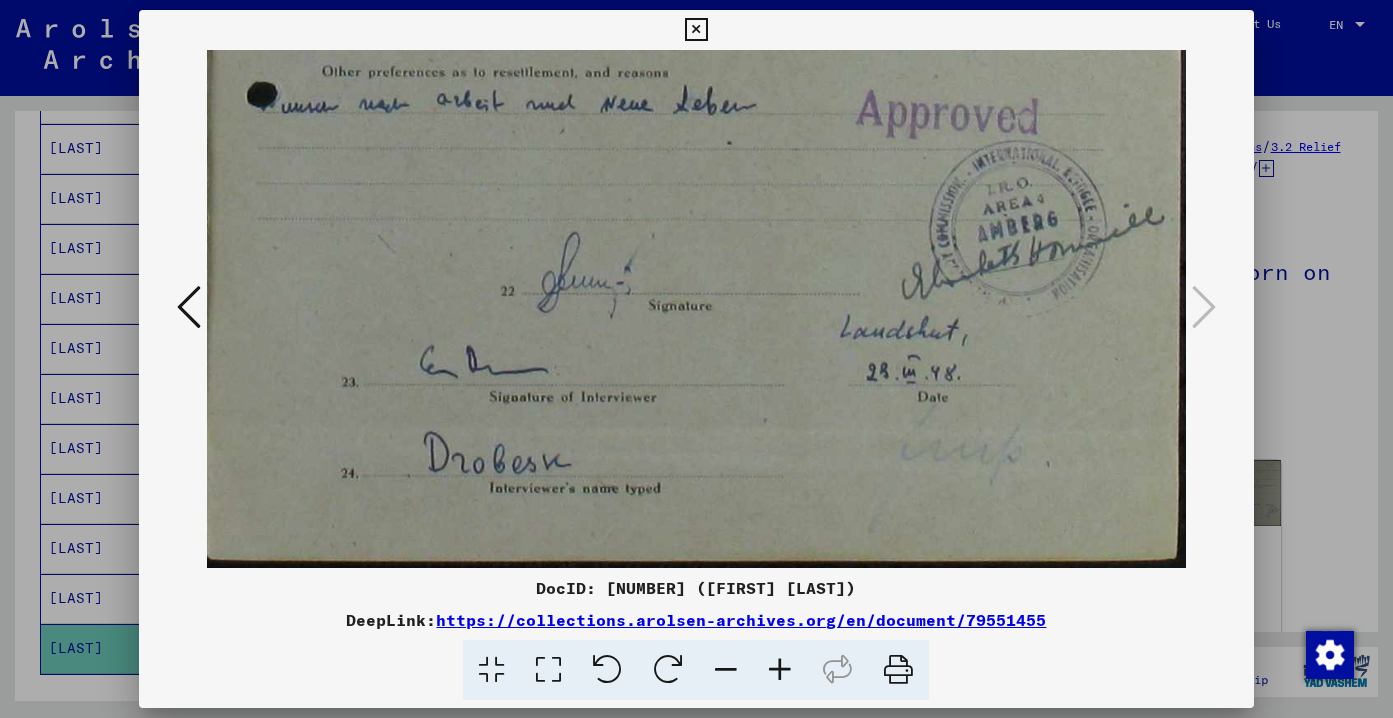 click at bounding box center [726, 670] 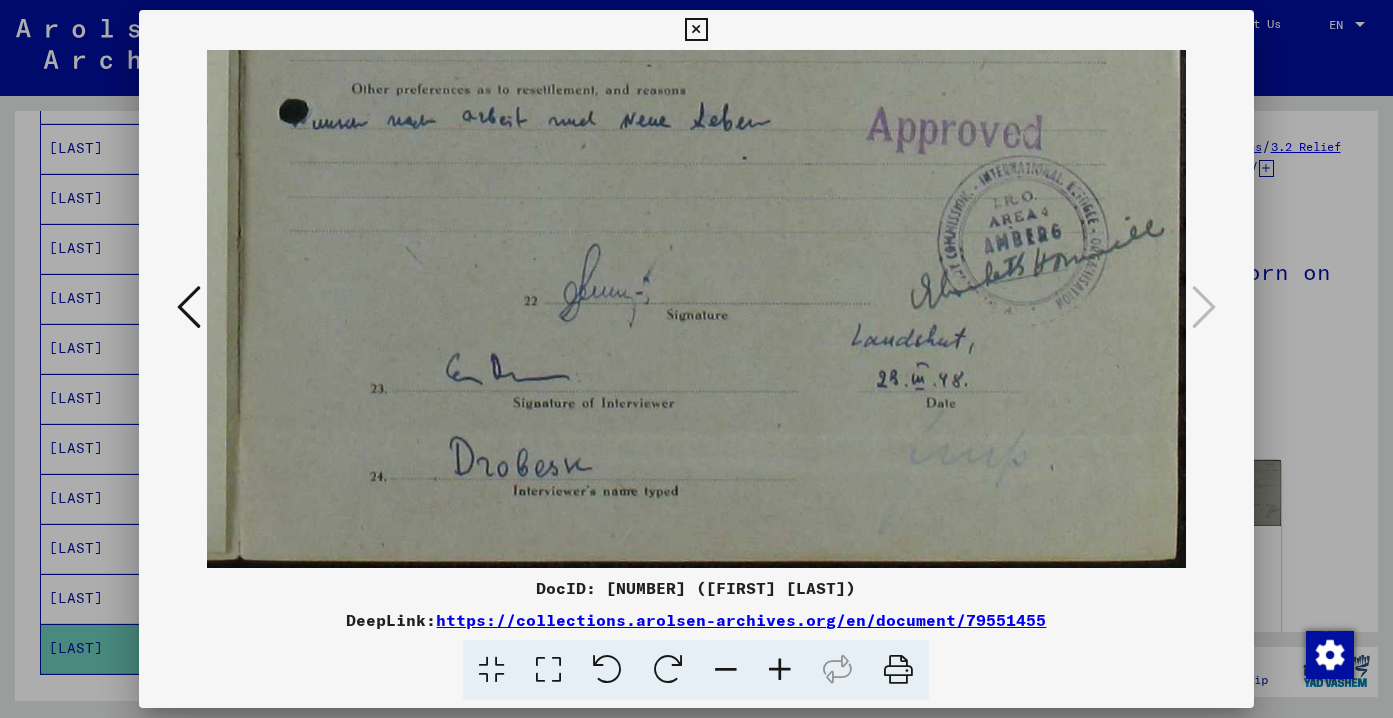 click at bounding box center (726, 670) 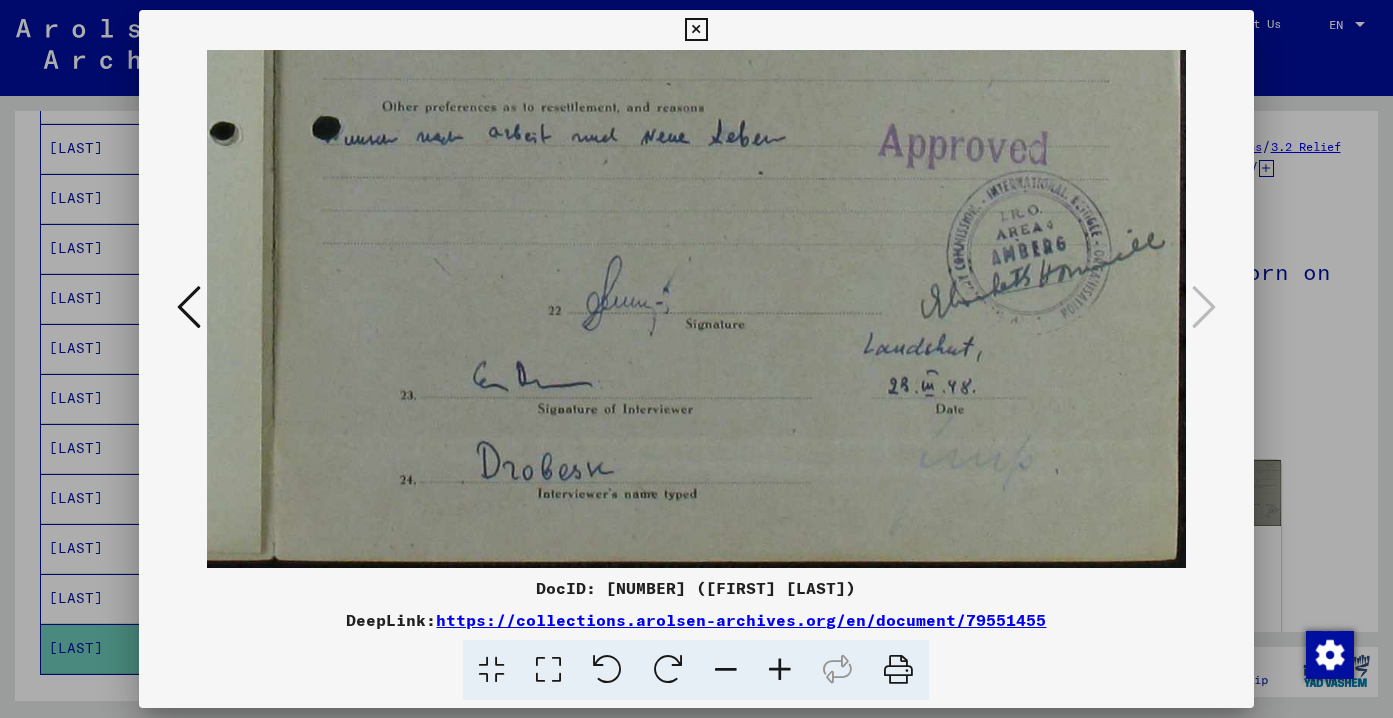 click at bounding box center [726, 670] 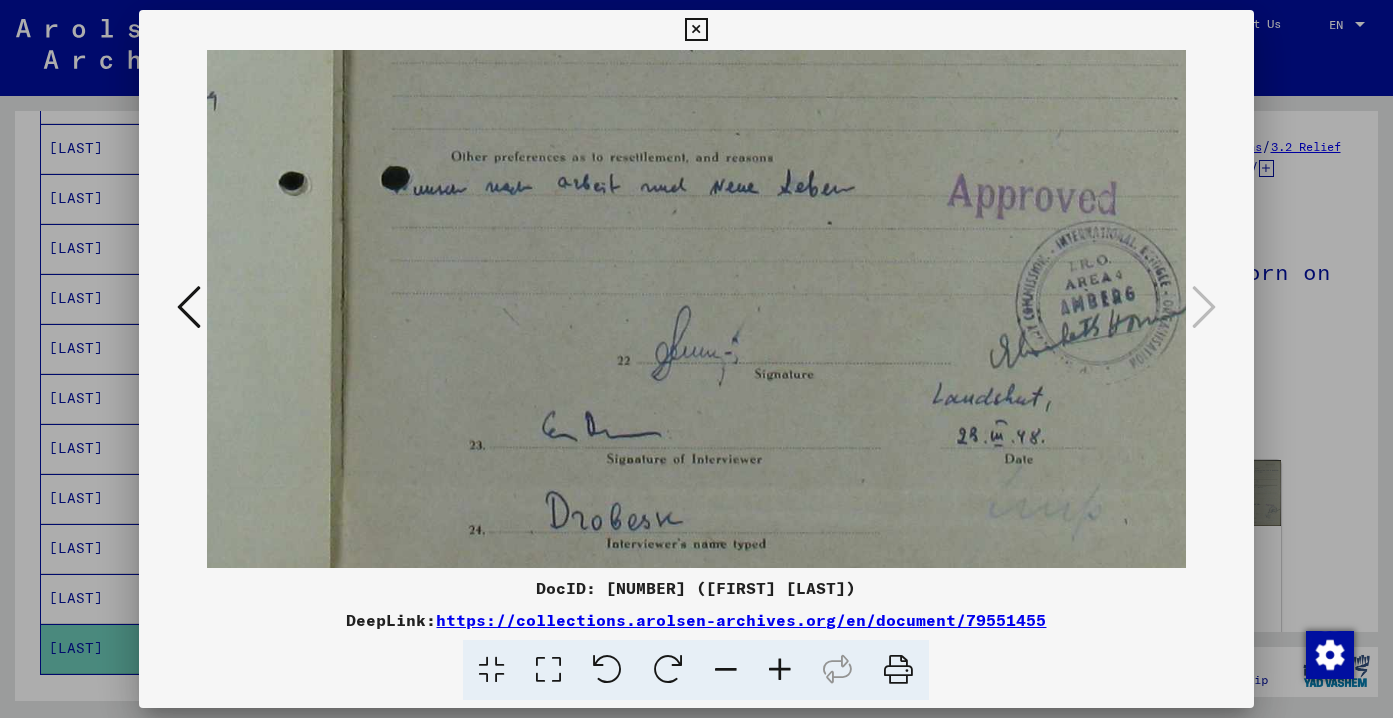 click at bounding box center [726, 670] 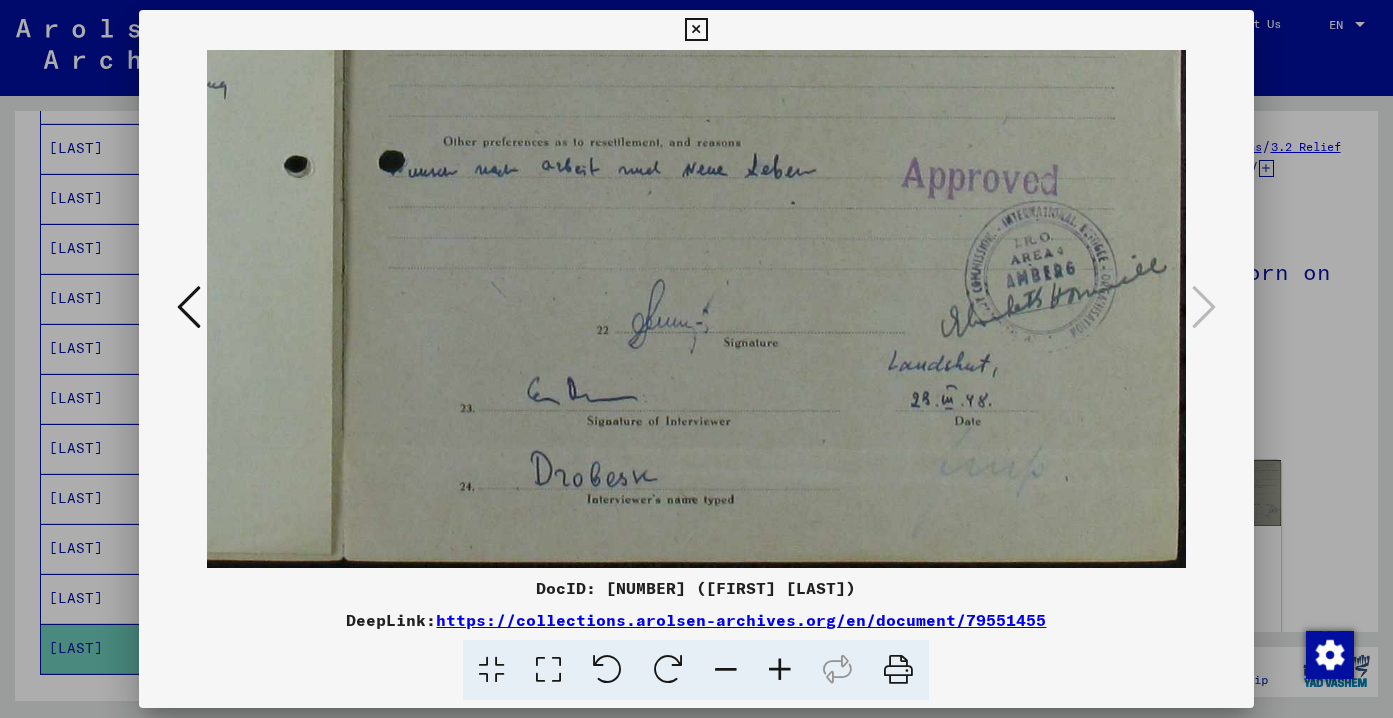 click at bounding box center (726, 670) 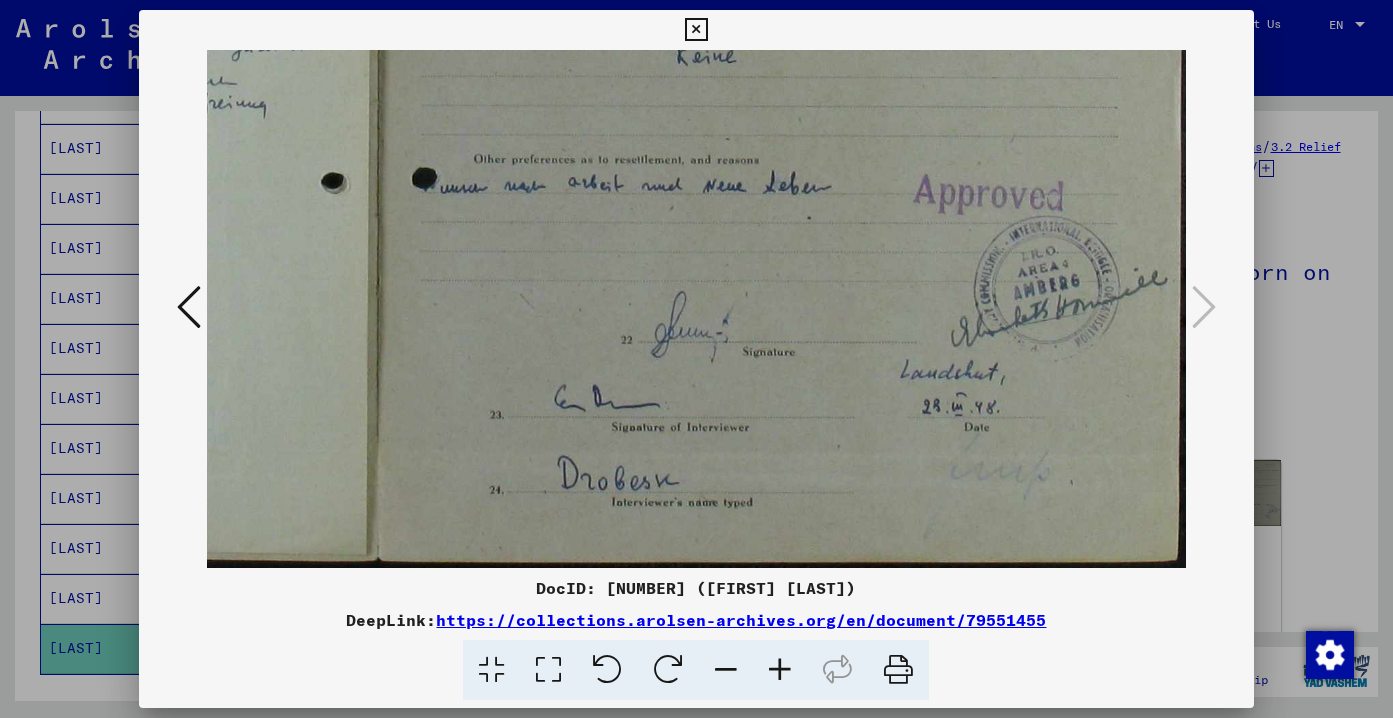 click at bounding box center [726, 670] 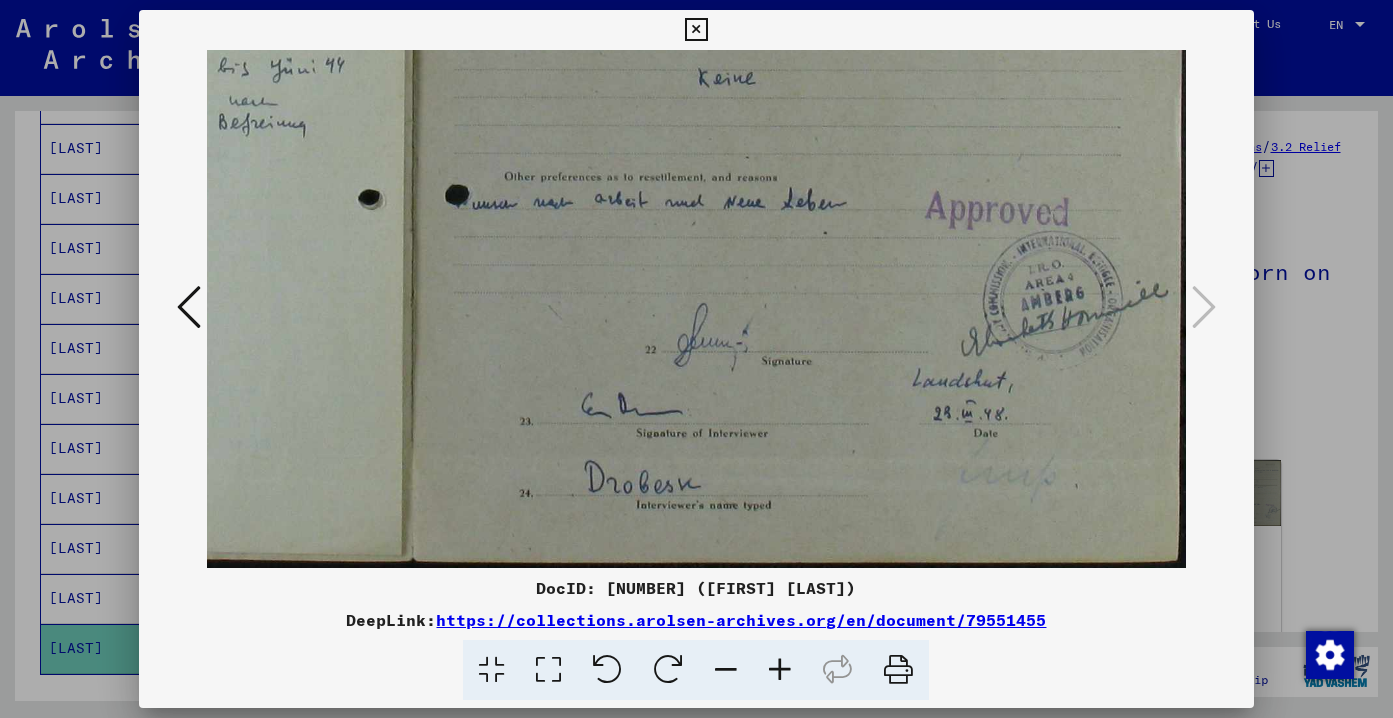 click at bounding box center [726, 670] 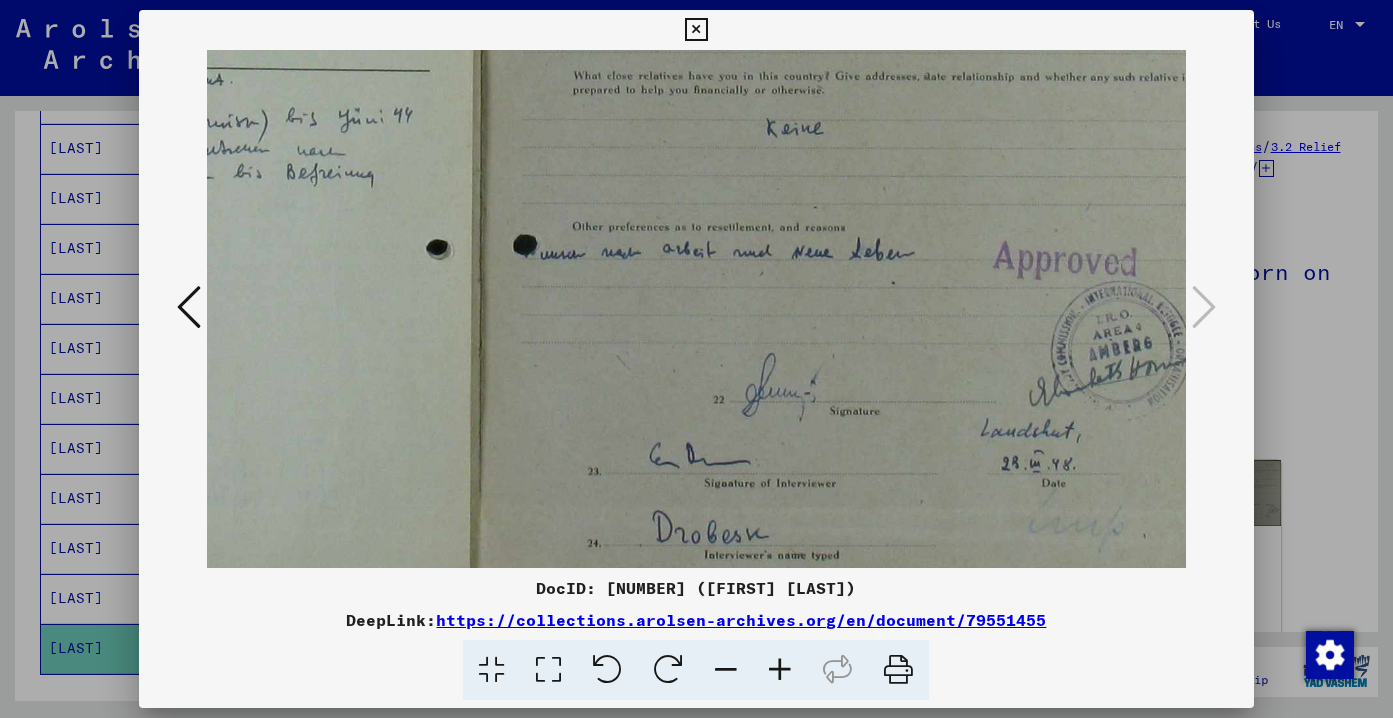 click at bounding box center (726, 670) 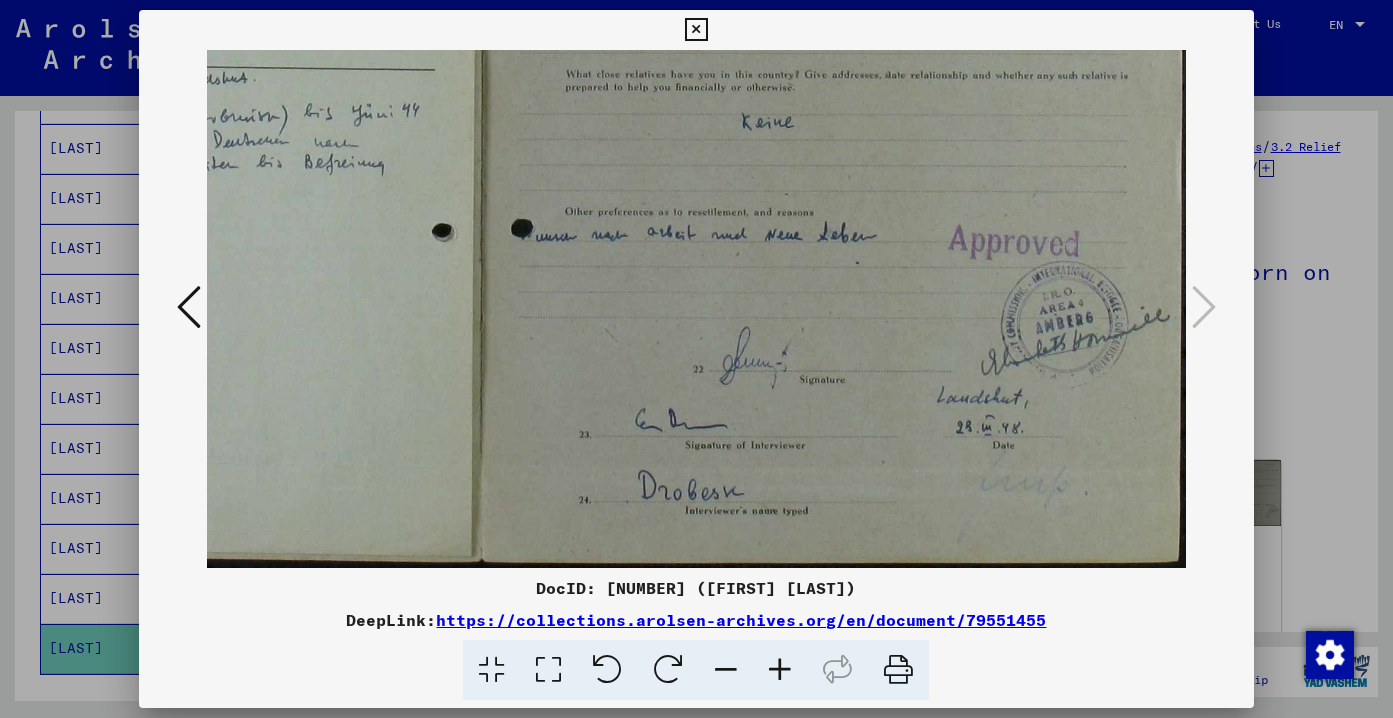 click at bounding box center (726, 670) 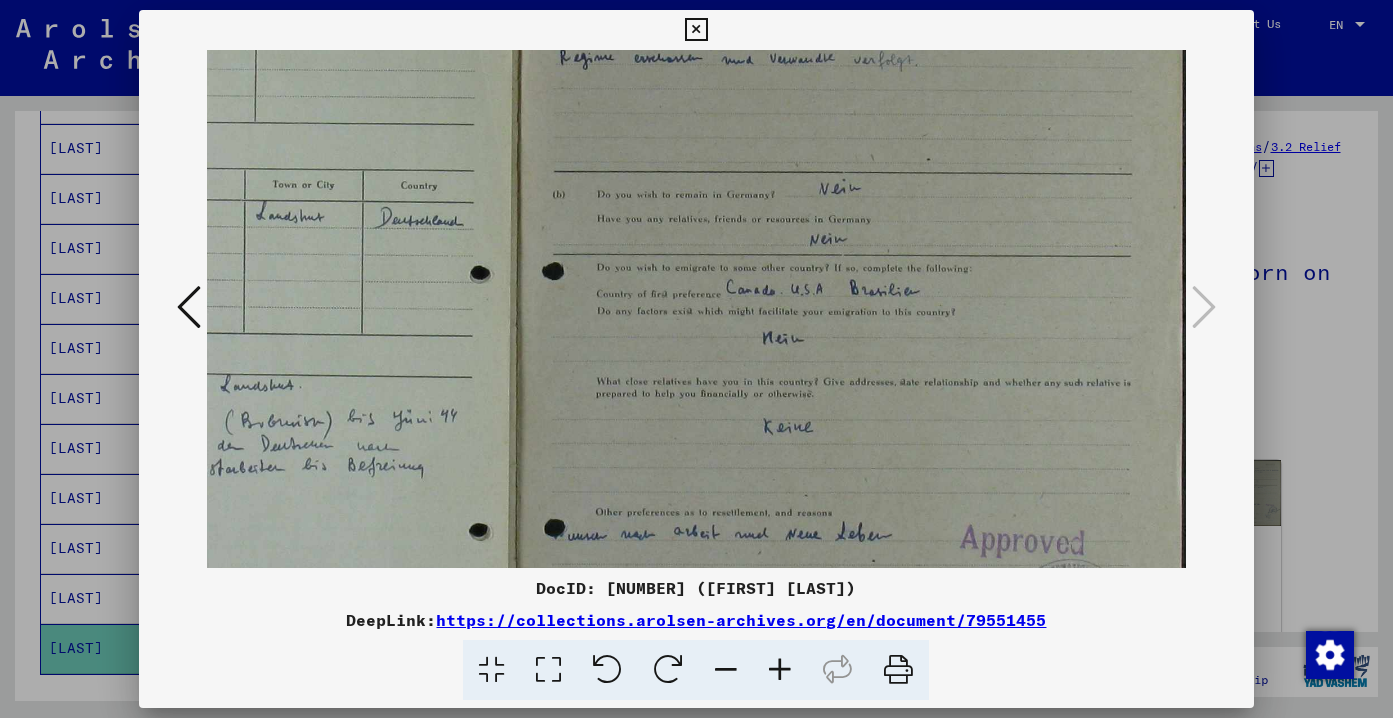 drag, startPoint x: 1021, startPoint y: 346, endPoint x: 1001, endPoint y: 674, distance: 328.6092 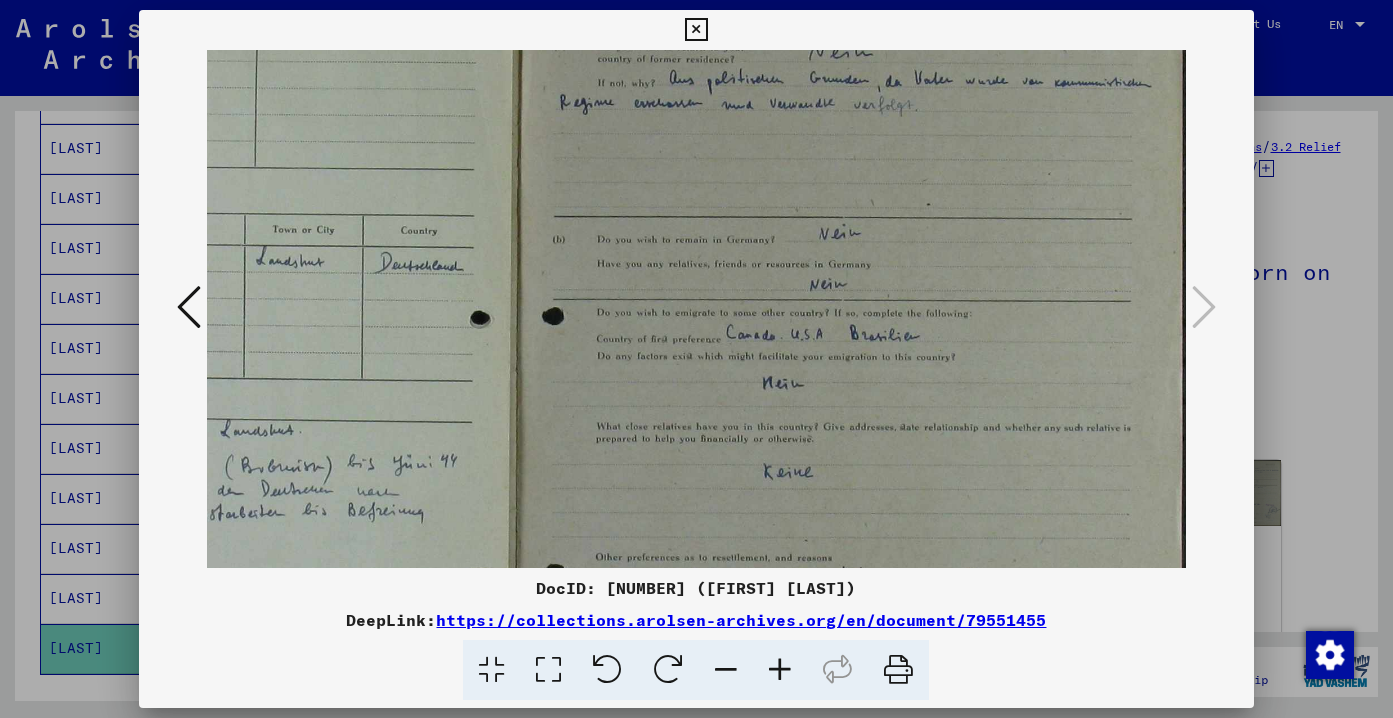 click at bounding box center (696, 30) 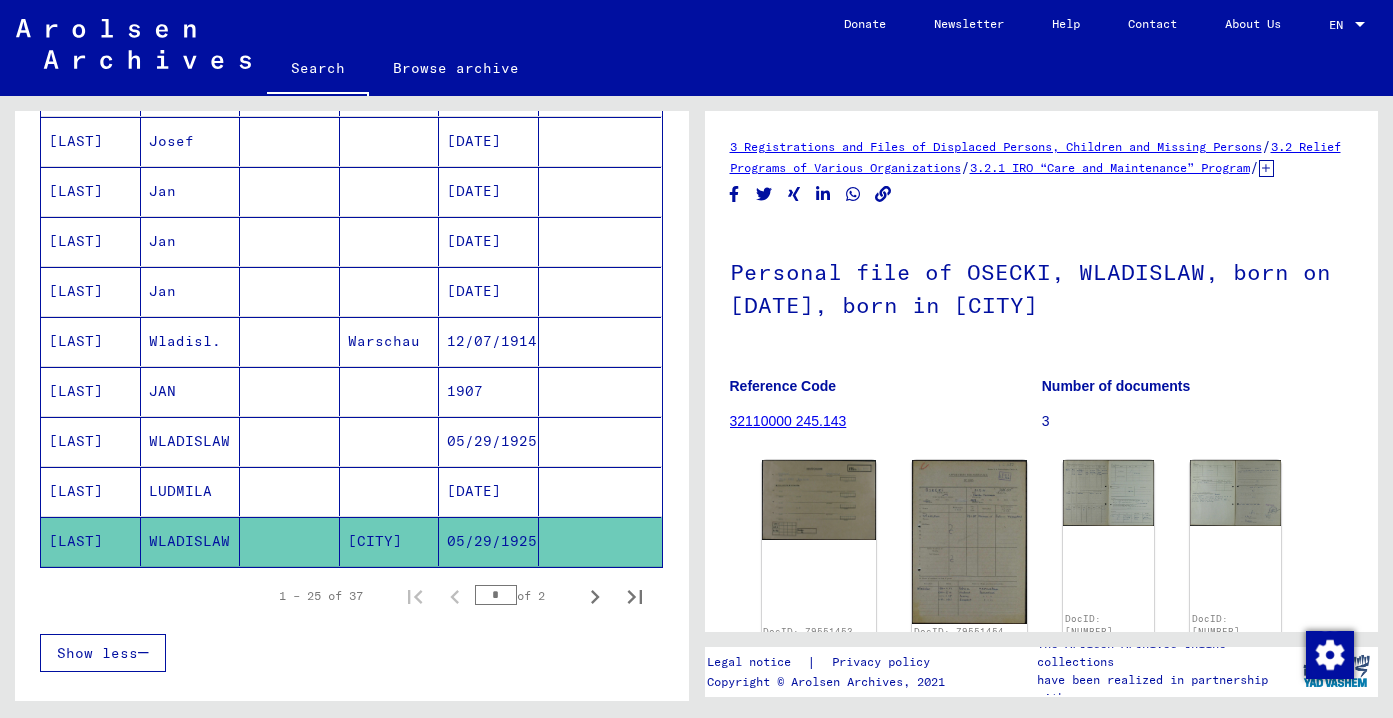 scroll, scrollTop: 1099, scrollLeft: 0, axis: vertical 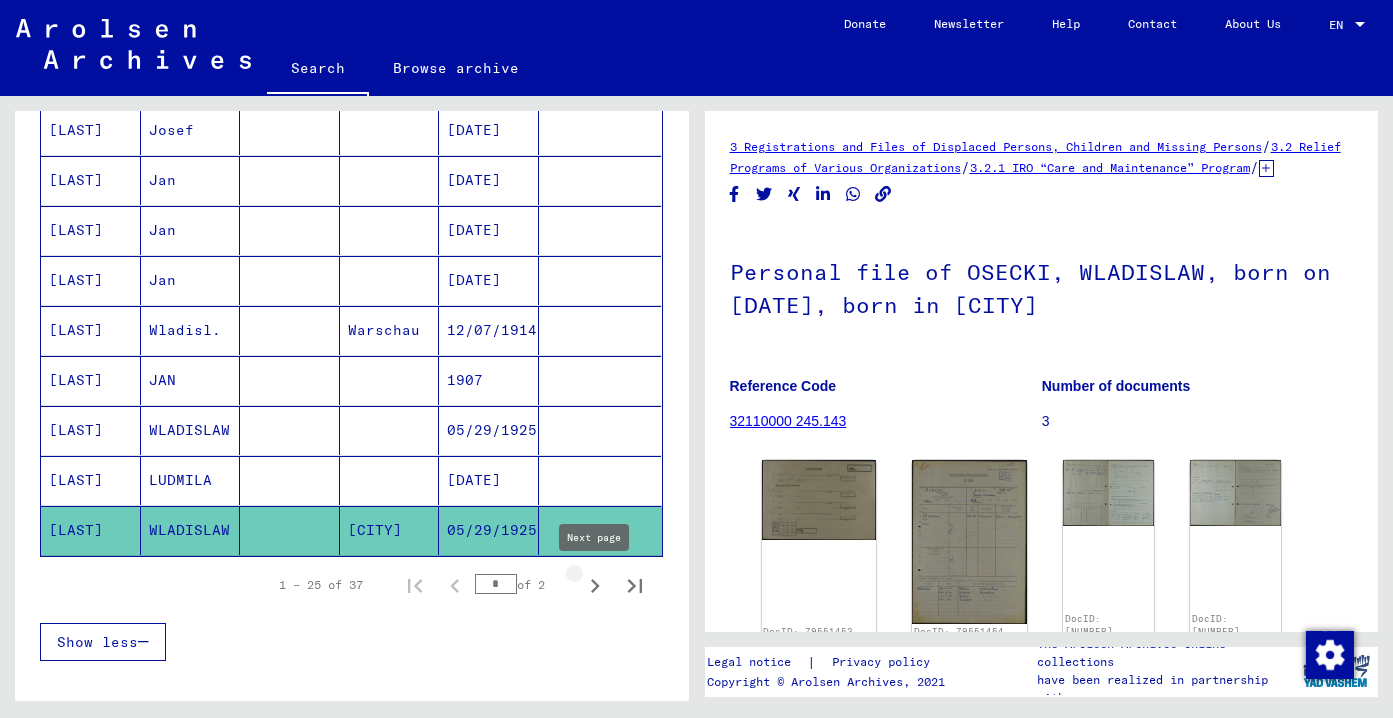 click 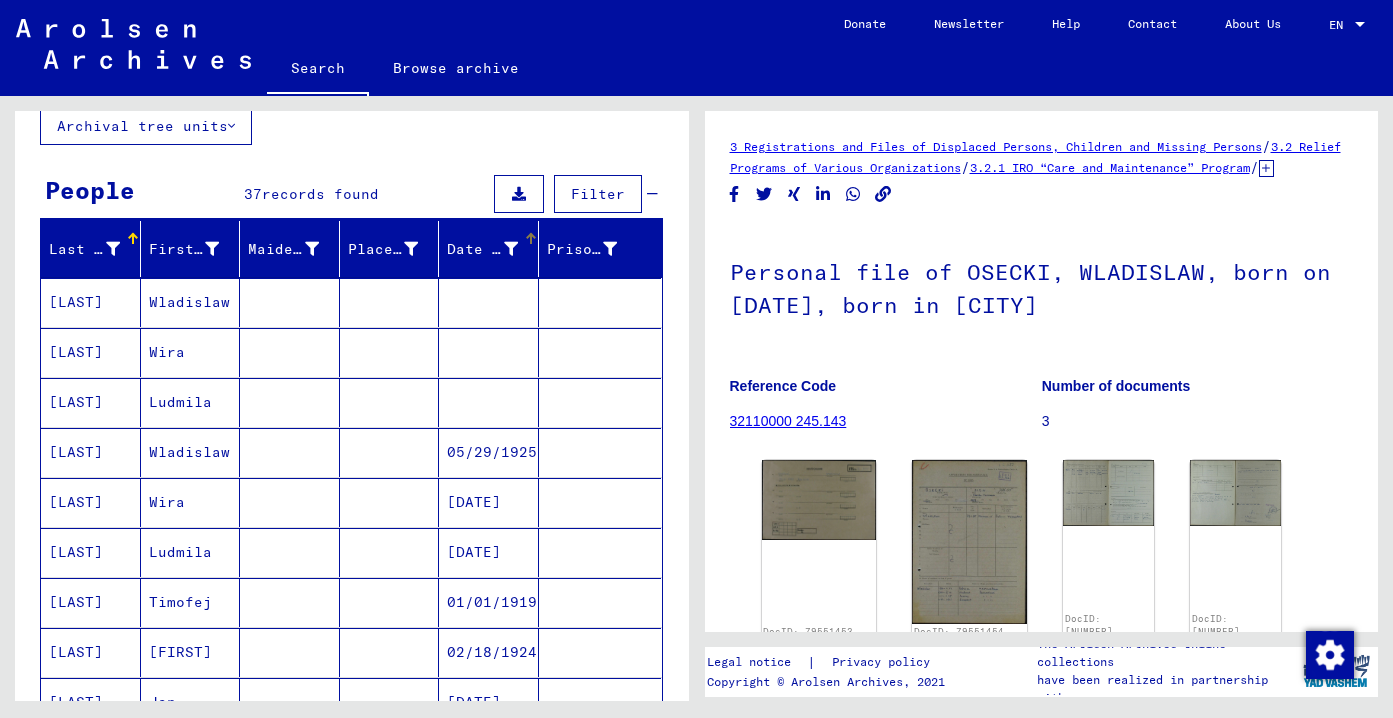 scroll, scrollTop: 91, scrollLeft: 0, axis: vertical 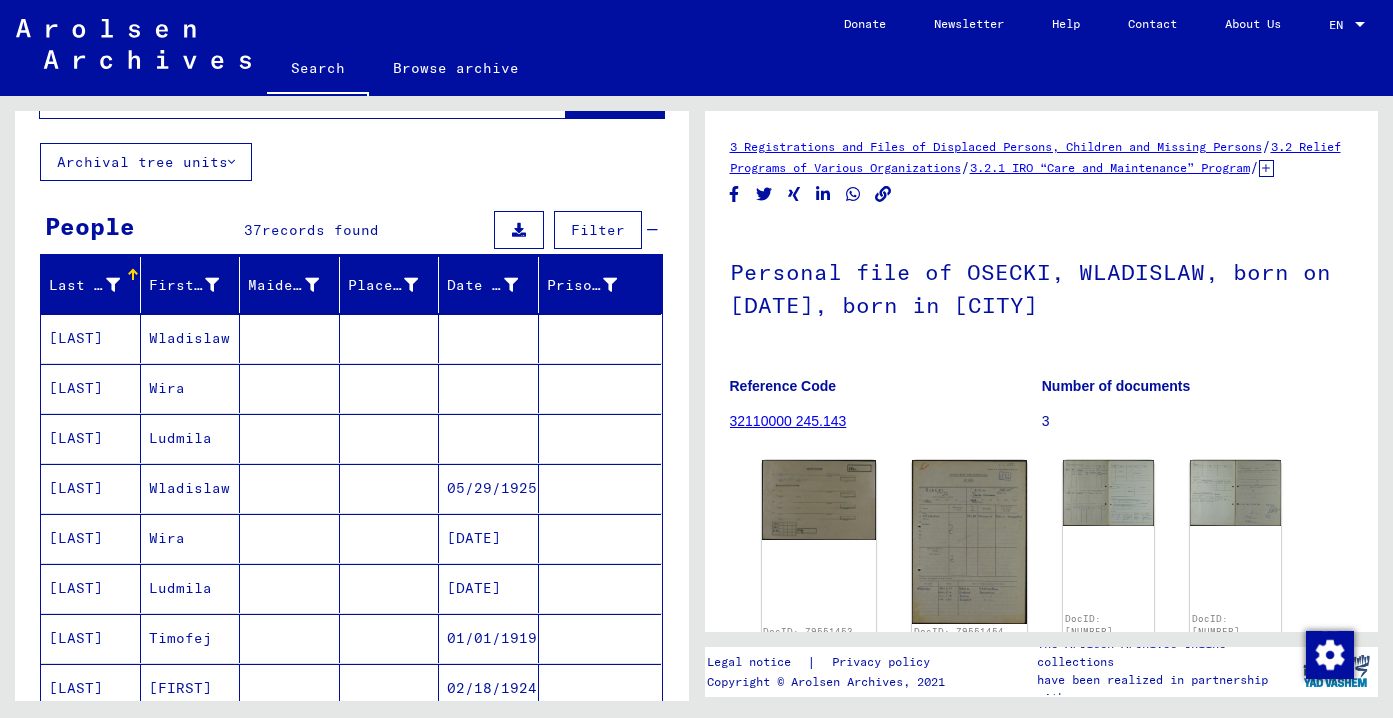 click at bounding box center (290, 388) 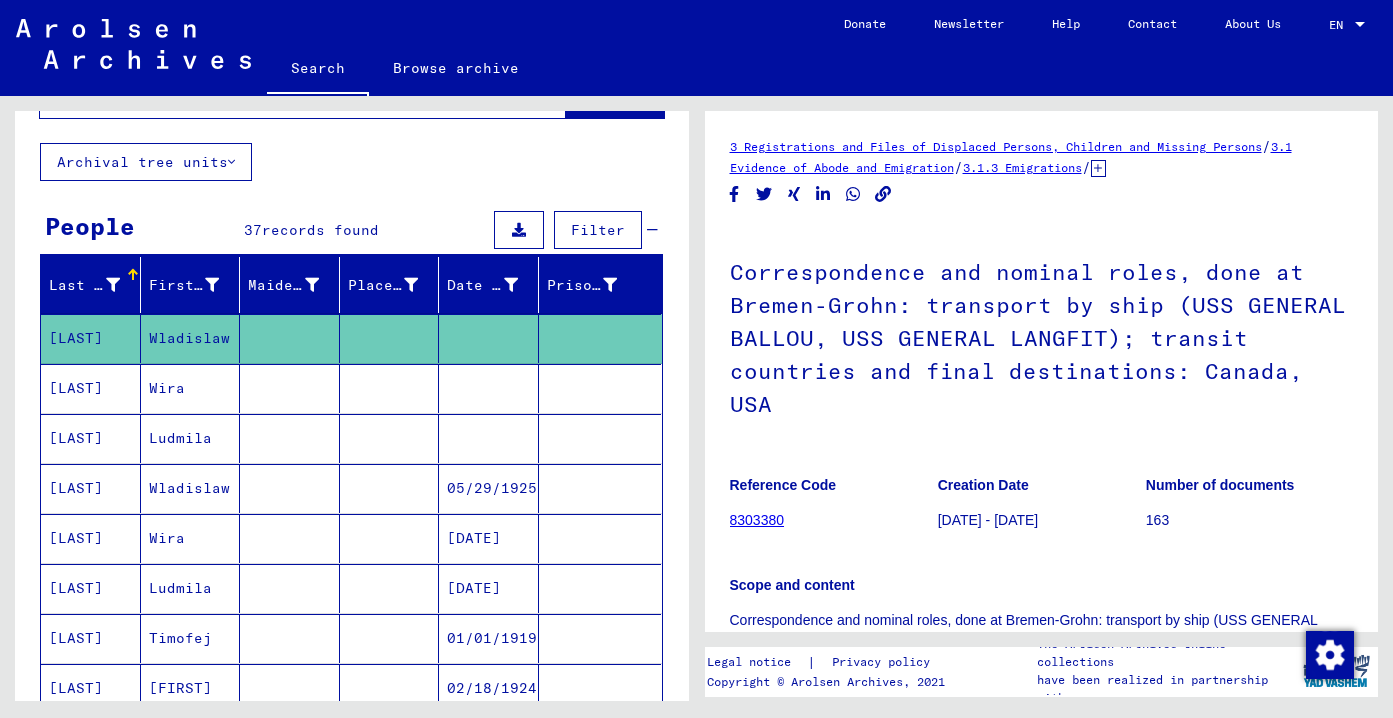 click at bounding box center (290, 538) 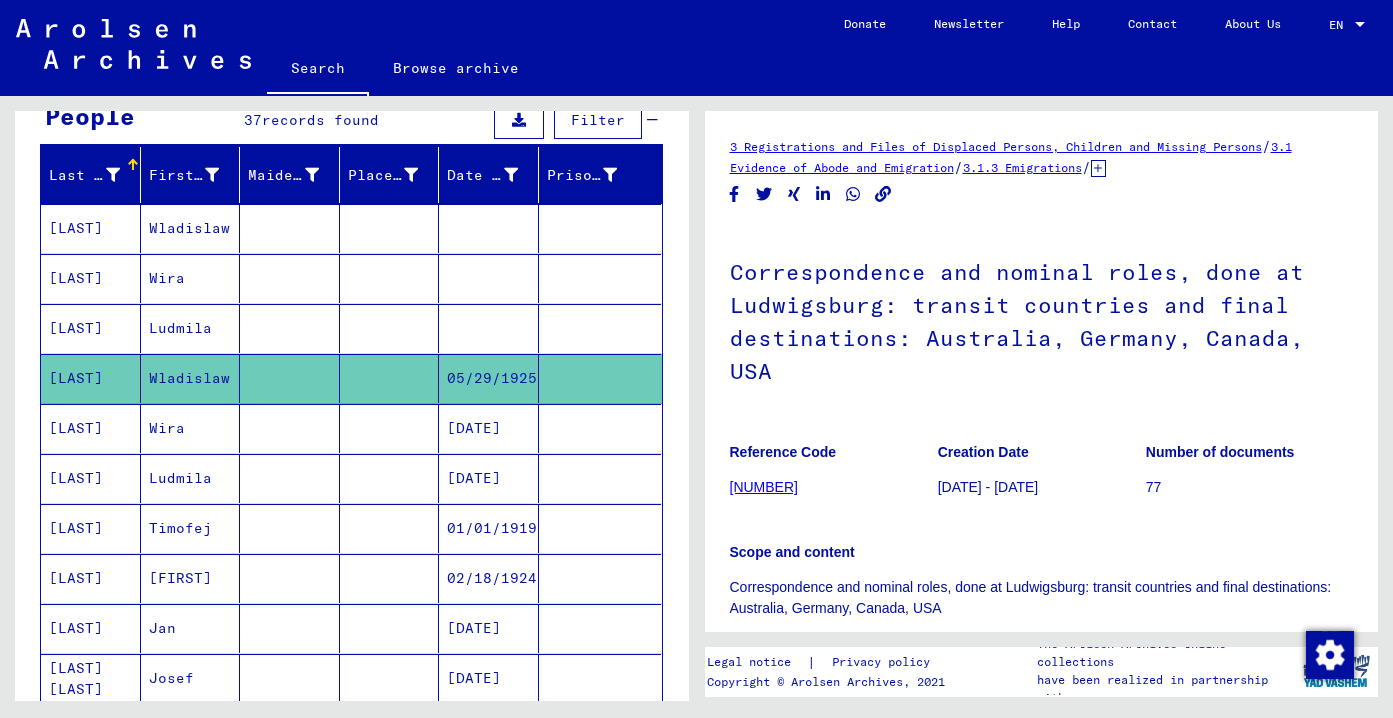 scroll, scrollTop: 204, scrollLeft: 0, axis: vertical 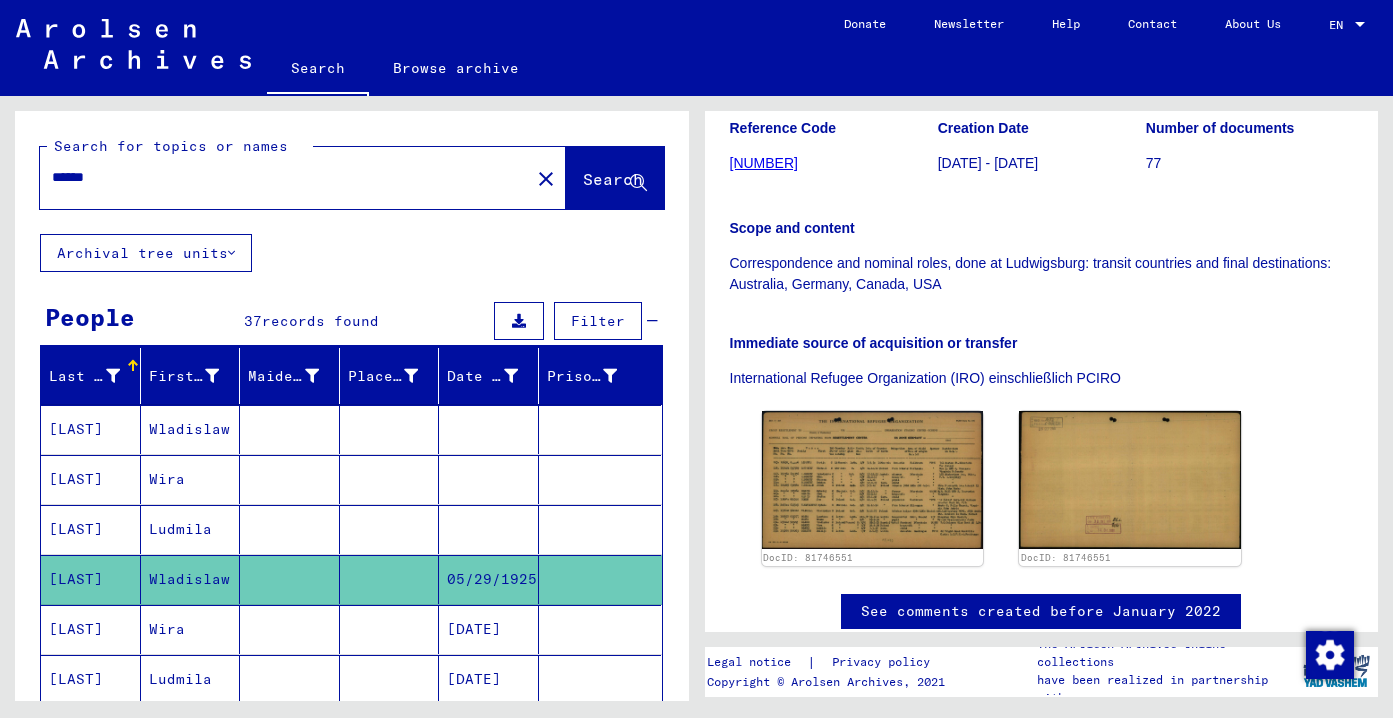 click on "******" at bounding box center [285, 177] 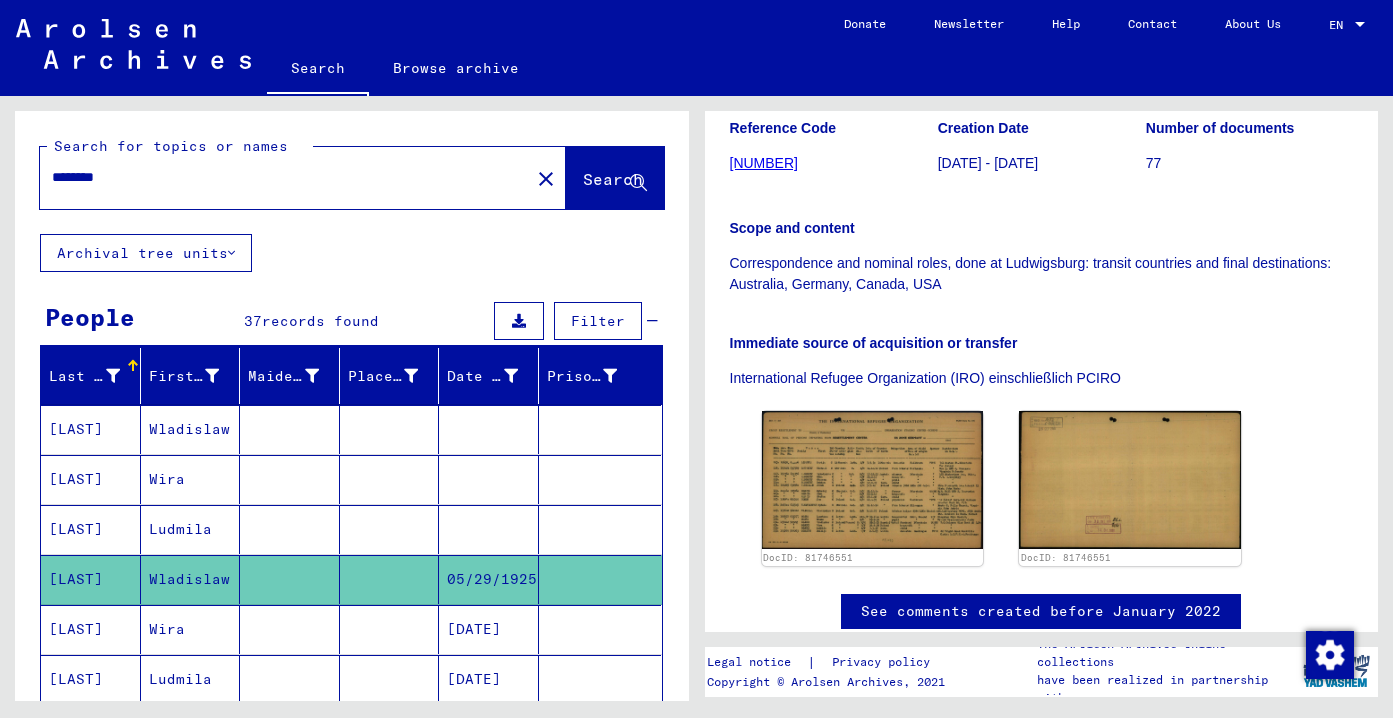 type on "********" 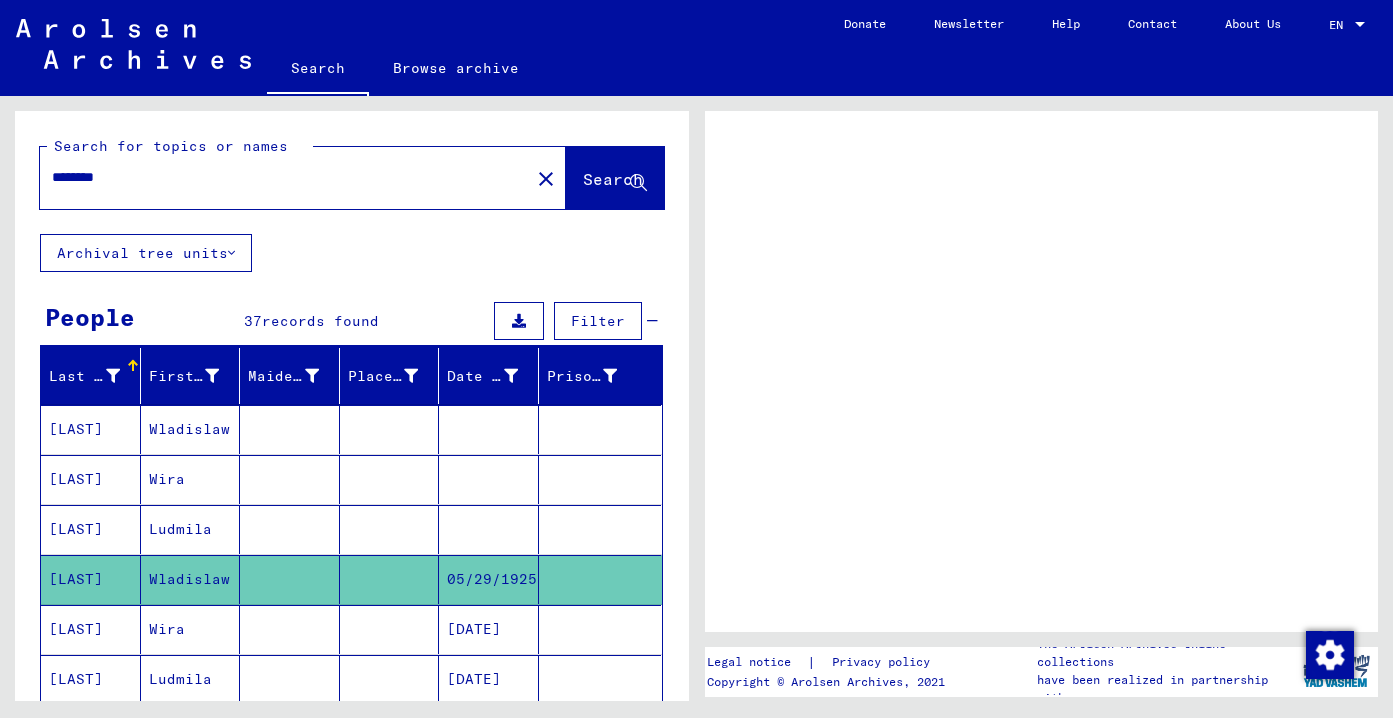 scroll, scrollTop: 0, scrollLeft: 0, axis: both 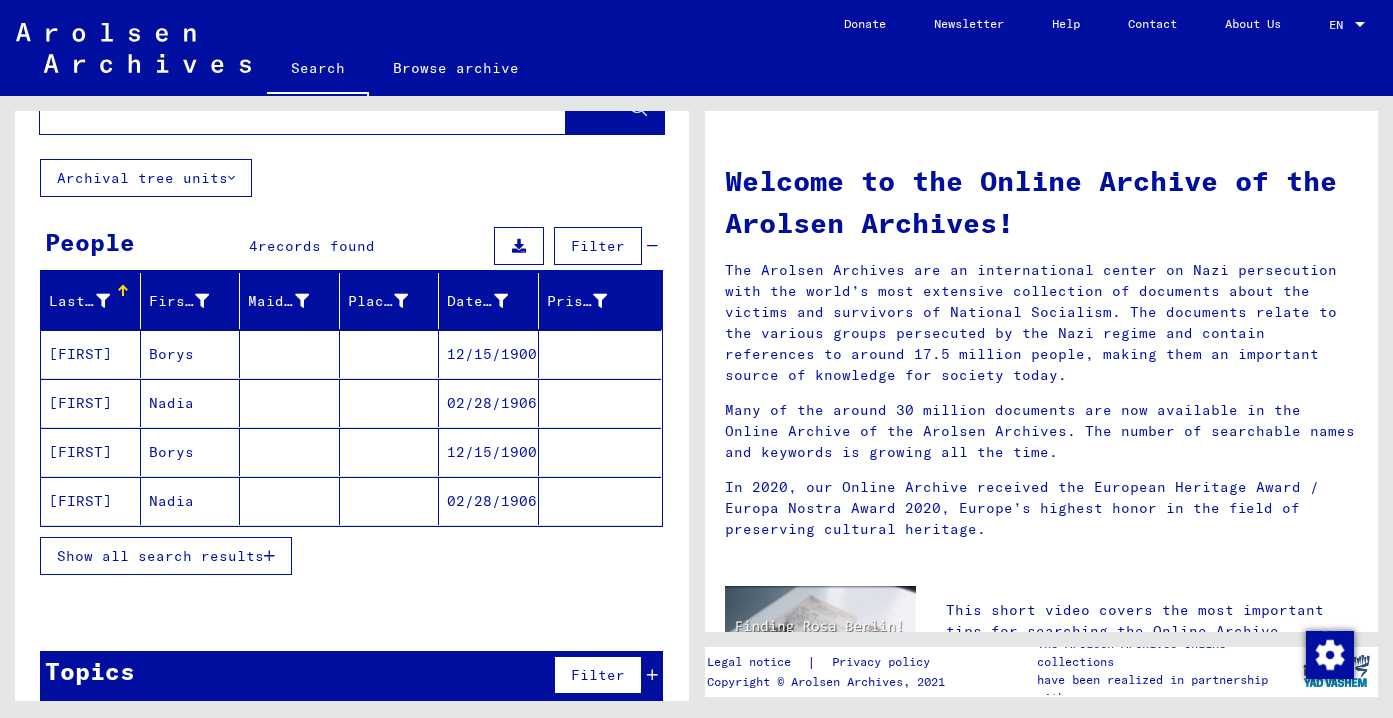 click on "Borys" at bounding box center [191, 403] 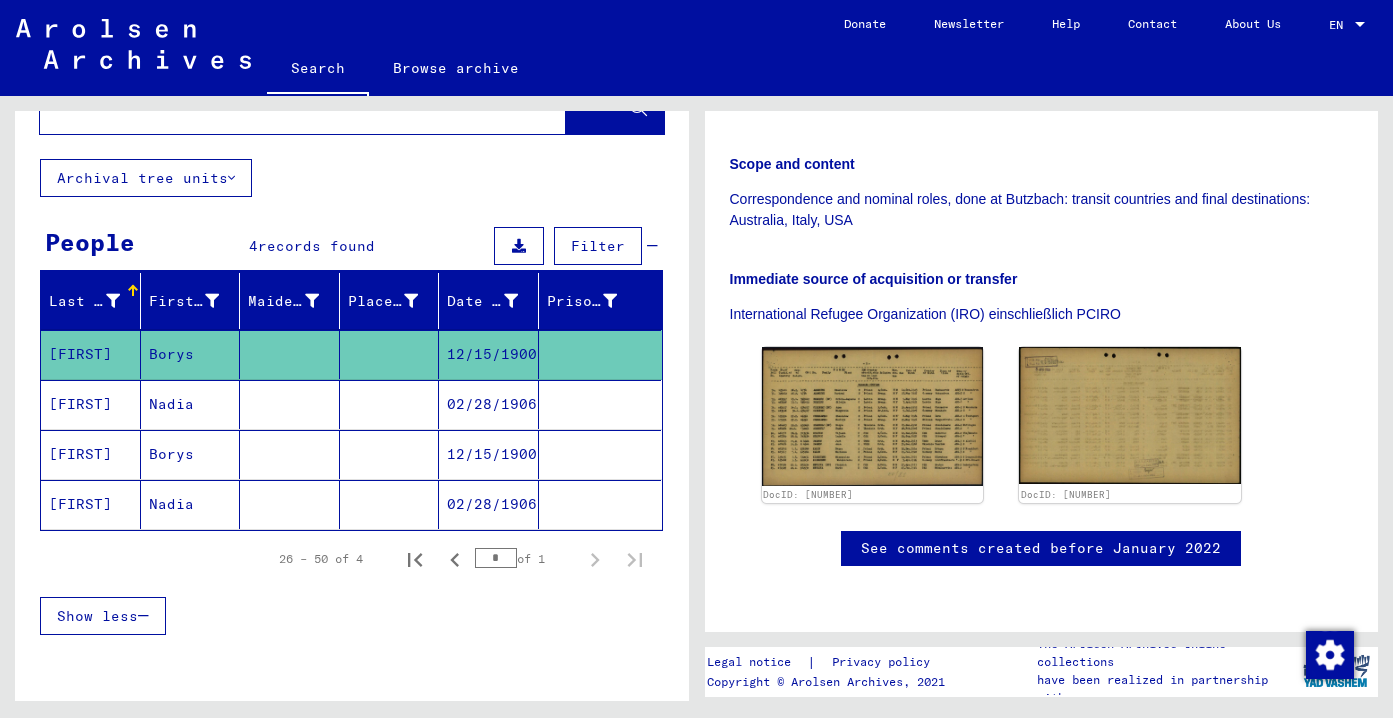 scroll, scrollTop: 572, scrollLeft: 0, axis: vertical 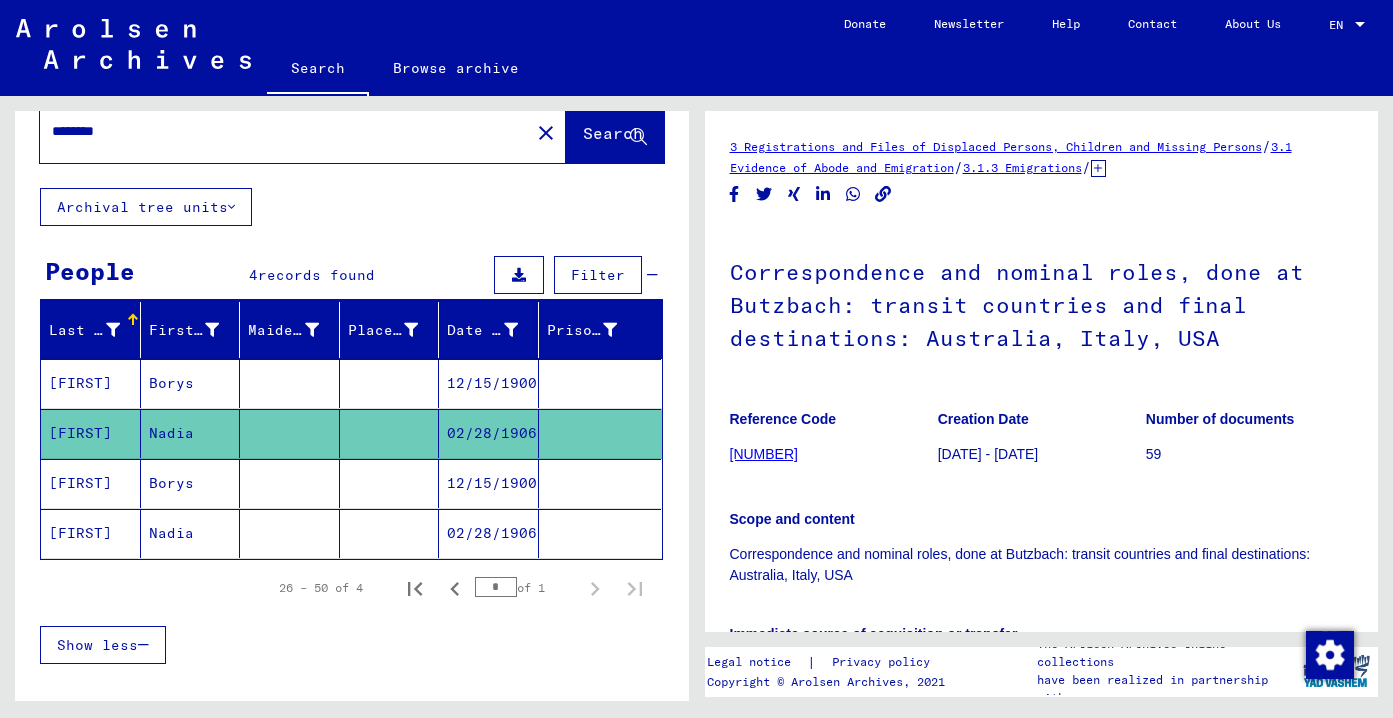 click on "Nadia" 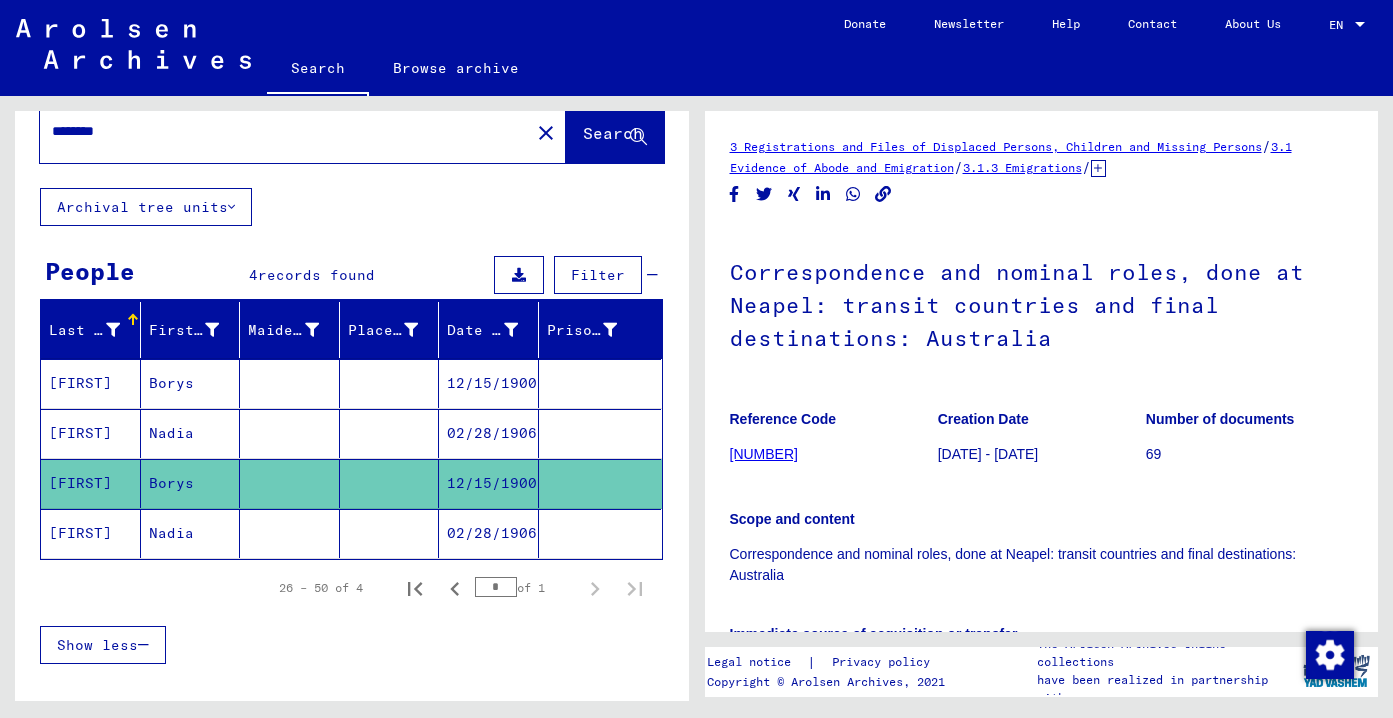 click on "Nadia" 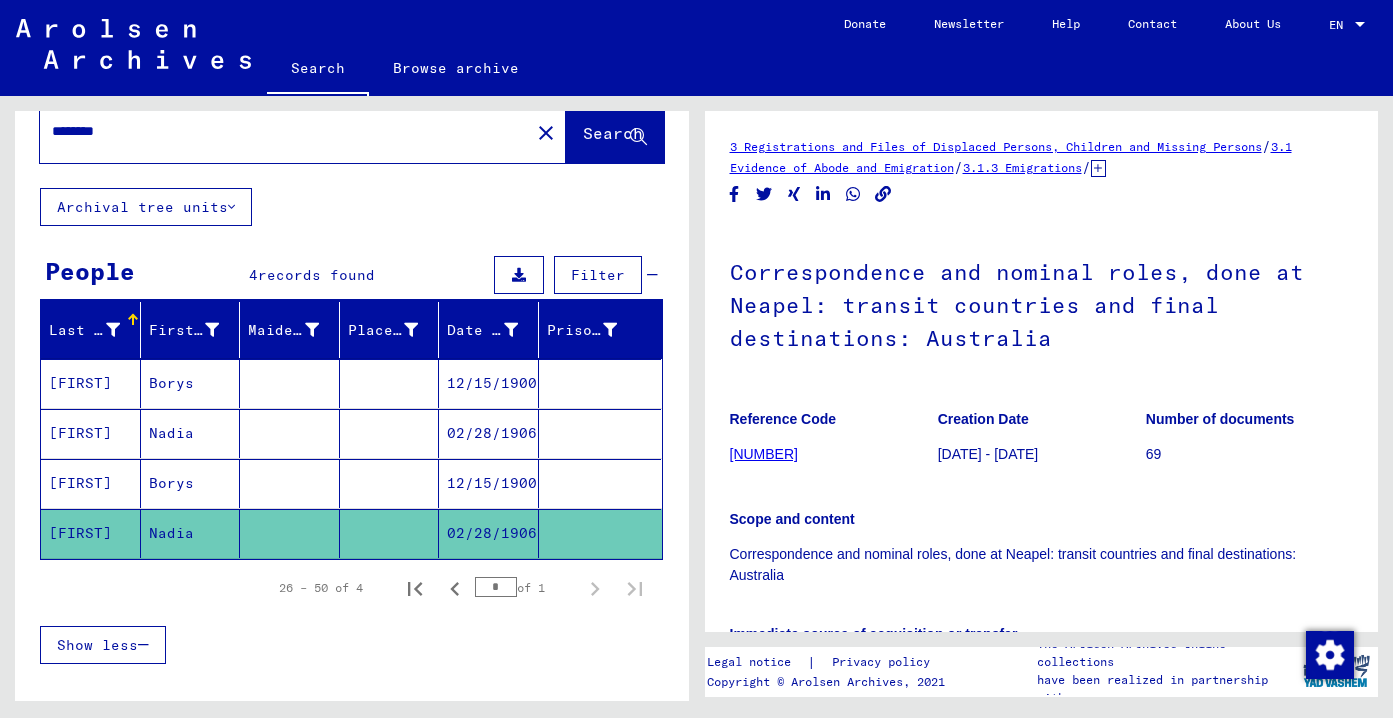 click on "********" at bounding box center (285, 131) 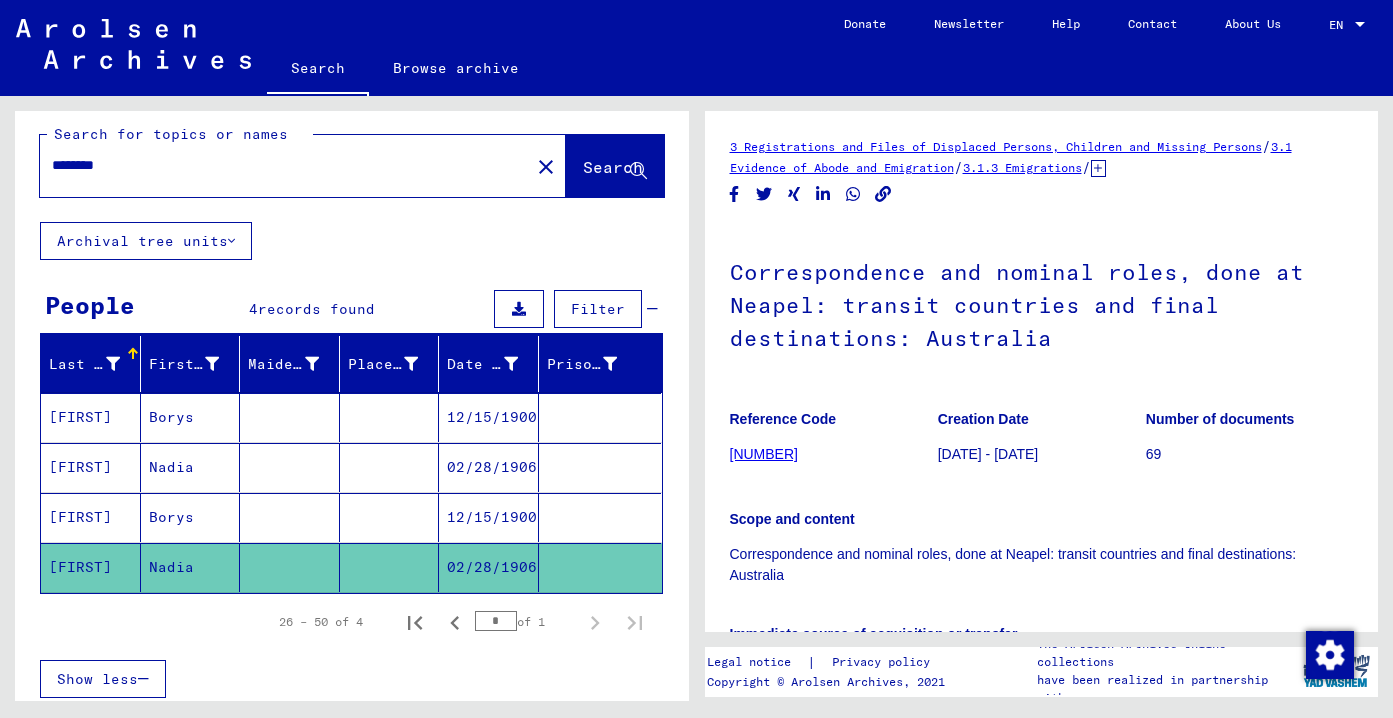 scroll, scrollTop: 0, scrollLeft: 0, axis: both 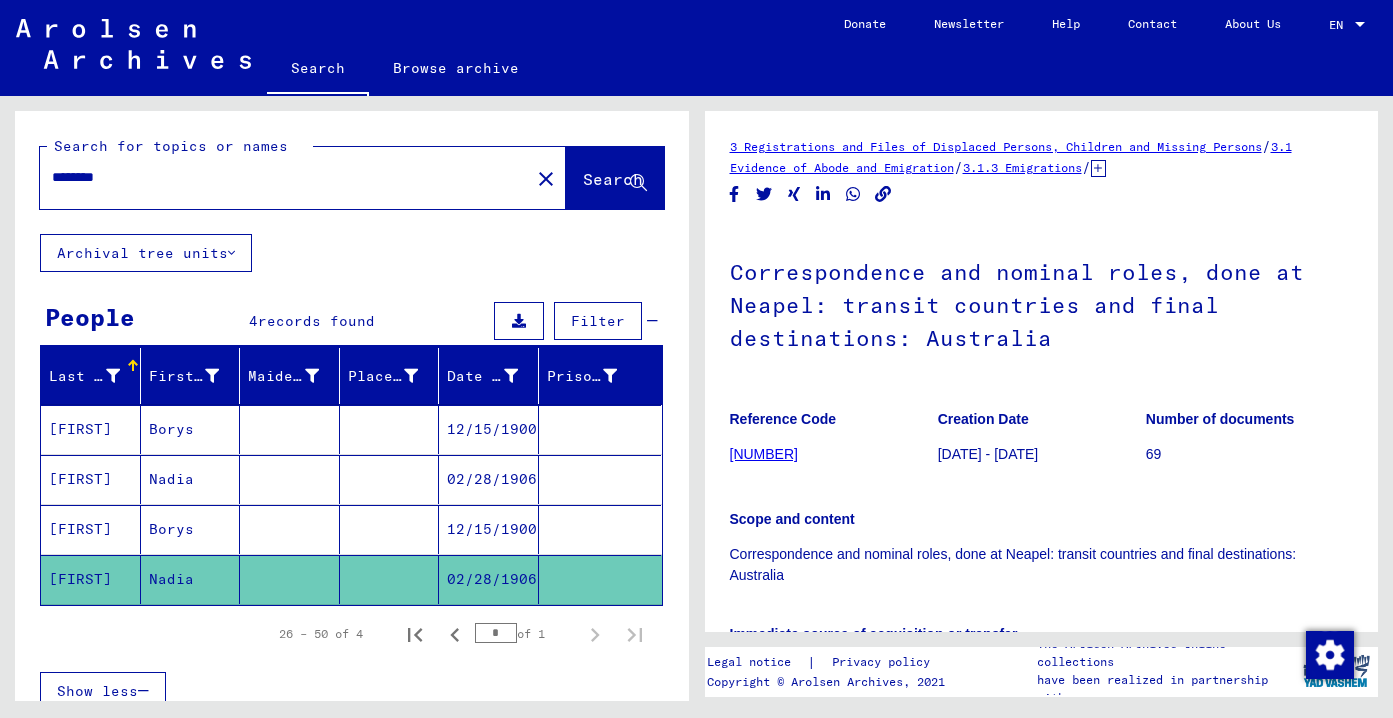 click on "Borys" at bounding box center [191, 479] 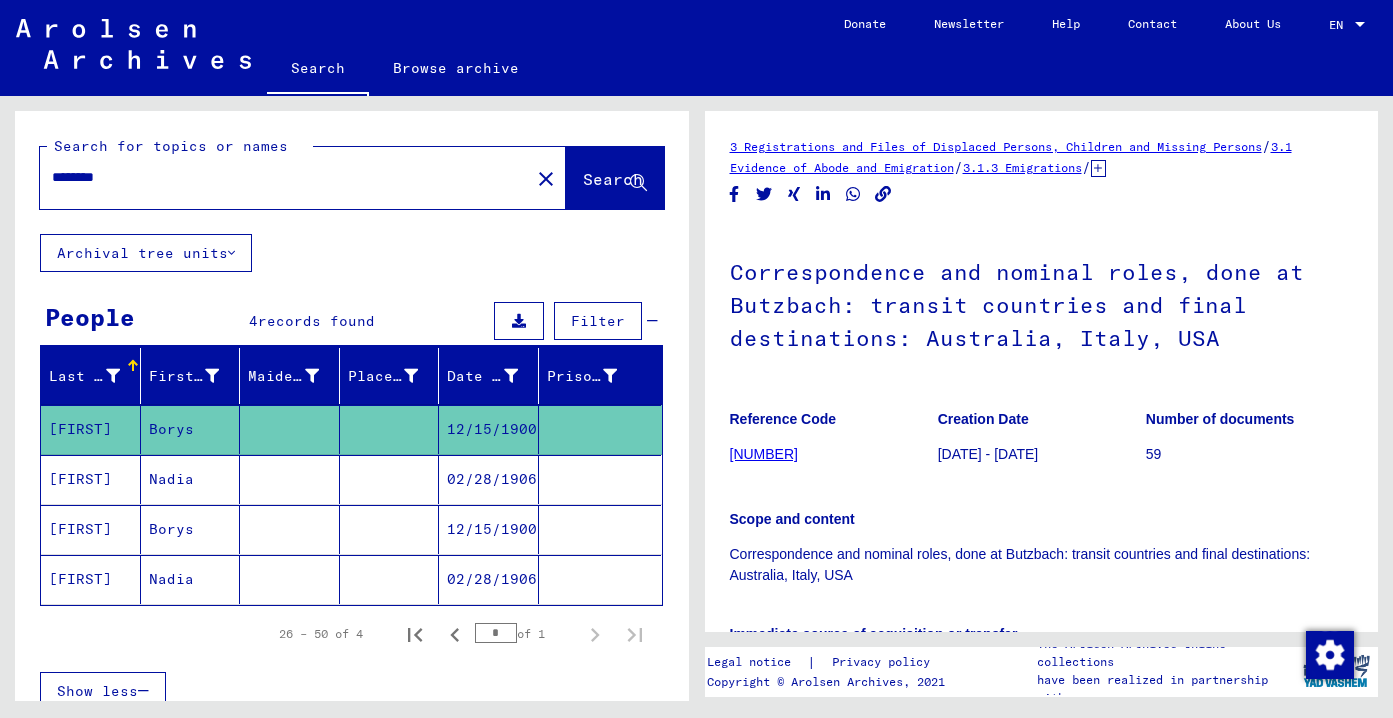click on "Nadia" at bounding box center (191, 529) 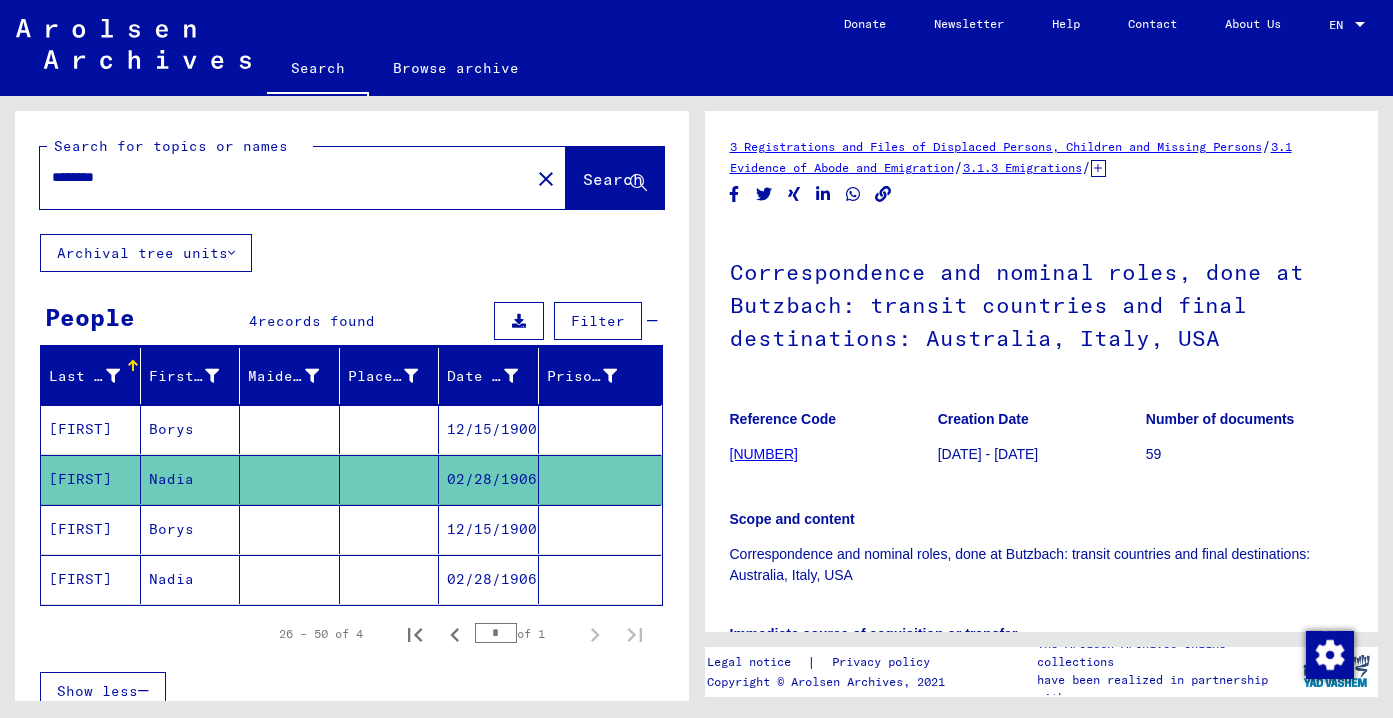 click on "Borys" at bounding box center [191, 579] 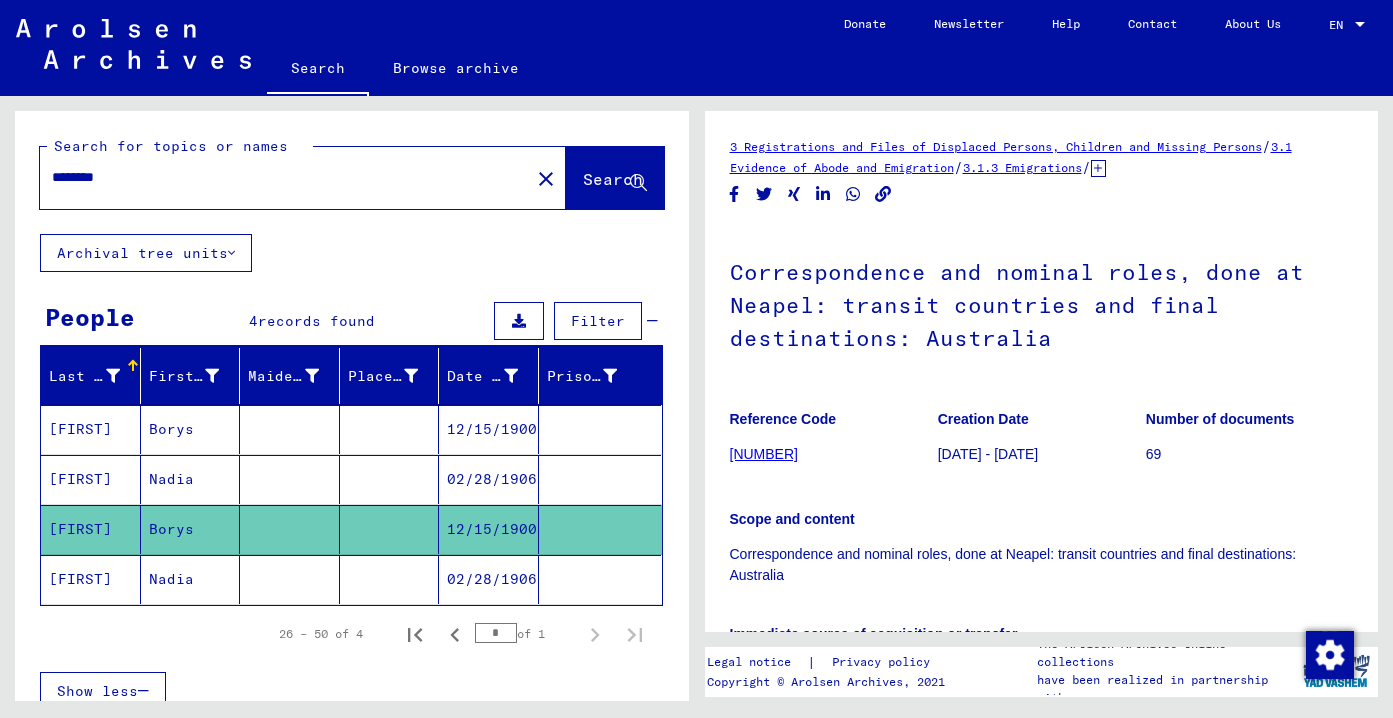 click on "Nadia" 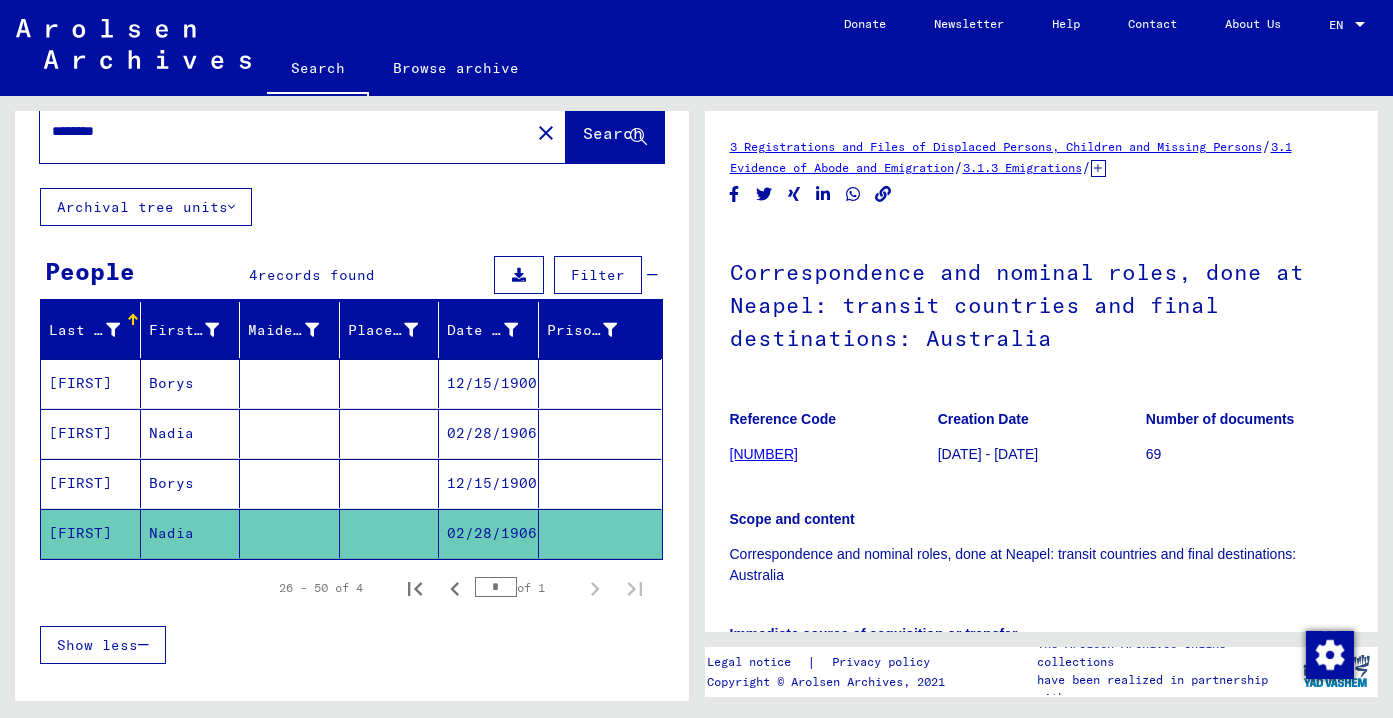 scroll, scrollTop: 50, scrollLeft: 0, axis: vertical 